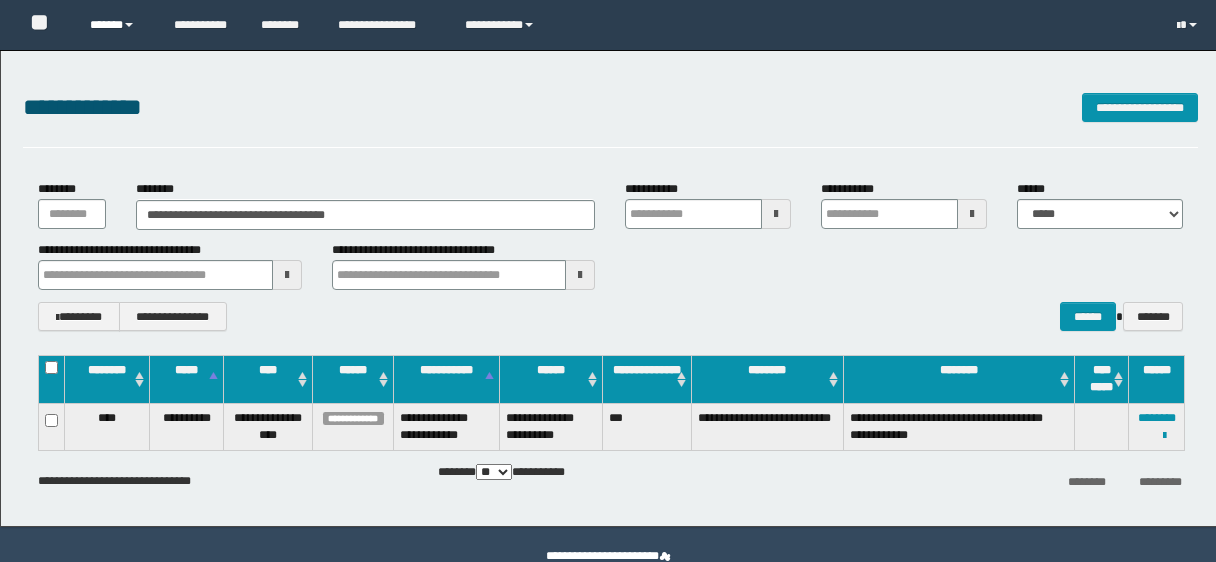 scroll, scrollTop: 0, scrollLeft: 0, axis: both 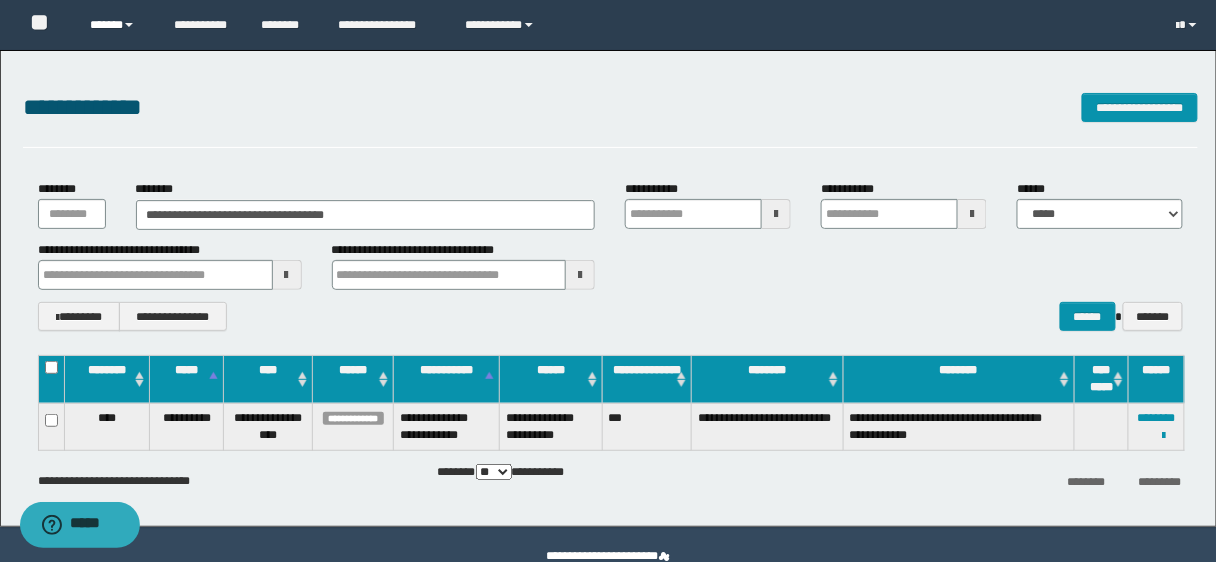click on "******" at bounding box center [117, 25] 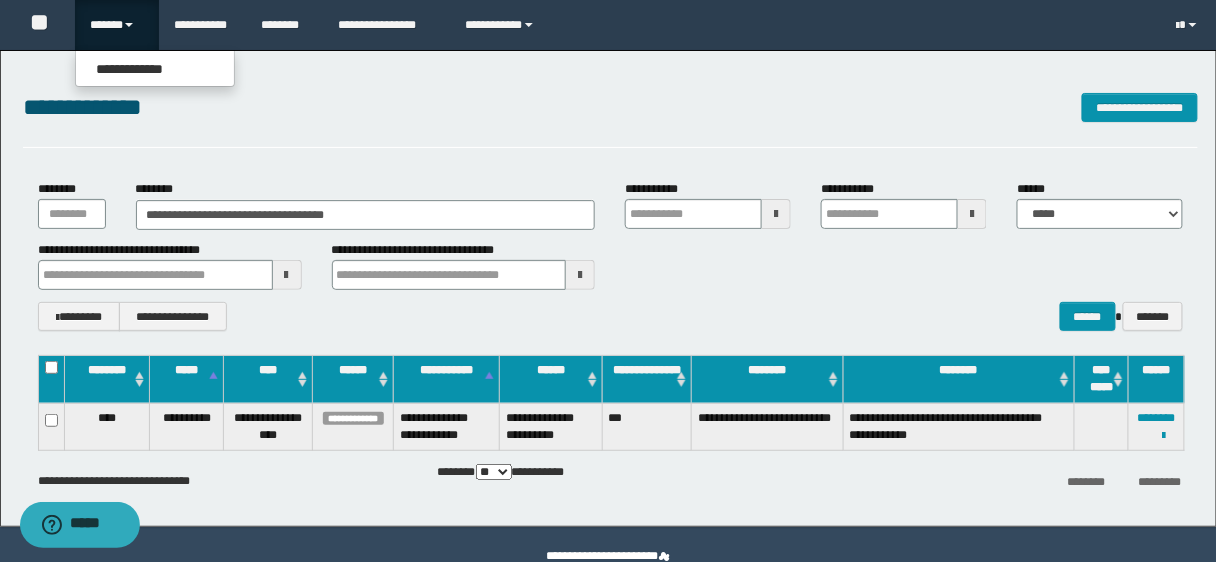click on "**********" at bounding box center (608, 25) 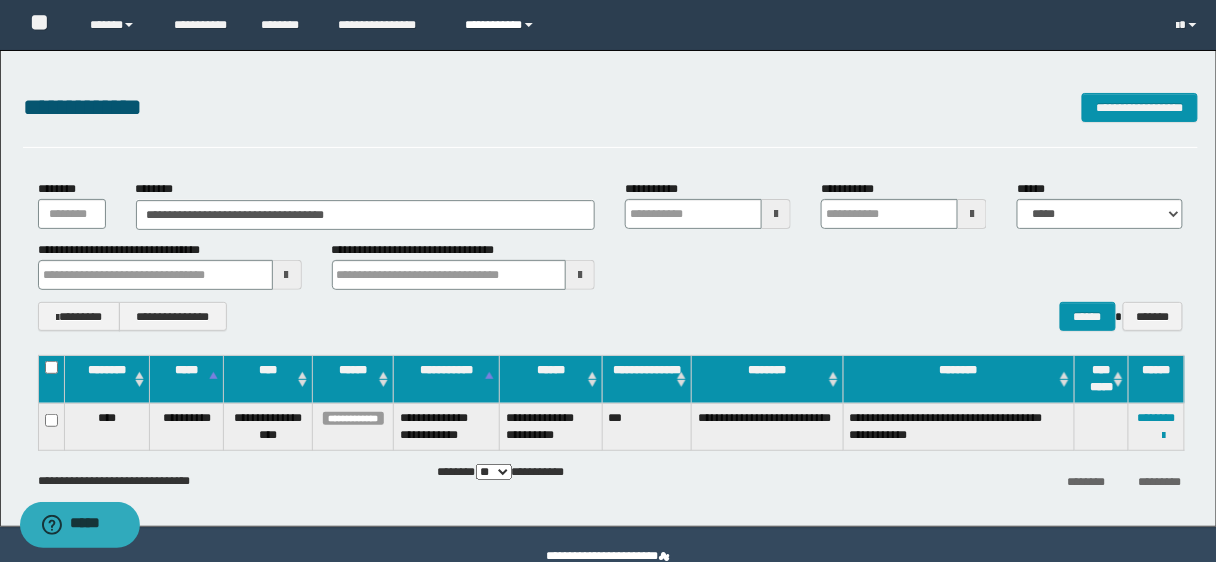 click on "**********" at bounding box center [502, 25] 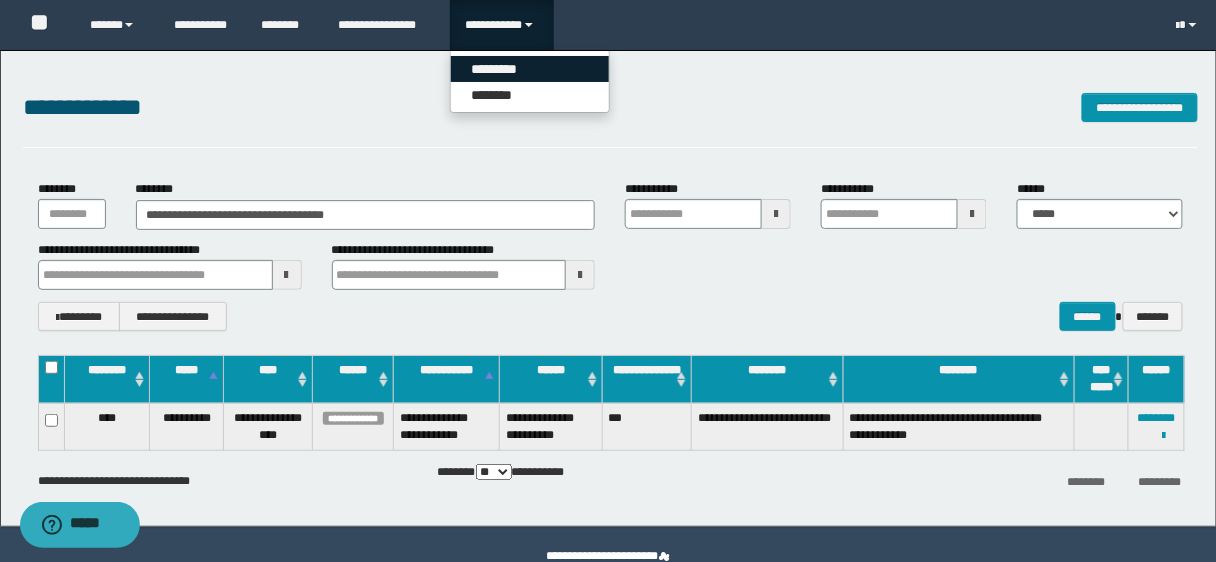 click on "*********" at bounding box center (530, 69) 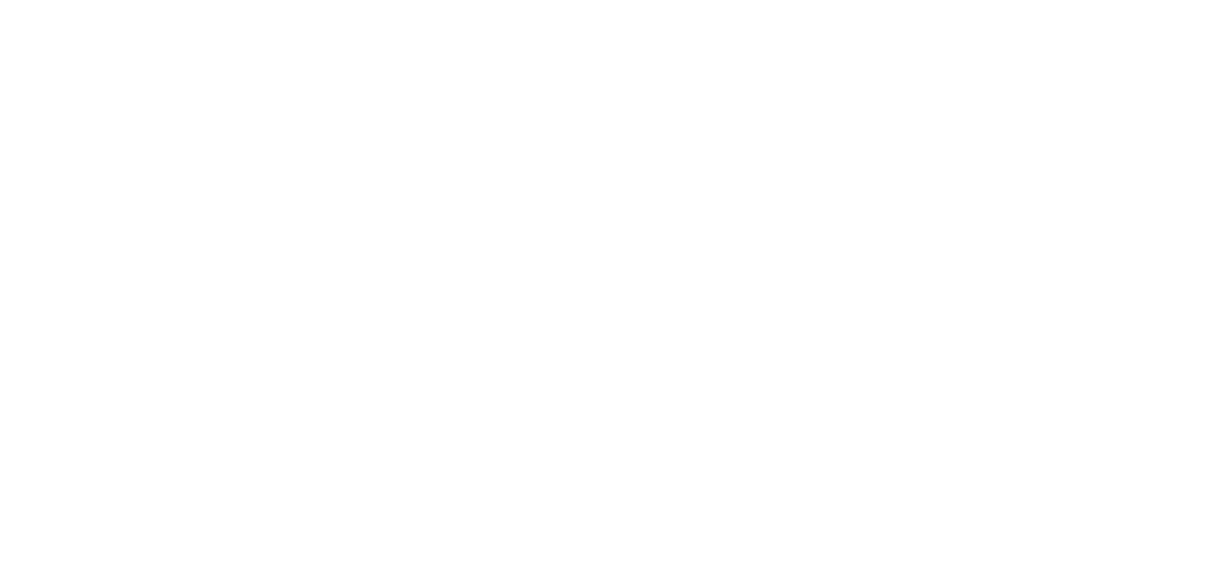 scroll, scrollTop: 0, scrollLeft: 0, axis: both 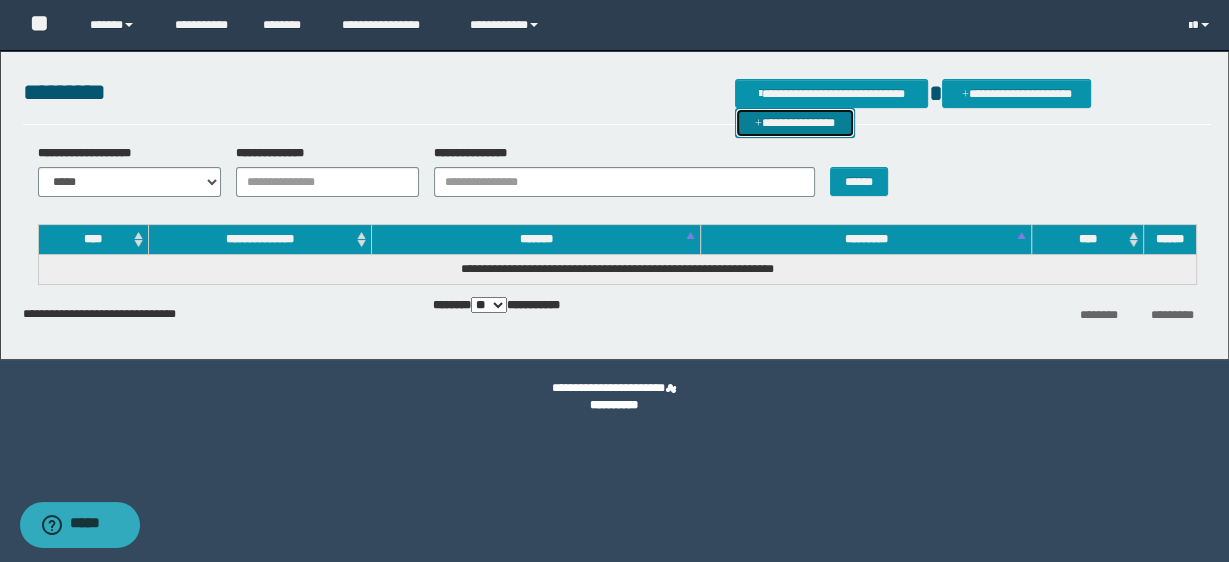 click on "**********" at bounding box center [795, 122] 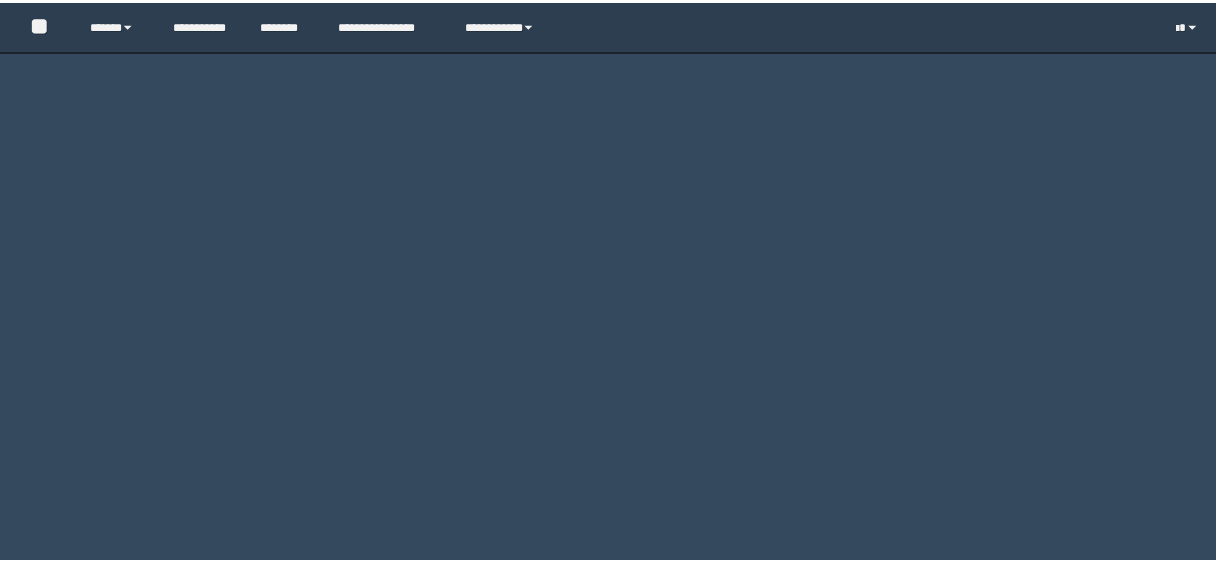 scroll, scrollTop: 0, scrollLeft: 0, axis: both 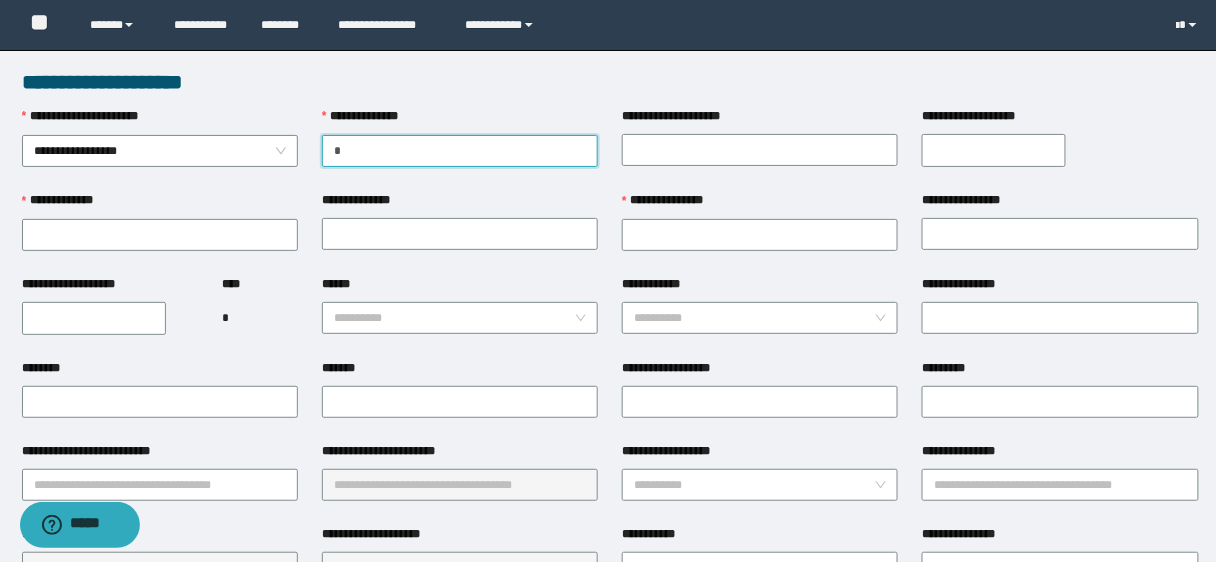 paste on "**********" 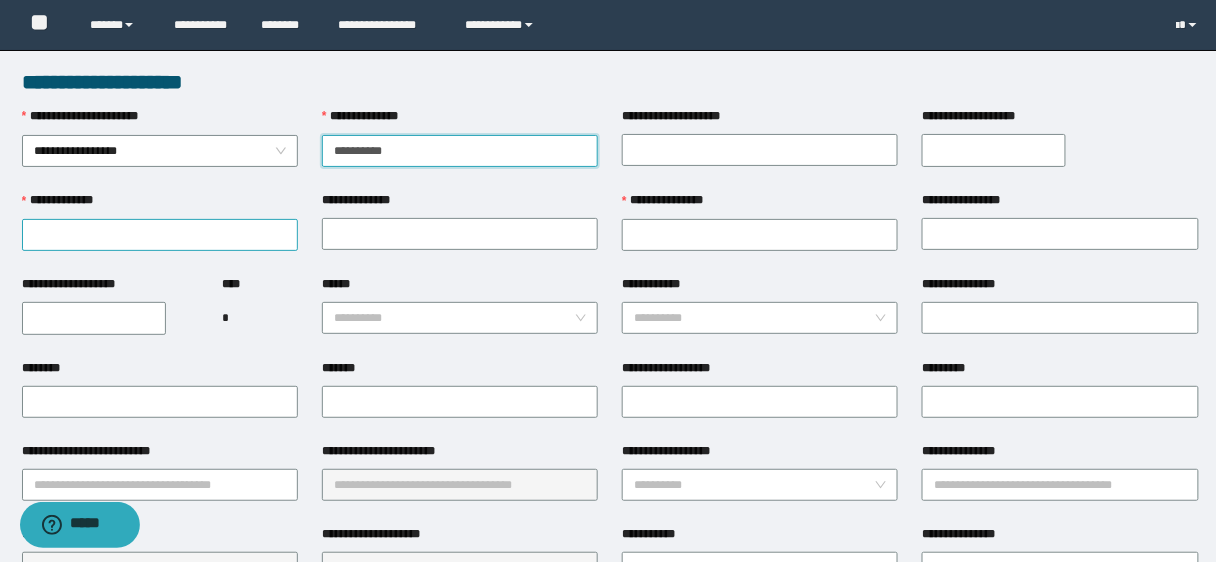 type on "**********" 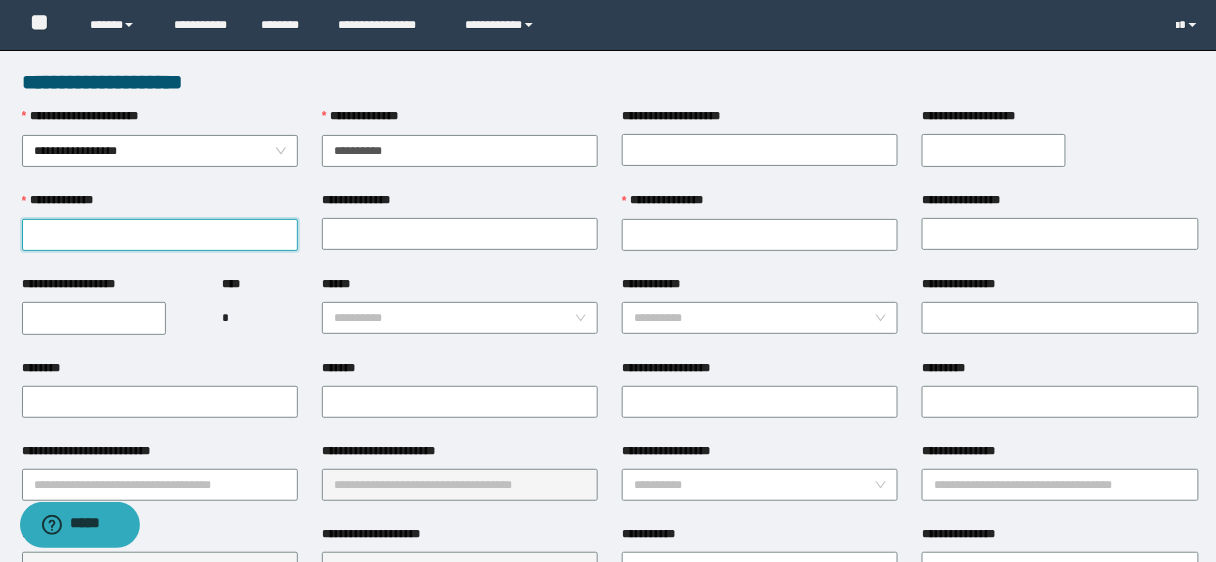 drag, startPoint x: 280, startPoint y: 228, endPoint x: 231, endPoint y: 198, distance: 57.45433 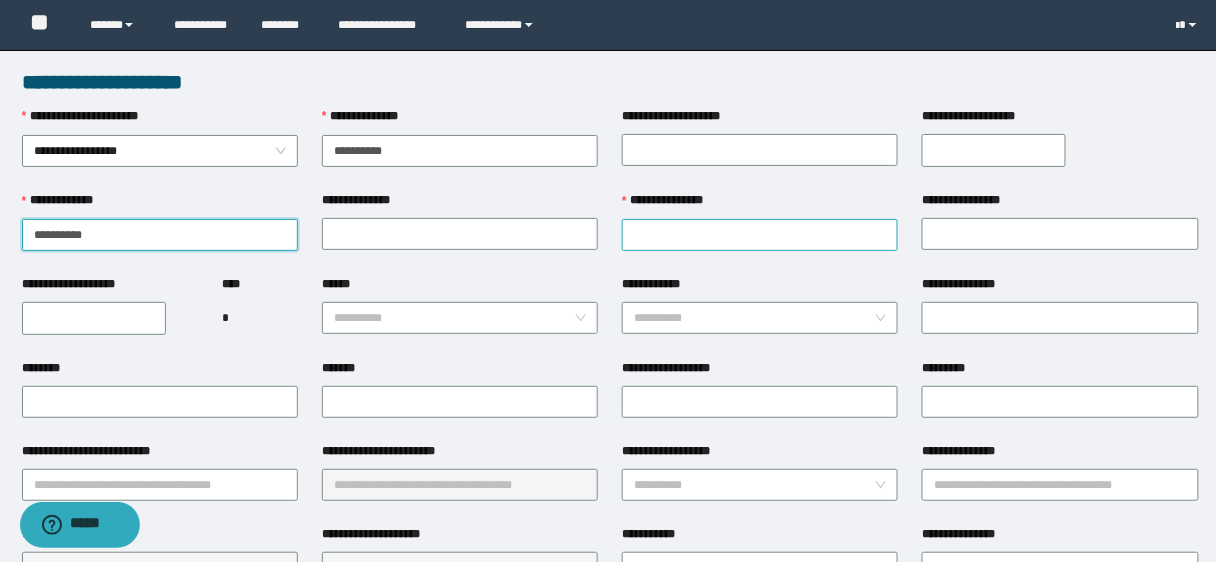 type on "**********" 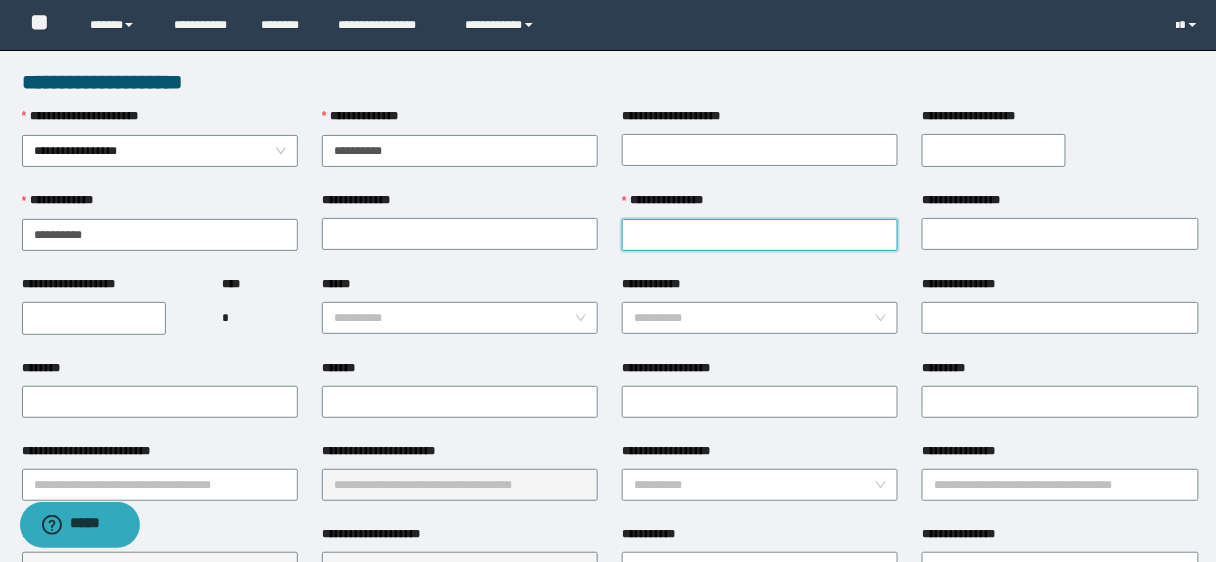 click on "**********" at bounding box center (760, 235) 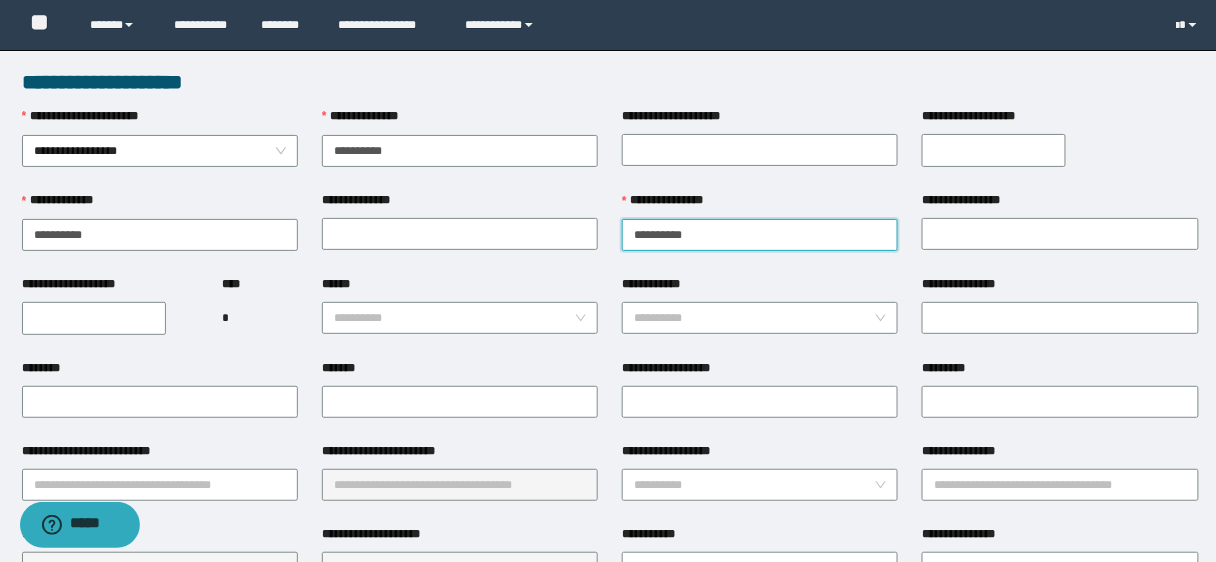scroll, scrollTop: 1141, scrollLeft: 0, axis: vertical 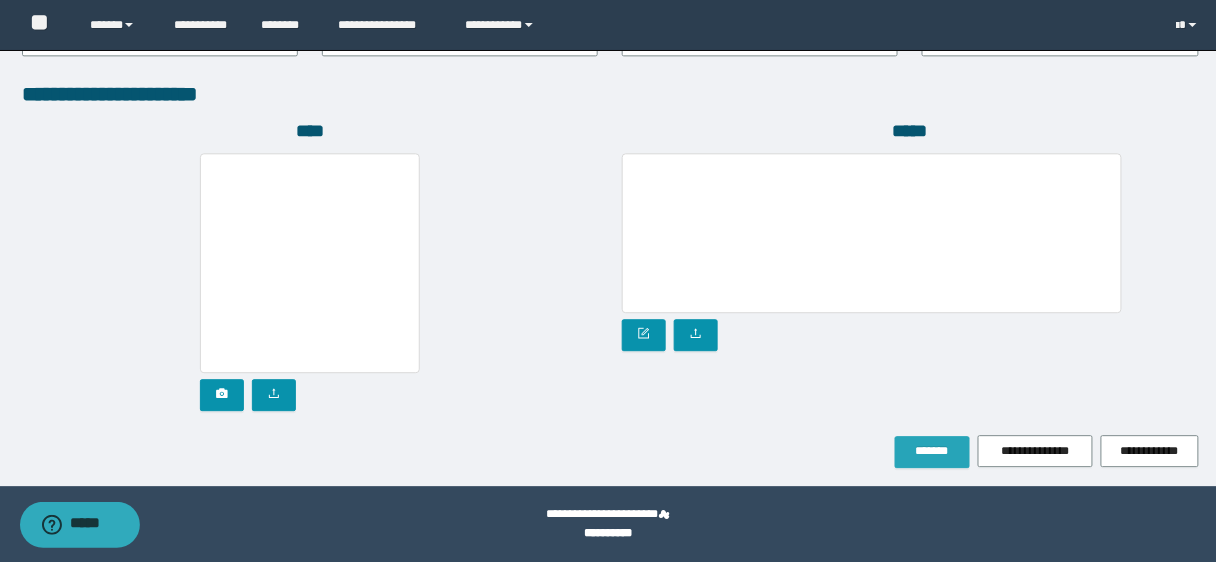 type on "**********" 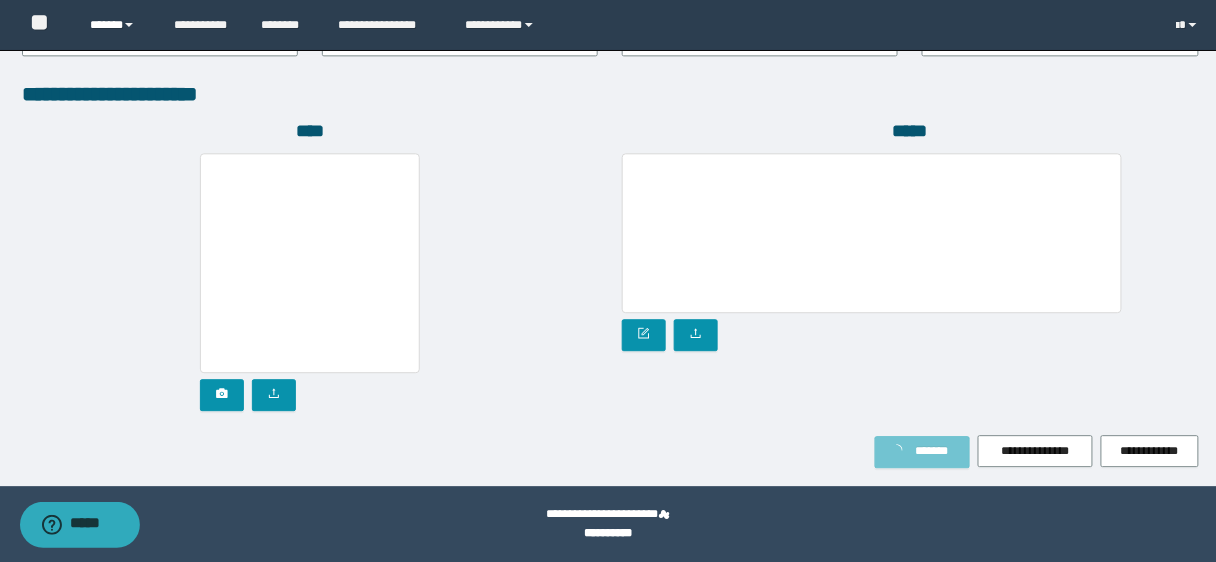 scroll, scrollTop: 1192, scrollLeft: 0, axis: vertical 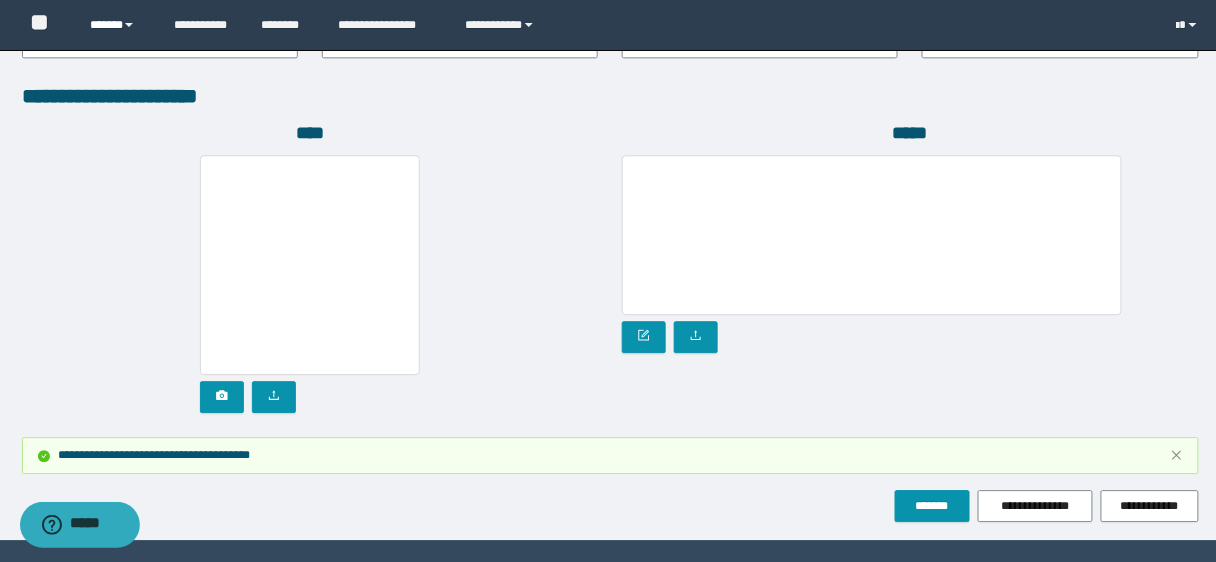 click on "******" at bounding box center [117, 25] 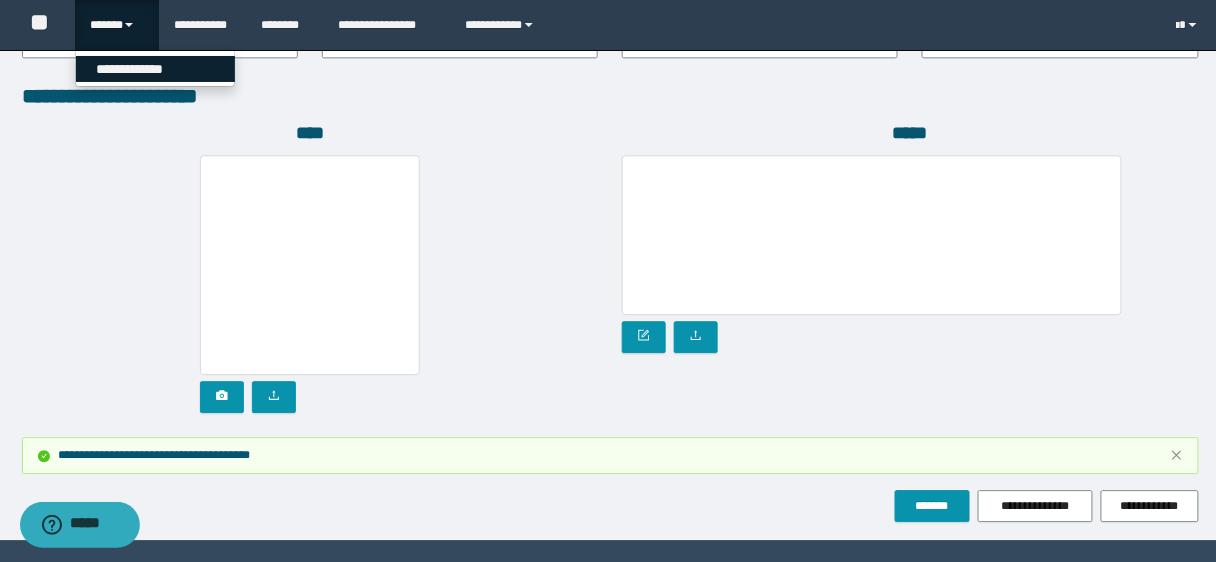 click on "**********" at bounding box center [155, 69] 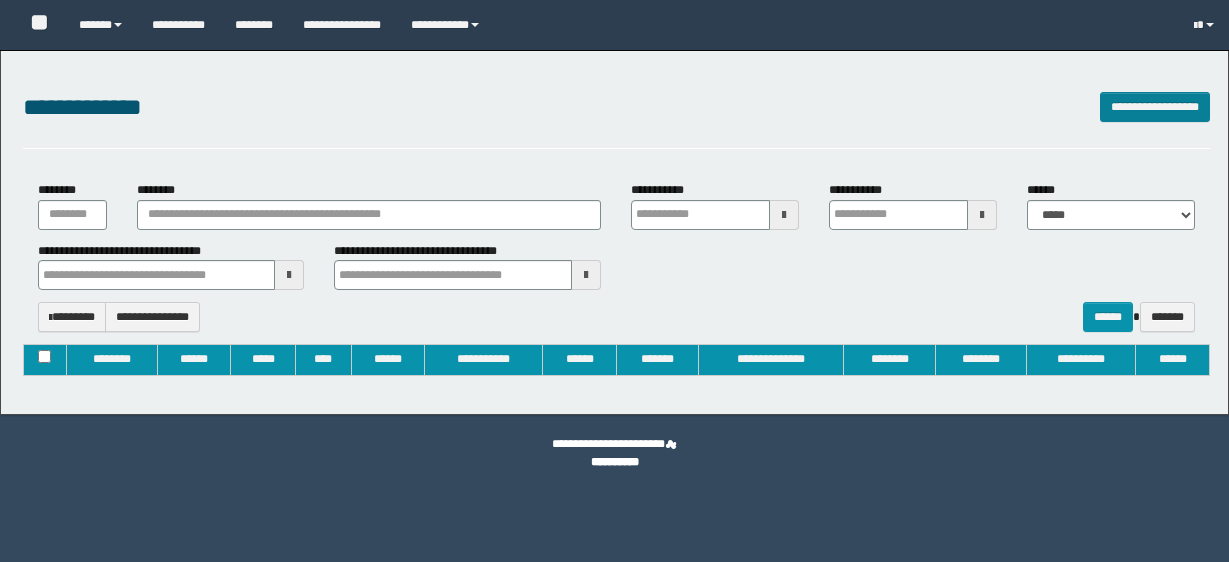 type on "**********" 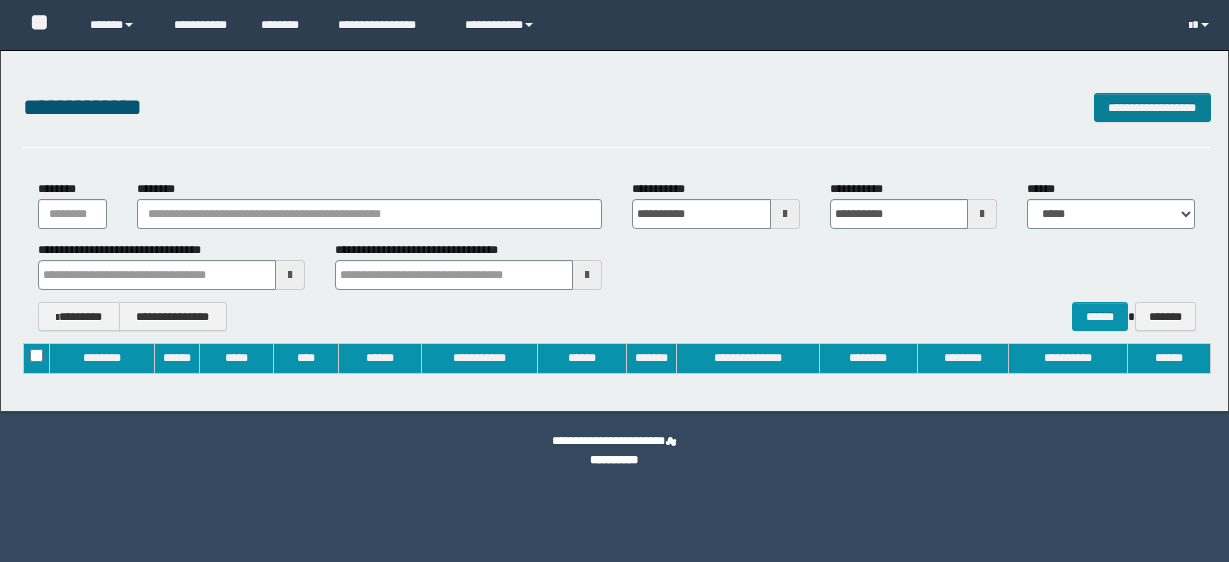scroll, scrollTop: 0, scrollLeft: 0, axis: both 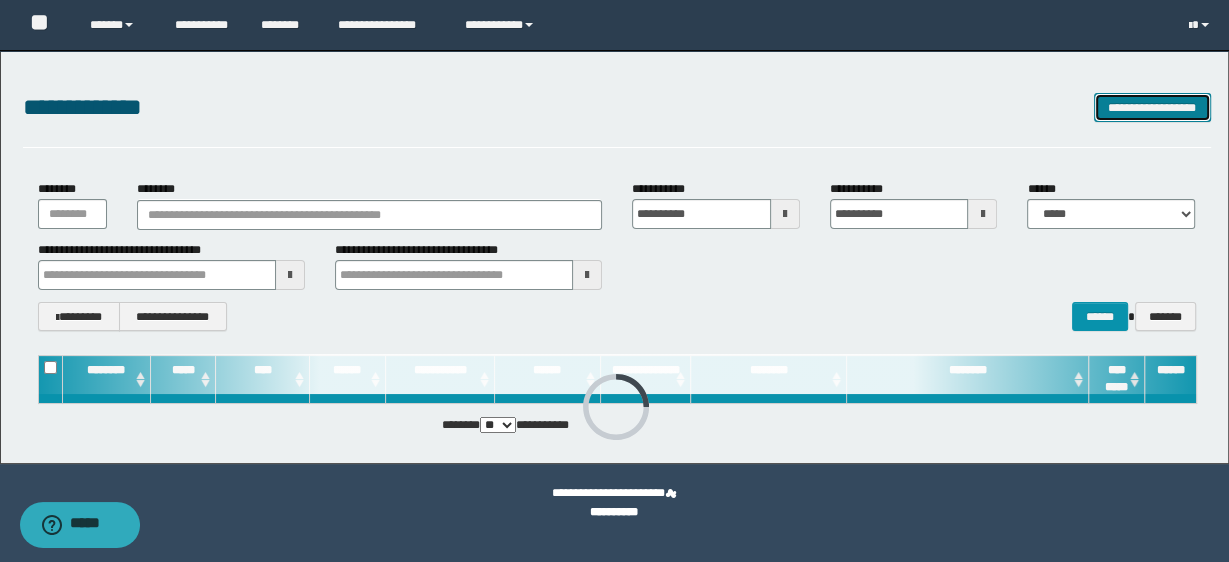 click on "**********" at bounding box center [1152, 107] 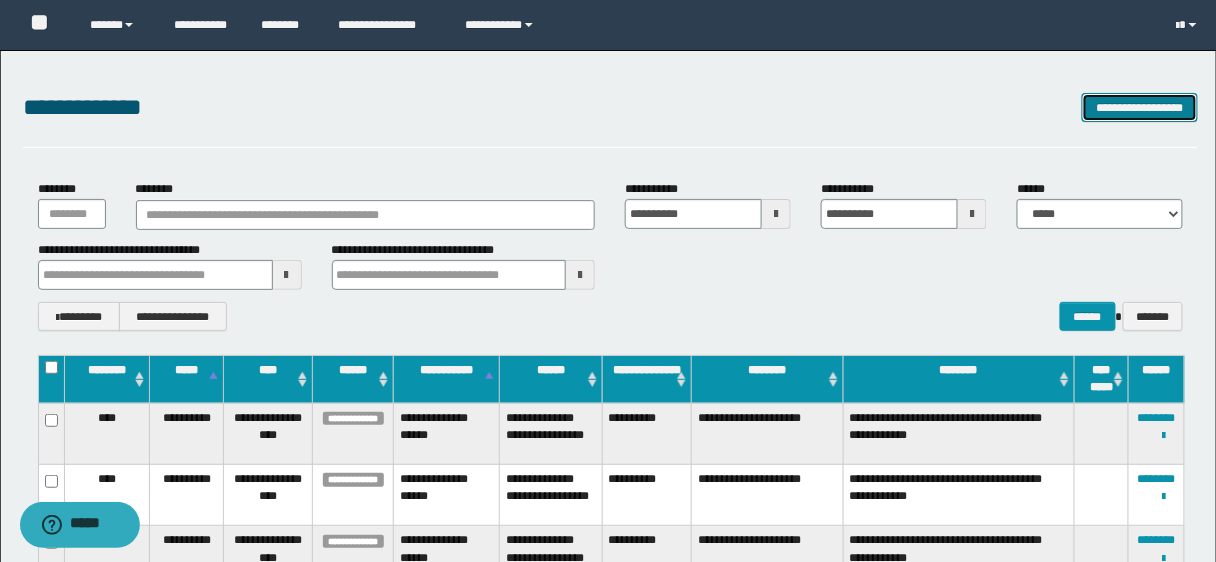 type 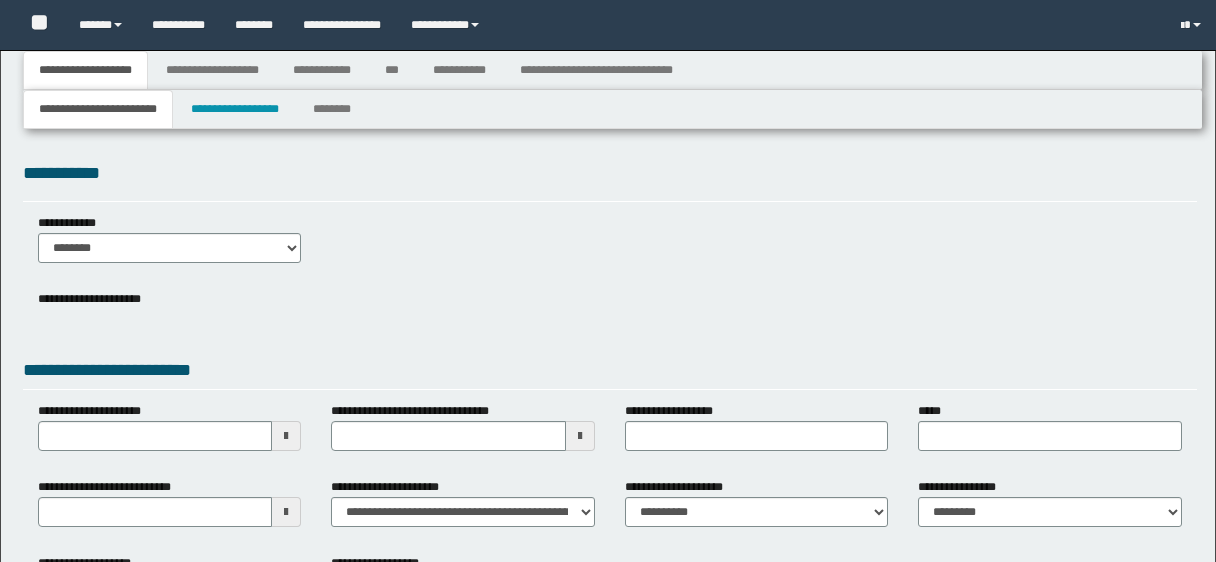 type 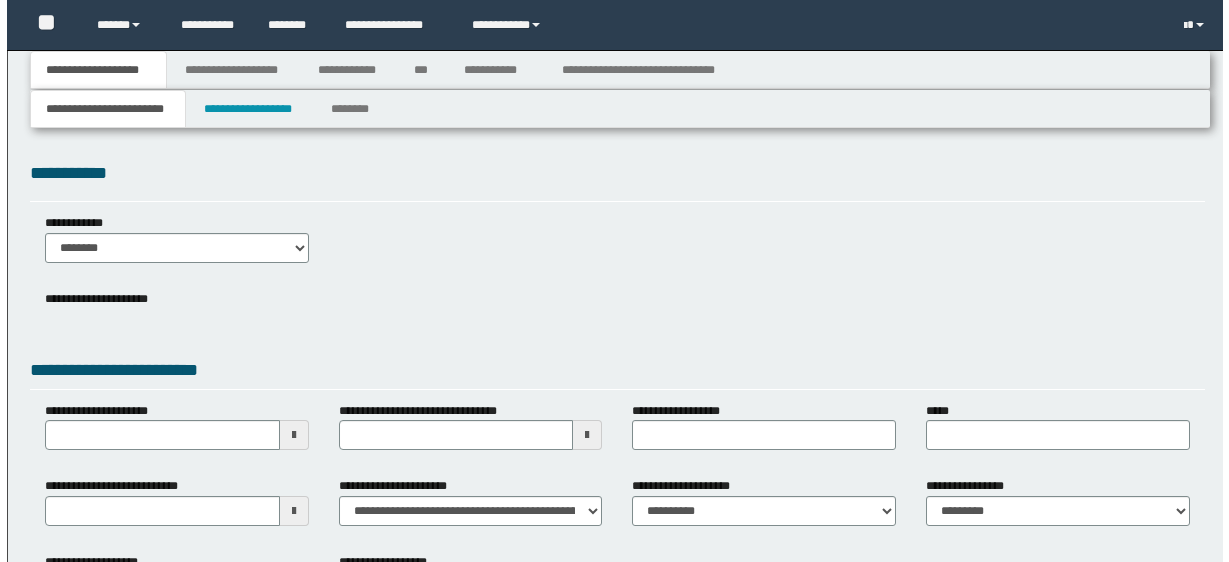 scroll, scrollTop: 0, scrollLeft: 0, axis: both 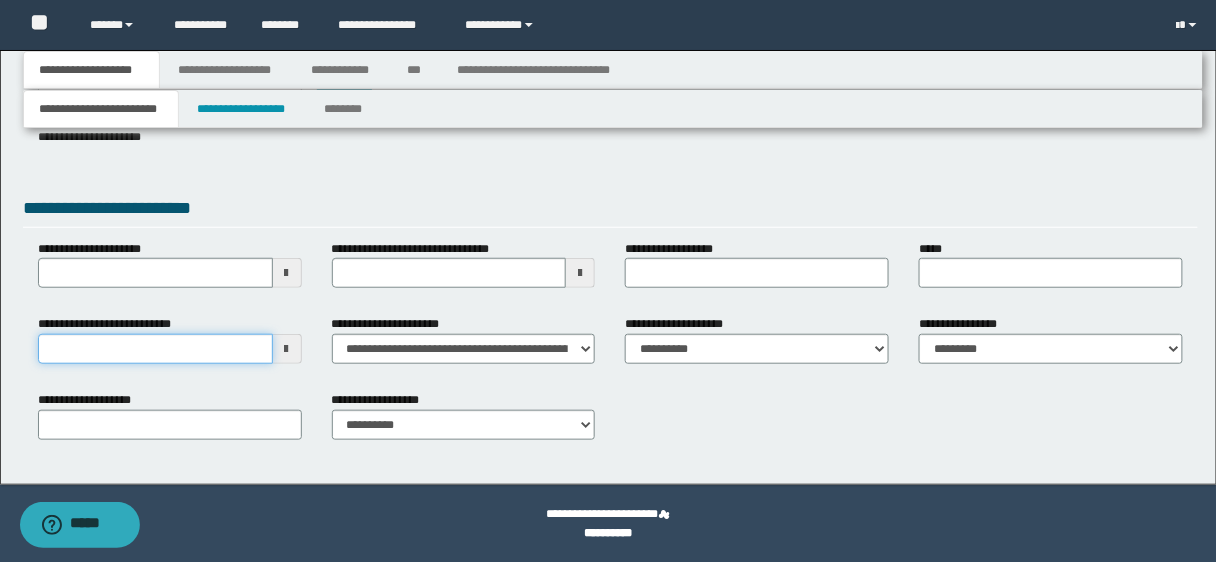 click on "**********" at bounding box center [155, 349] 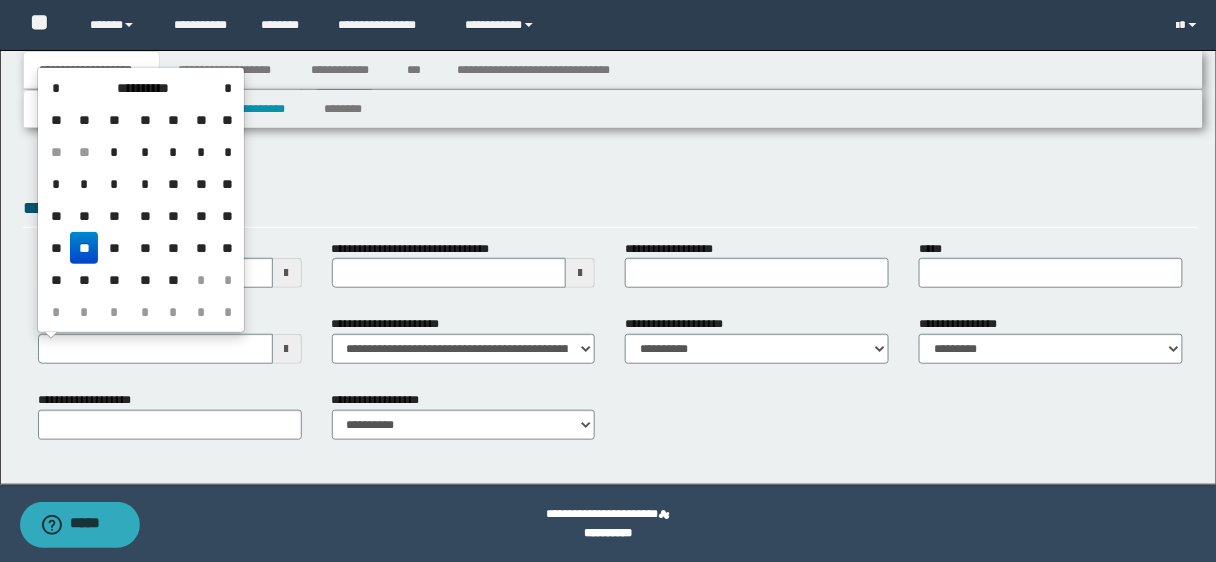 click on "**" at bounding box center [84, 248] 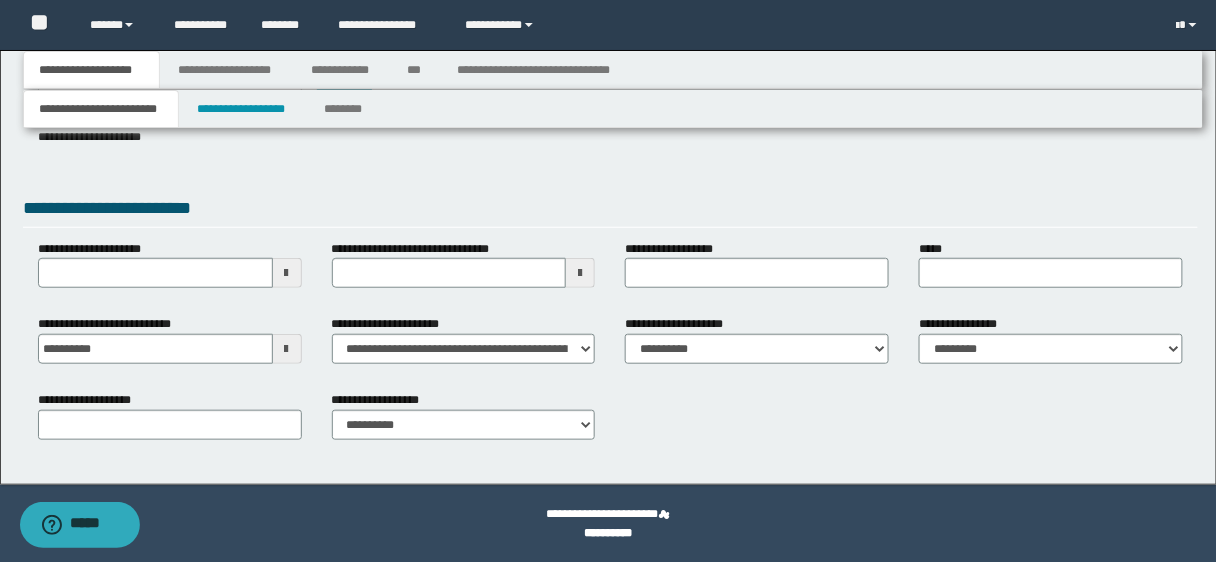 type 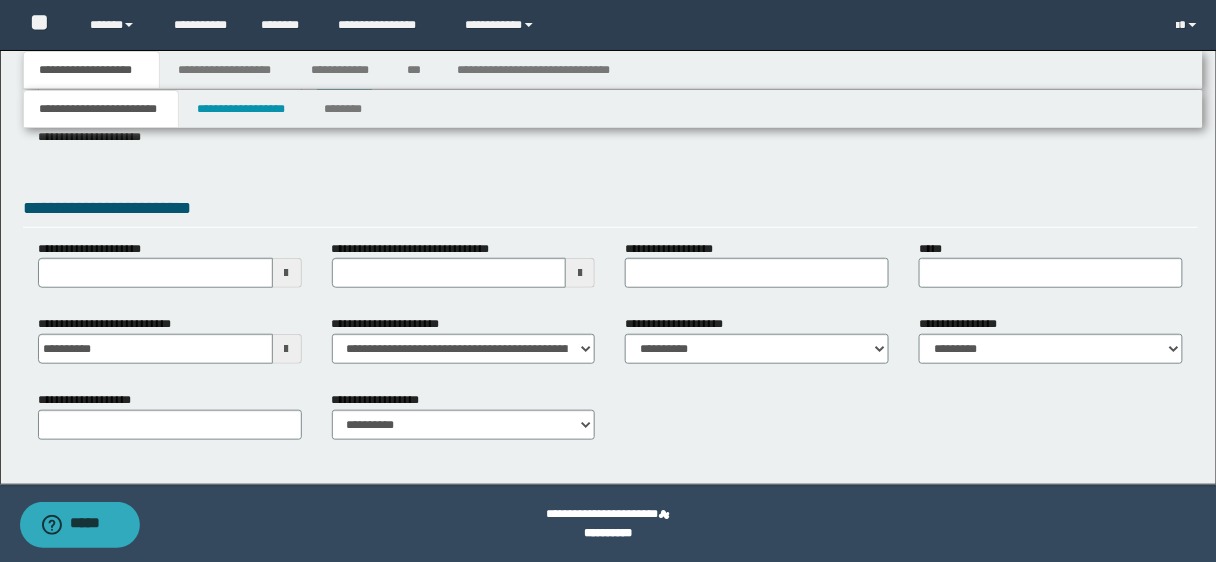 click on "**********" at bounding box center (464, 347) 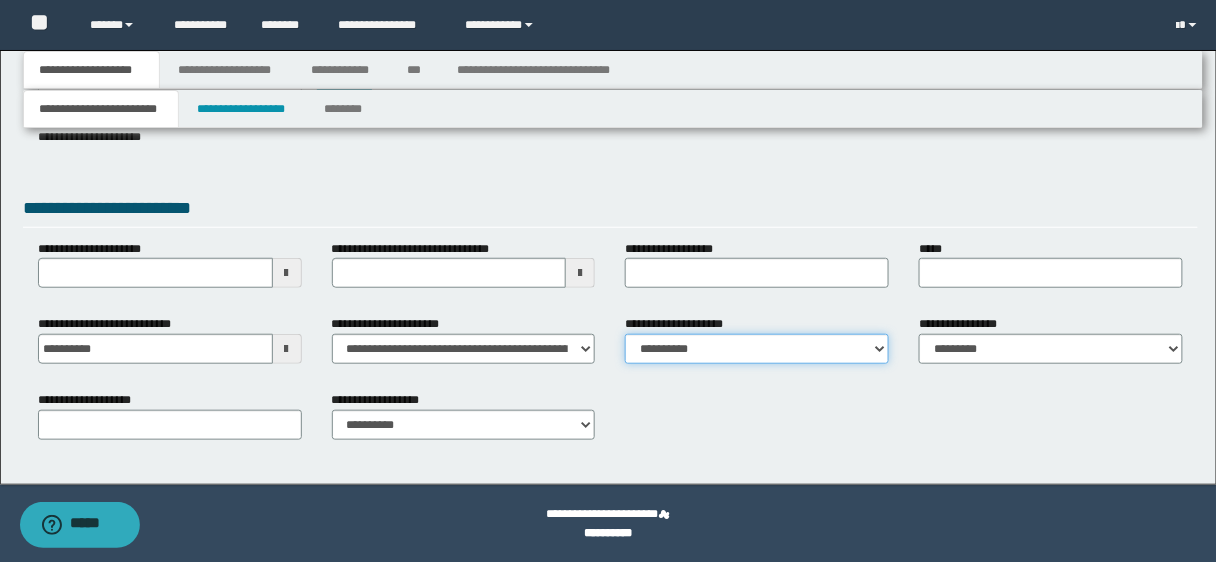 click on "**********" at bounding box center (757, 349) 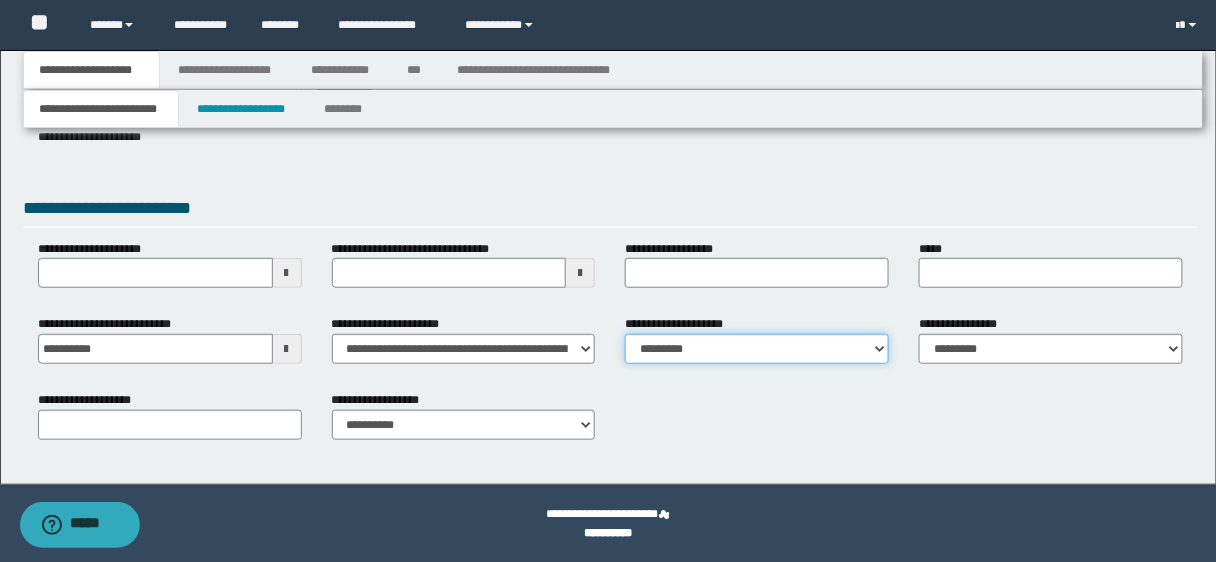 click on "**********" at bounding box center [757, 349] 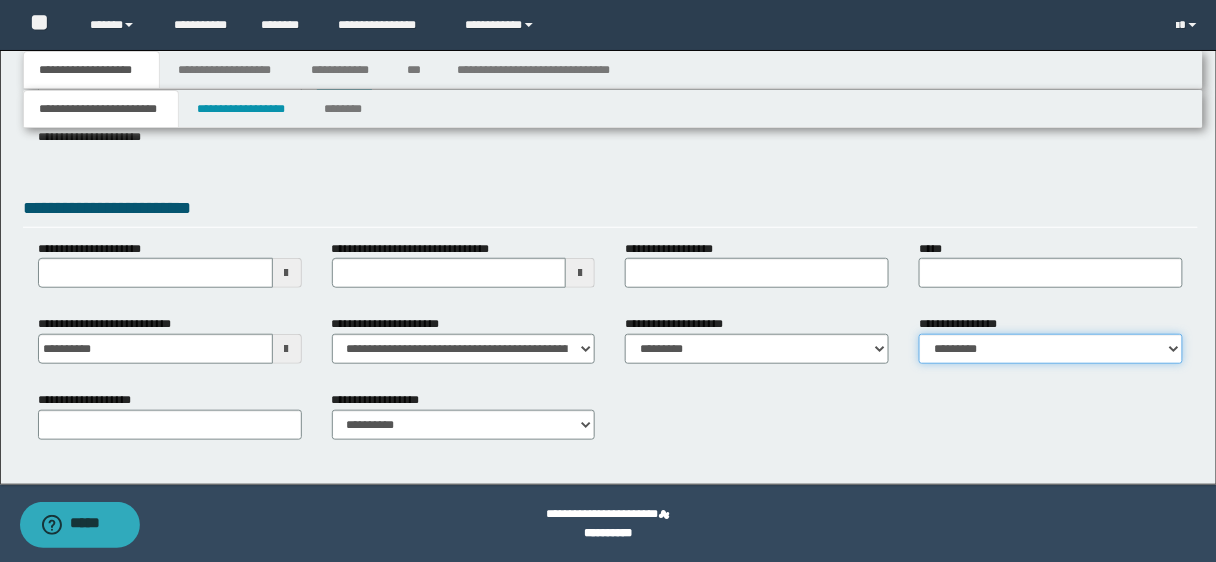 click on "**********" at bounding box center [1051, 349] 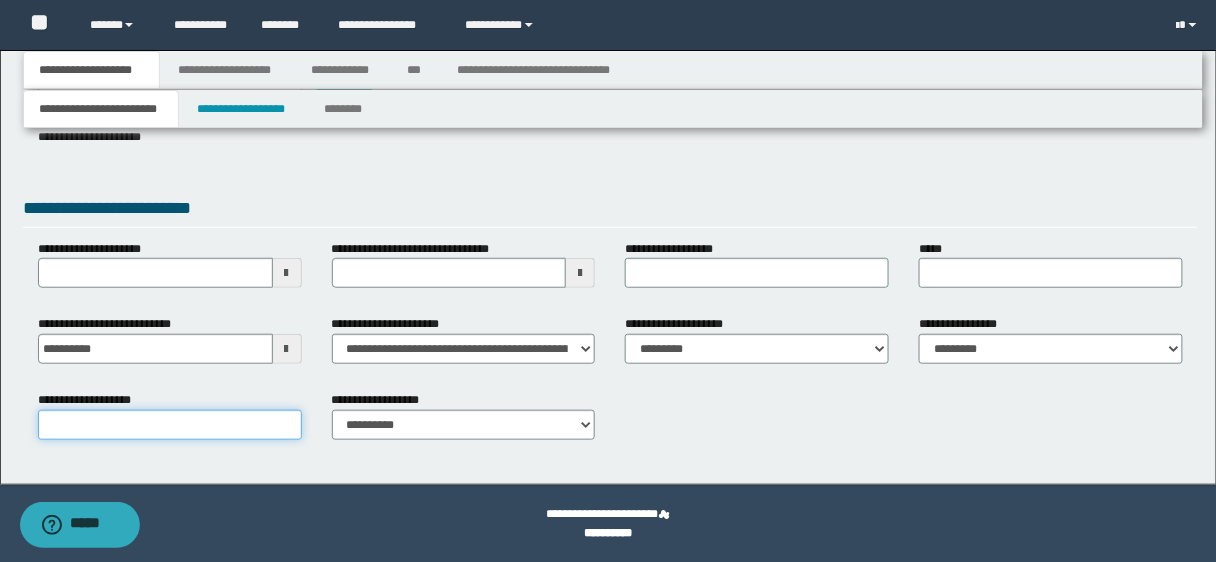 click on "**********" at bounding box center (170, 425) 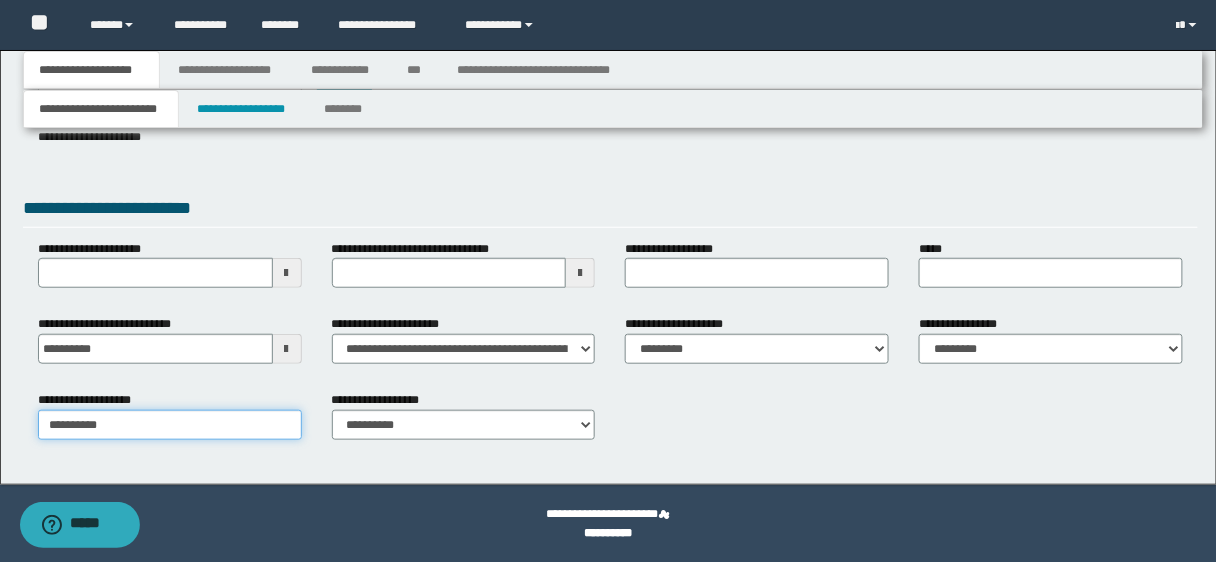 type on "**********" 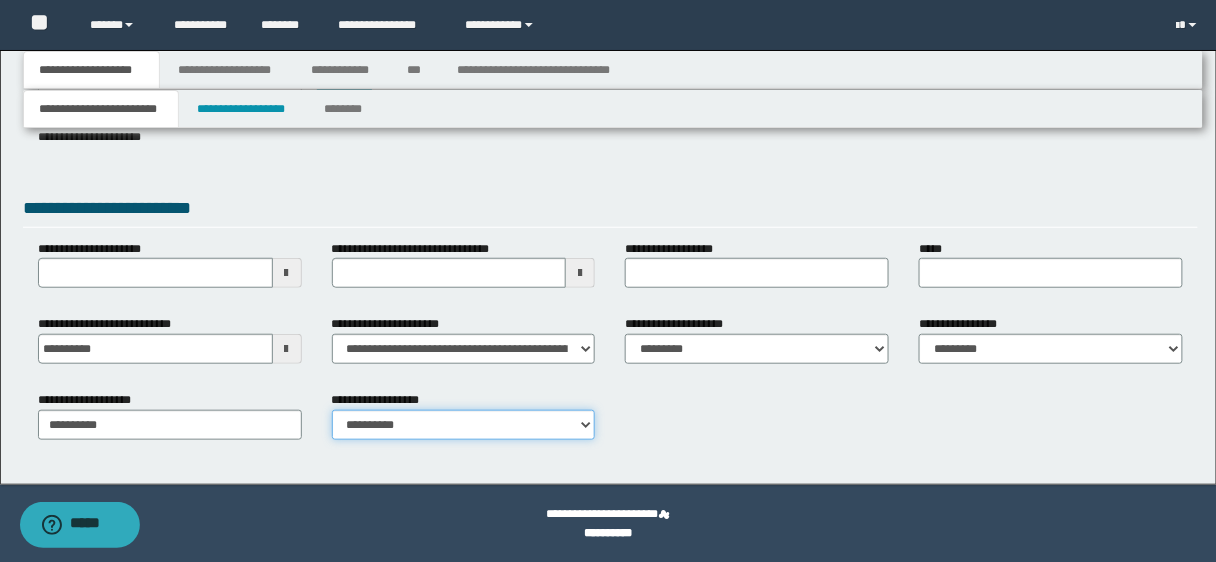 click on "**********" at bounding box center [464, 425] 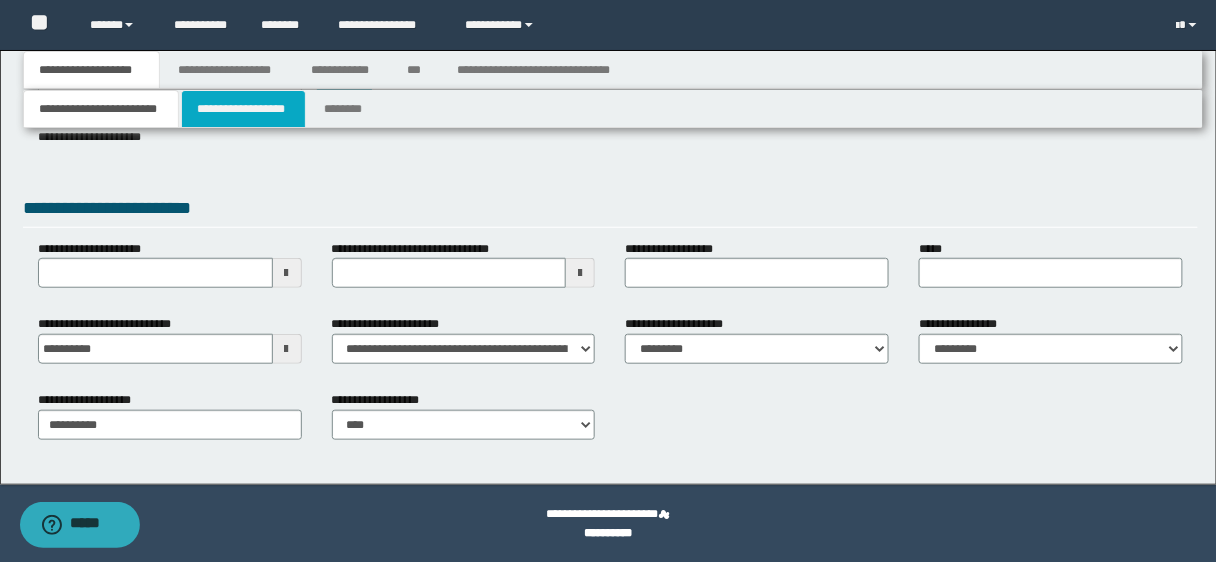 click on "**********" at bounding box center (243, 109) 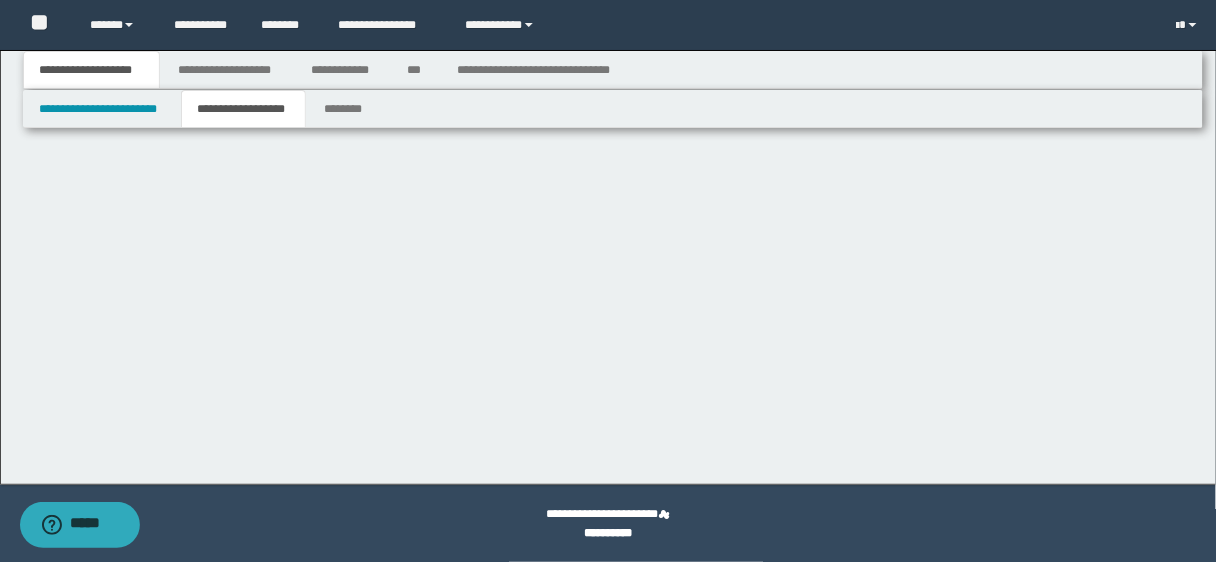 scroll, scrollTop: 0, scrollLeft: 0, axis: both 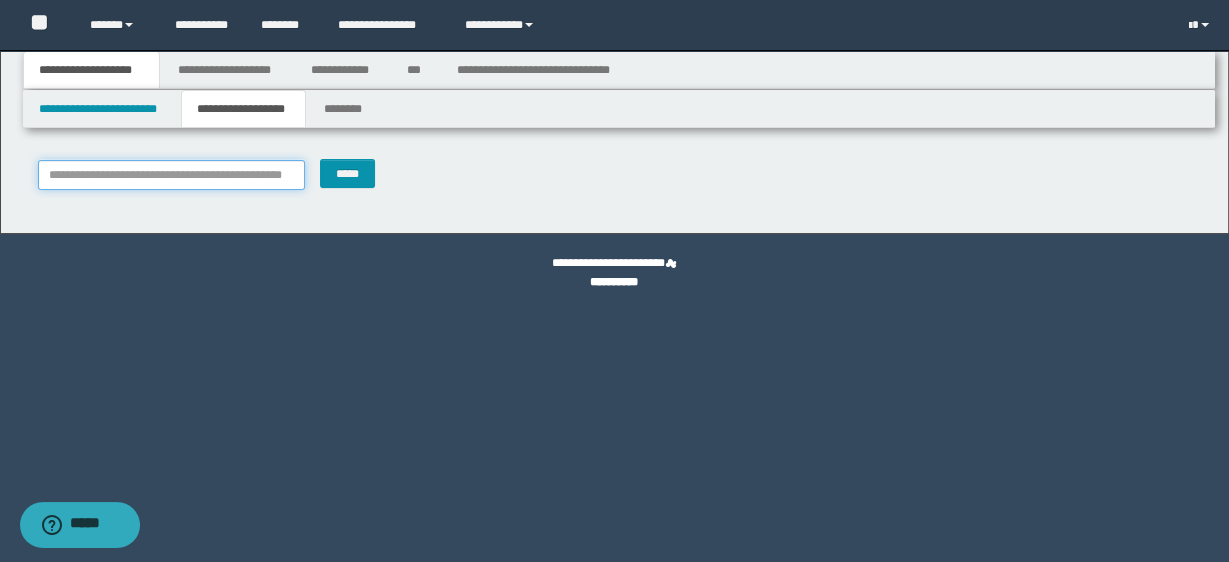 click on "**********" at bounding box center [171, 175] 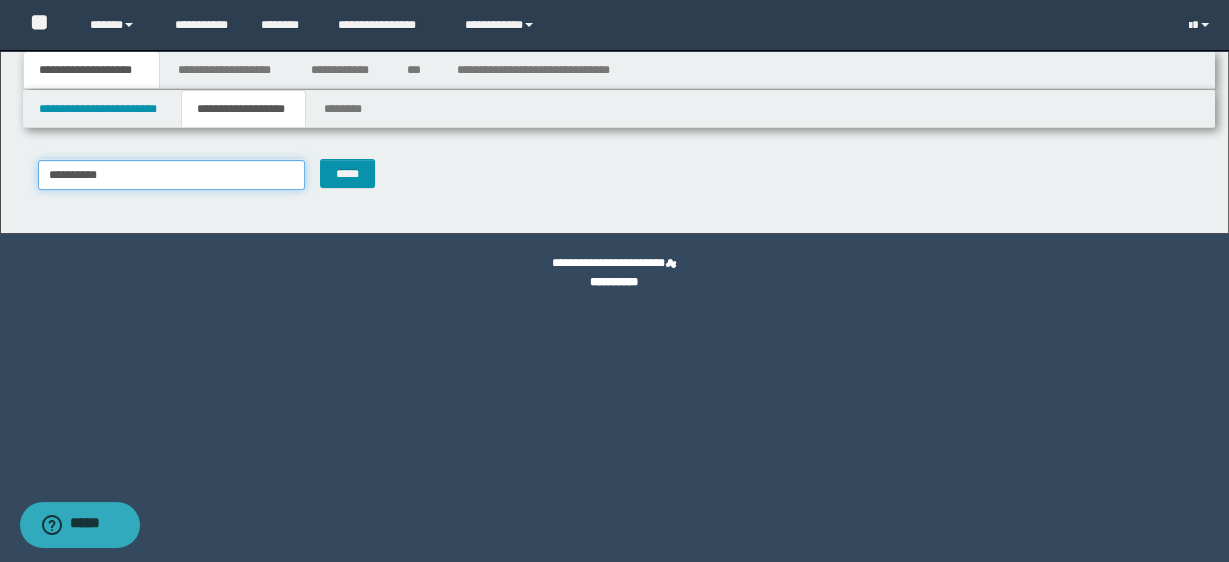 type on "**********" 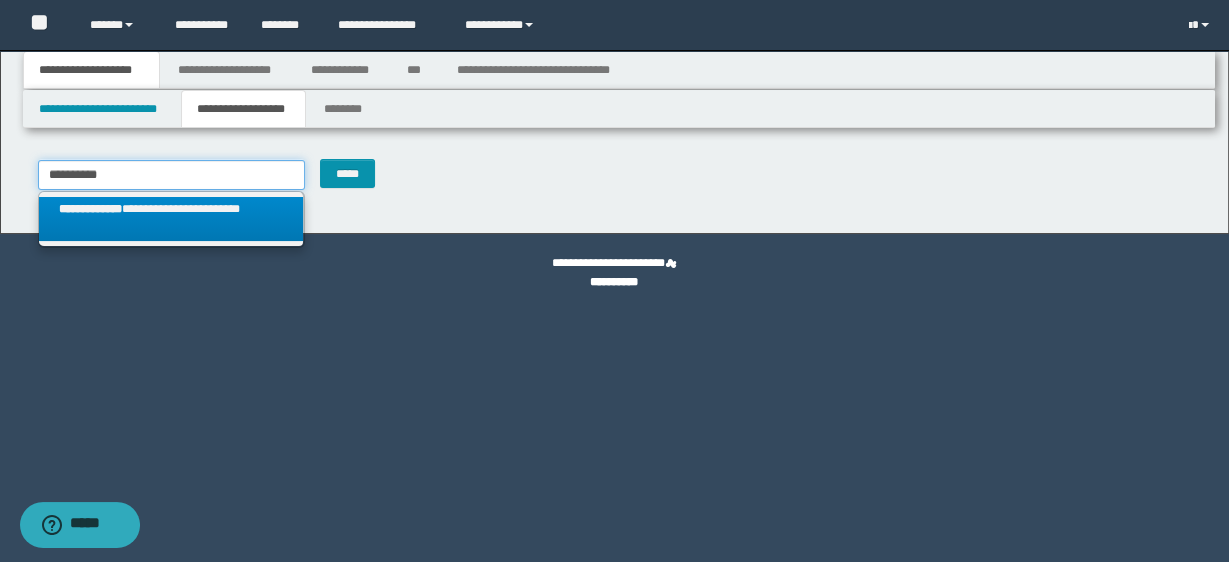 type on "**********" 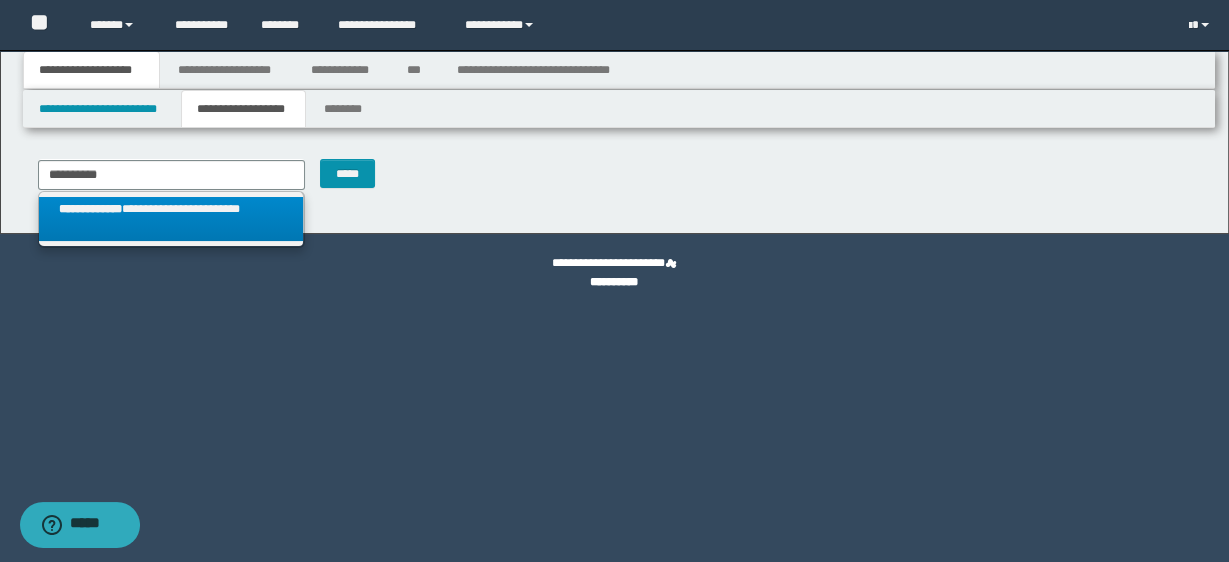 click on "**********" at bounding box center (171, 219) 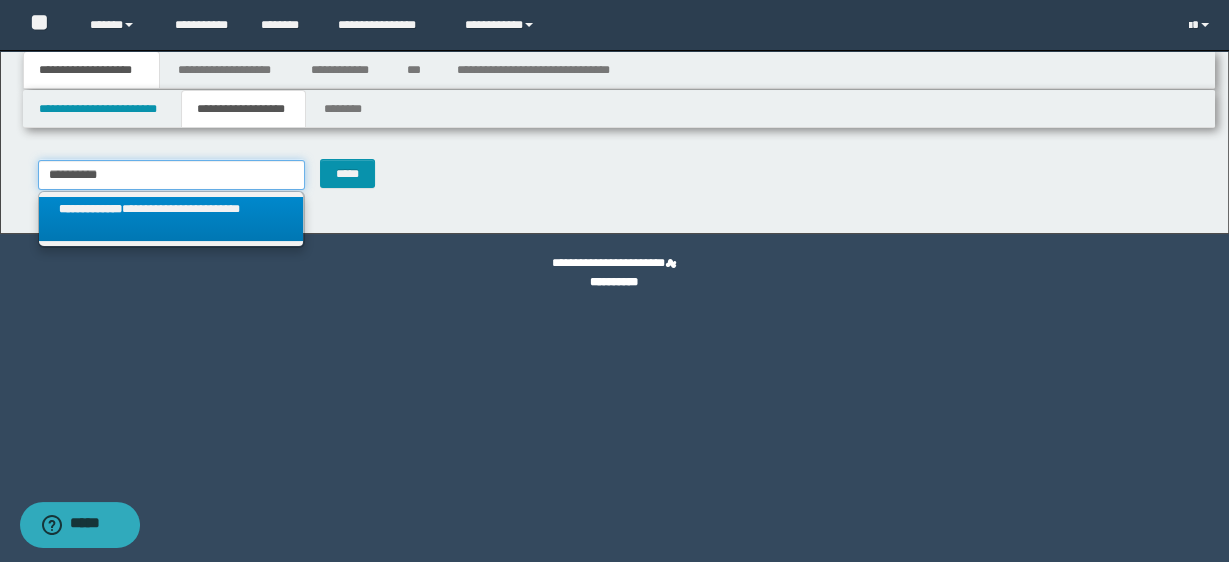 type 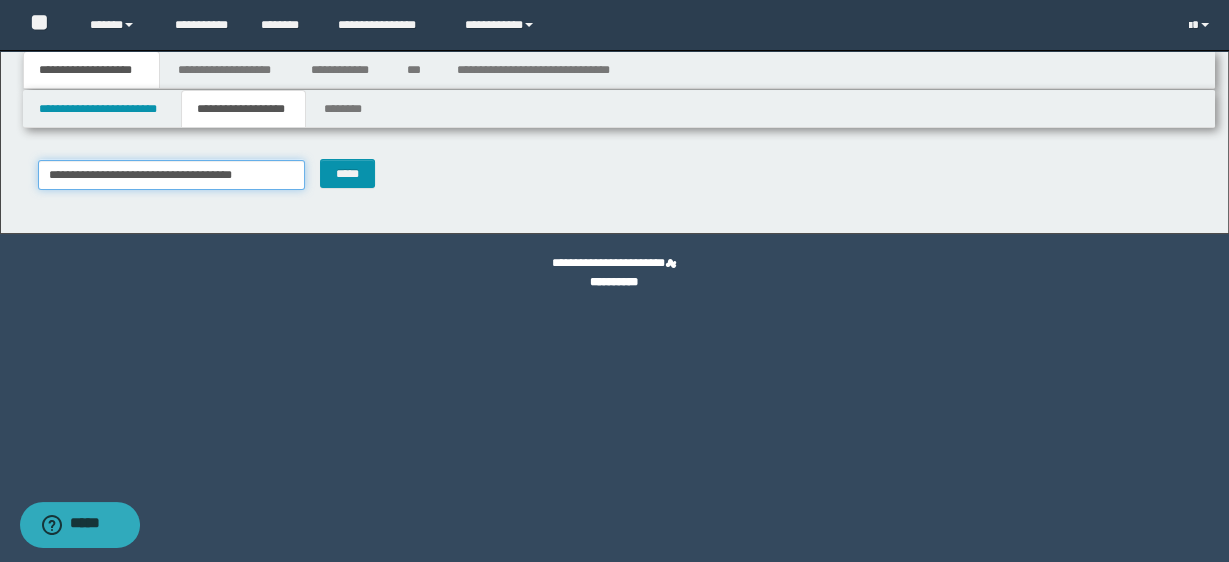 type on "**********" 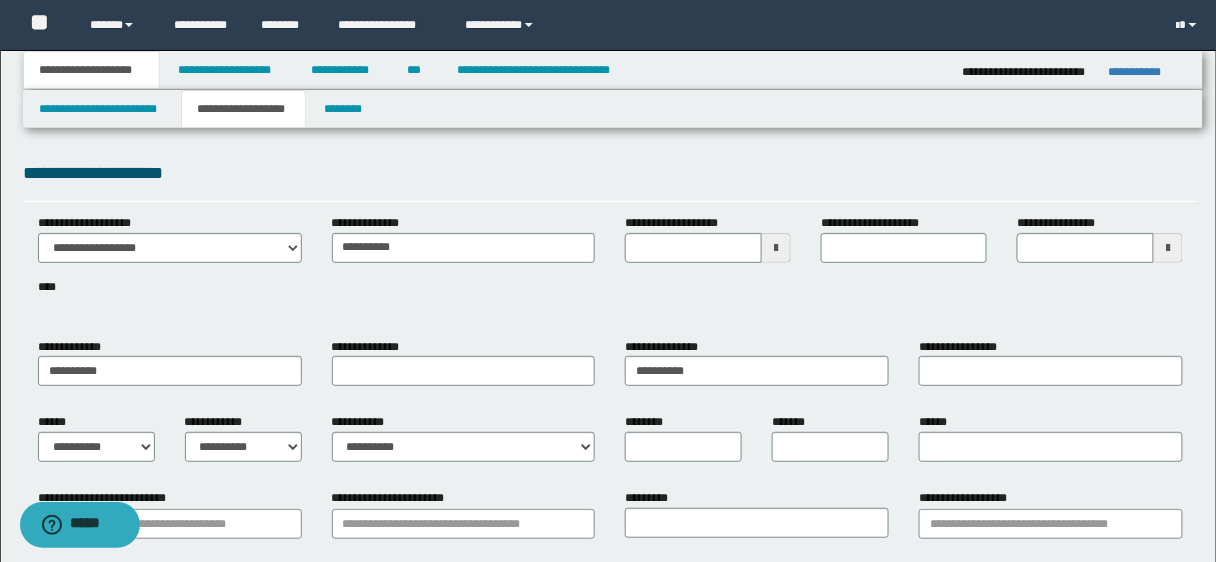 type 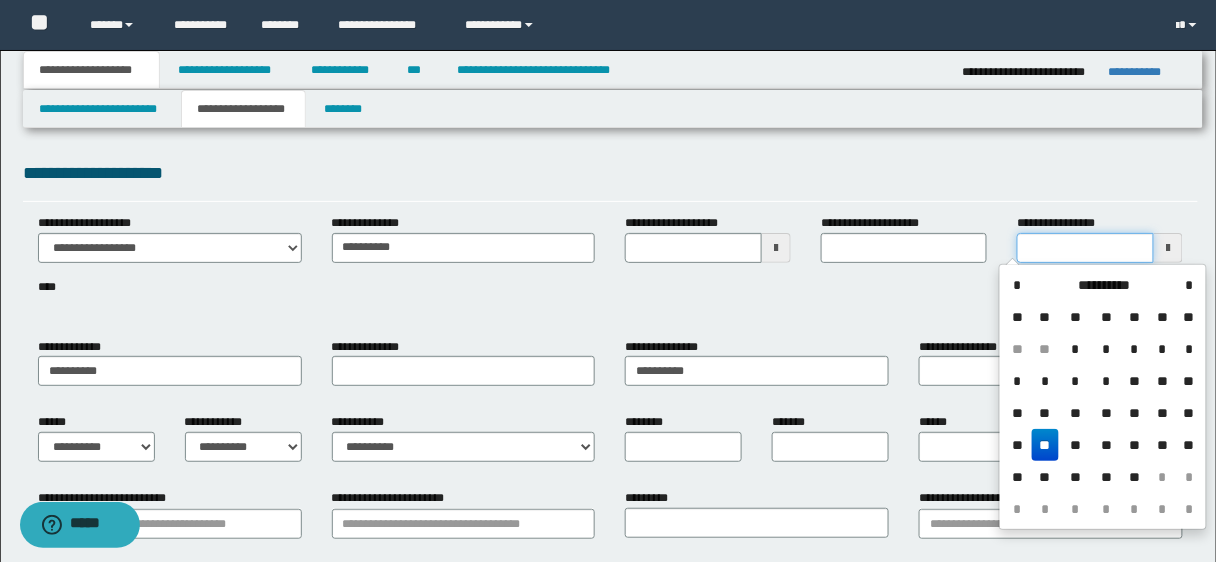 click on "**********" at bounding box center [1085, 248] 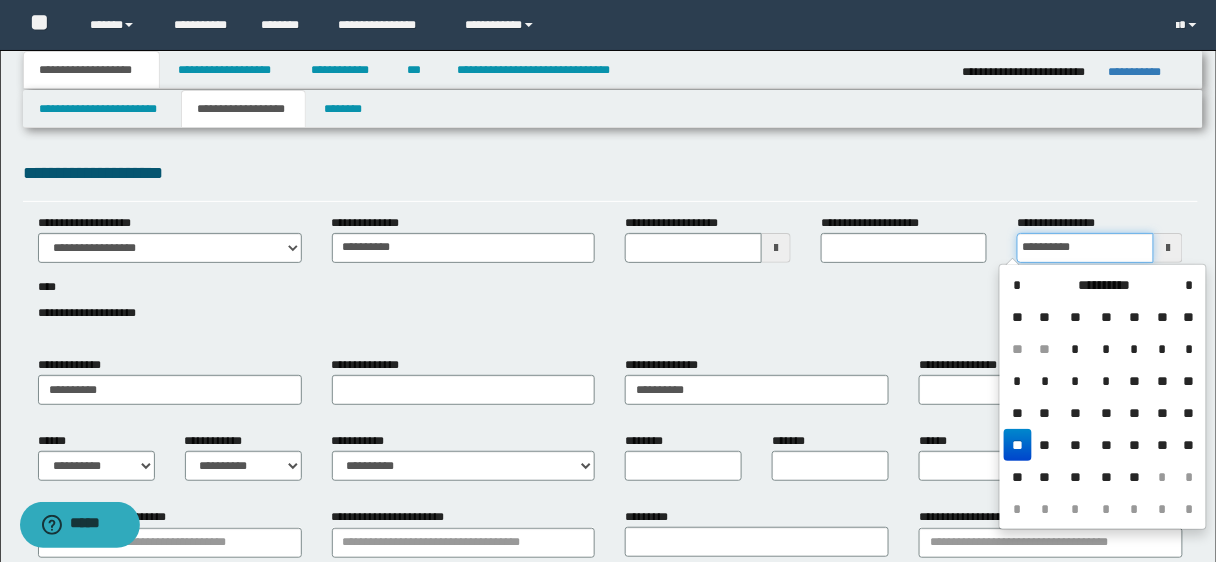 click on "**********" at bounding box center (1085, 248) 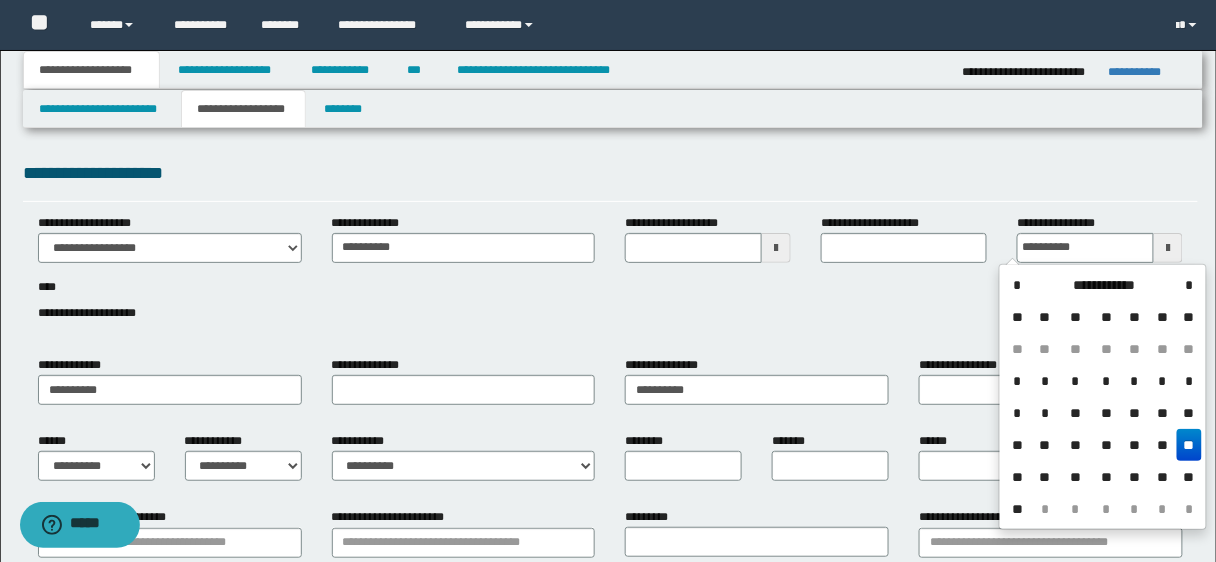 type on "**********" 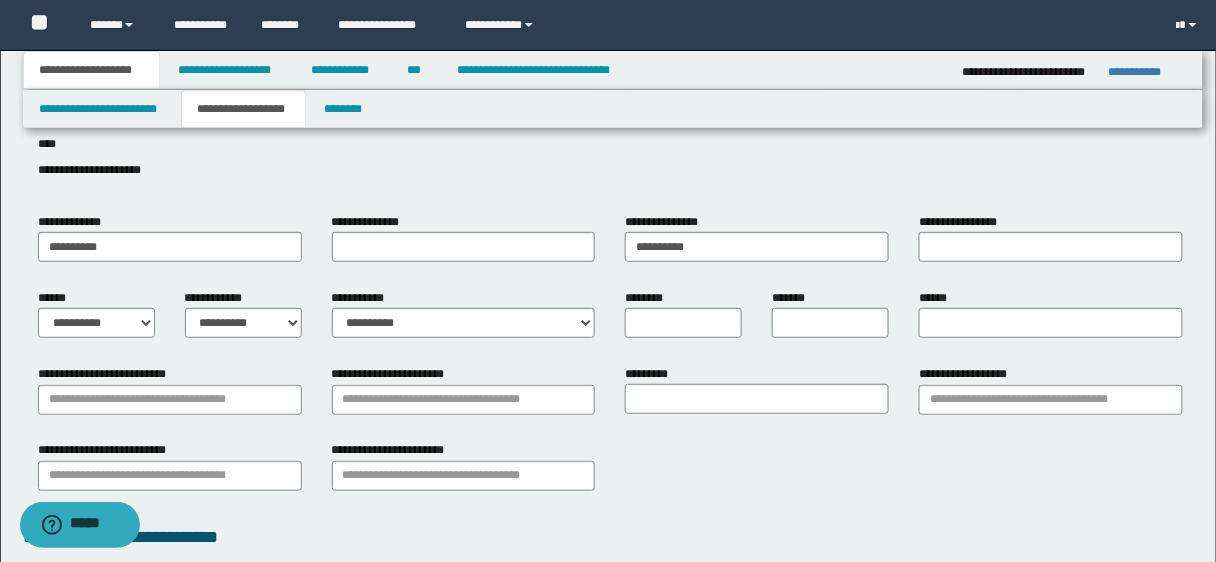 scroll, scrollTop: 40, scrollLeft: 0, axis: vertical 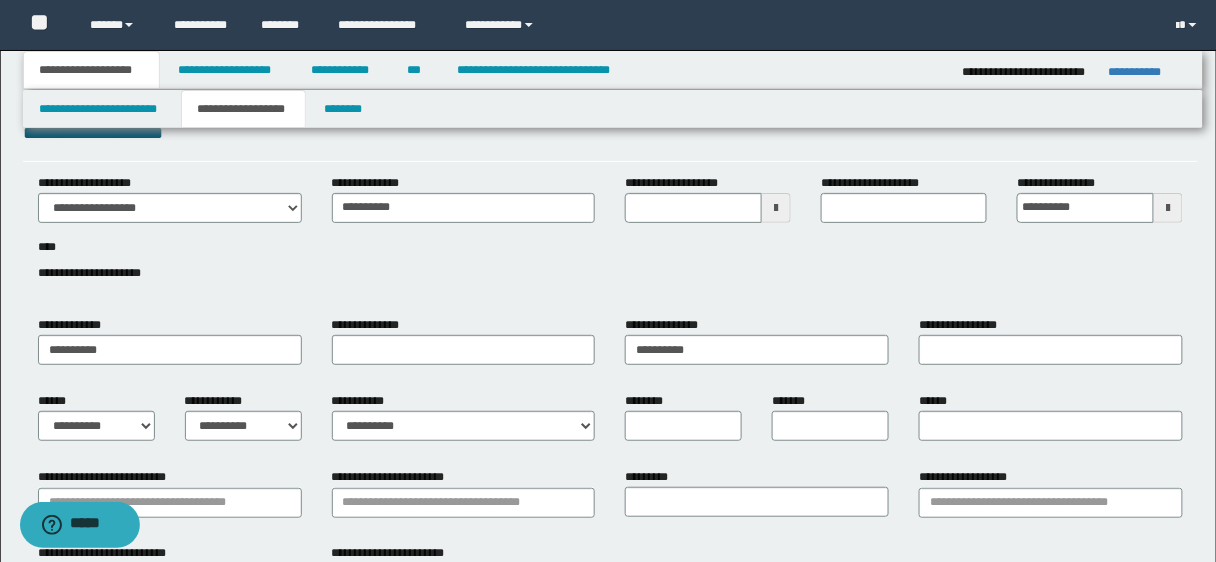 type 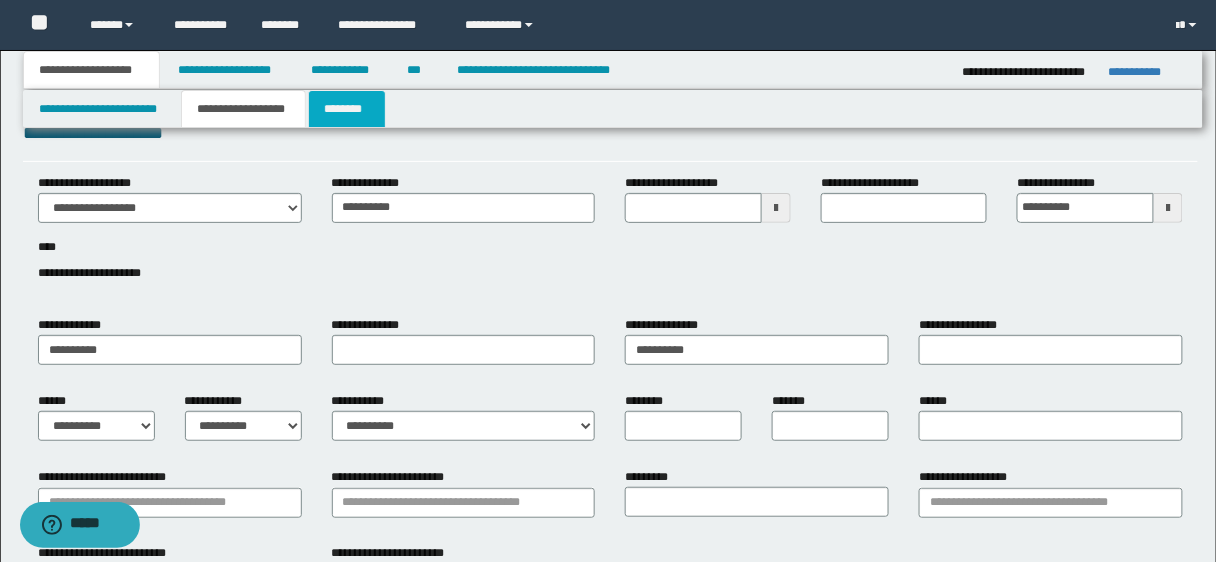 click on "********" at bounding box center [347, 109] 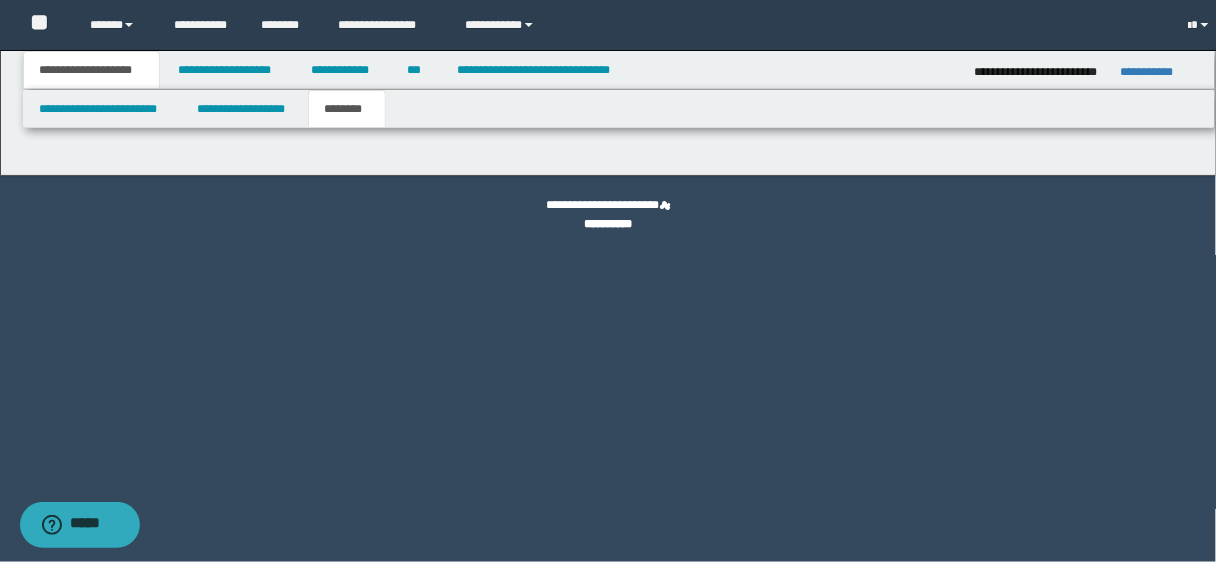 scroll, scrollTop: 0, scrollLeft: 0, axis: both 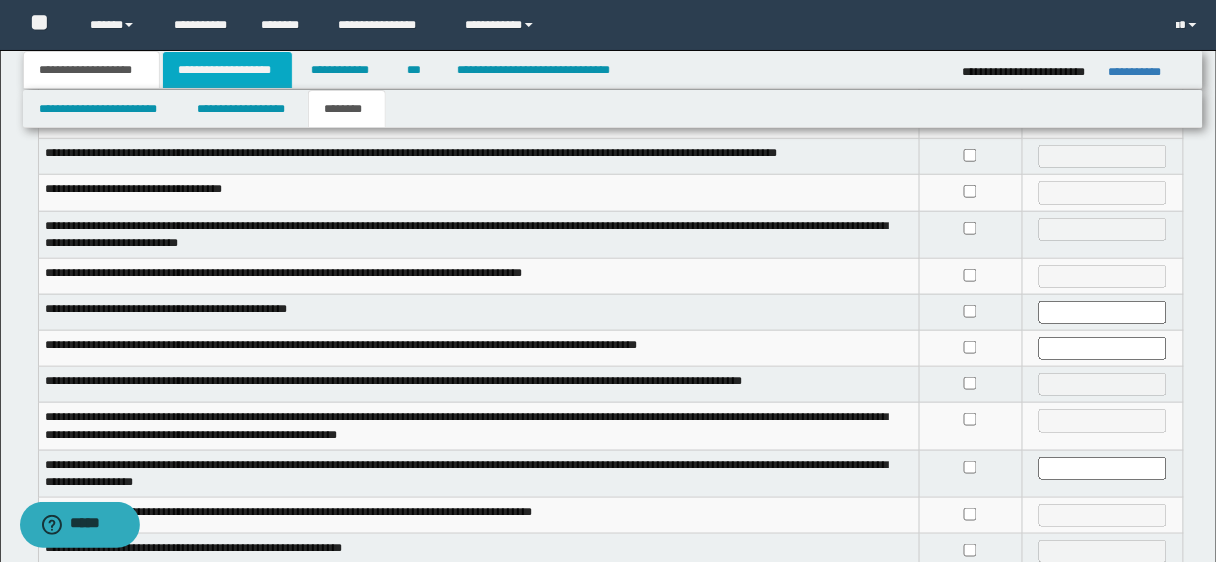 click on "**********" at bounding box center [227, 70] 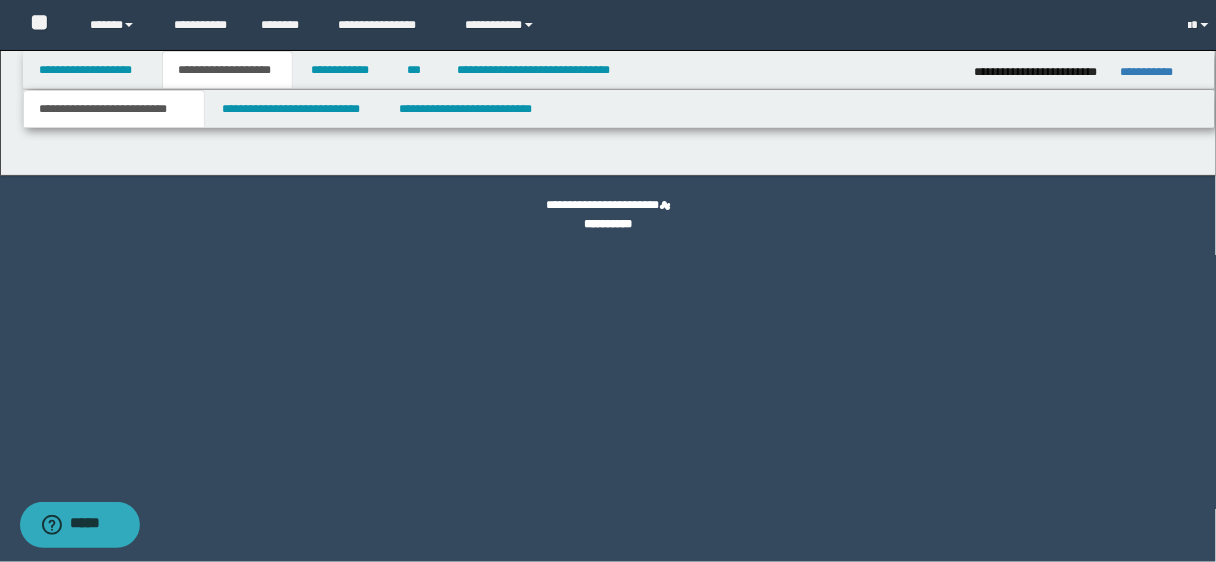 scroll, scrollTop: 0, scrollLeft: 0, axis: both 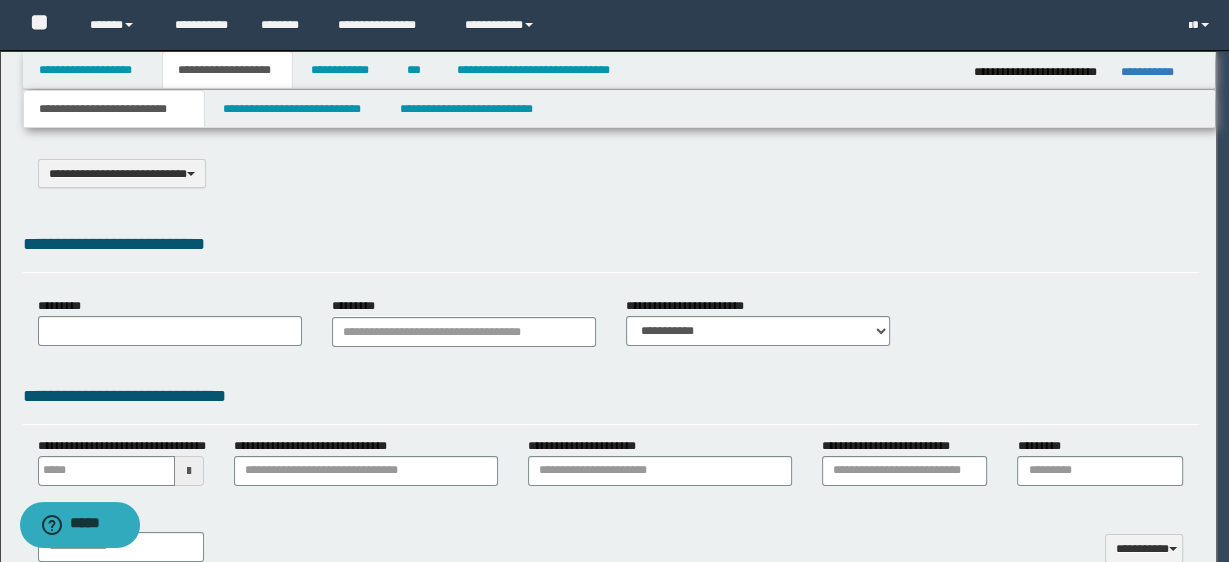 select on "*" 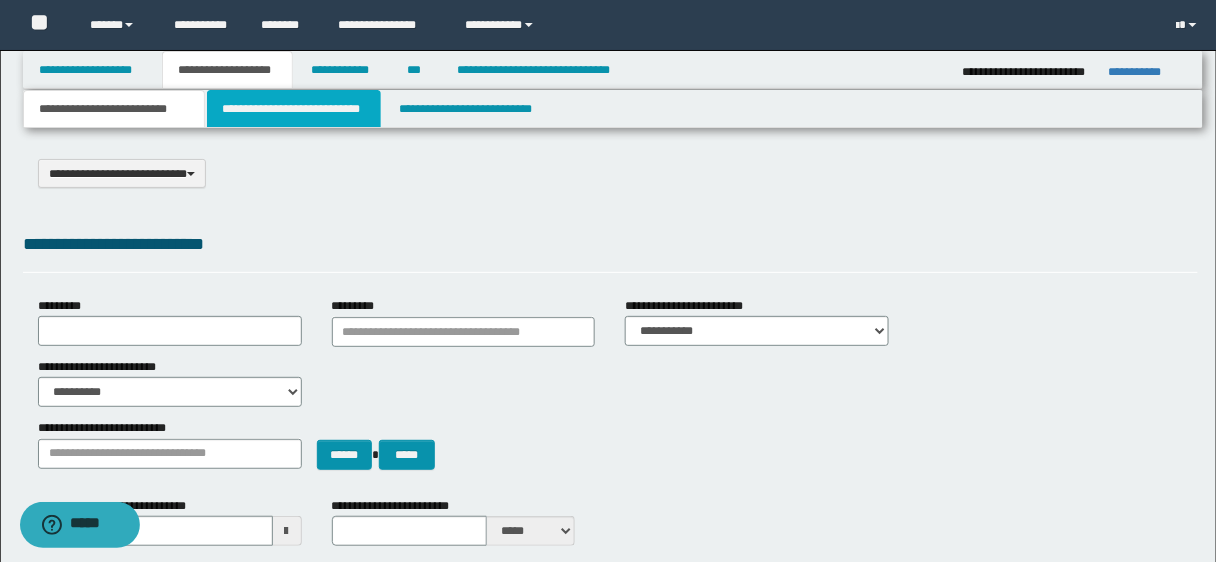click on "**********" at bounding box center (294, 109) 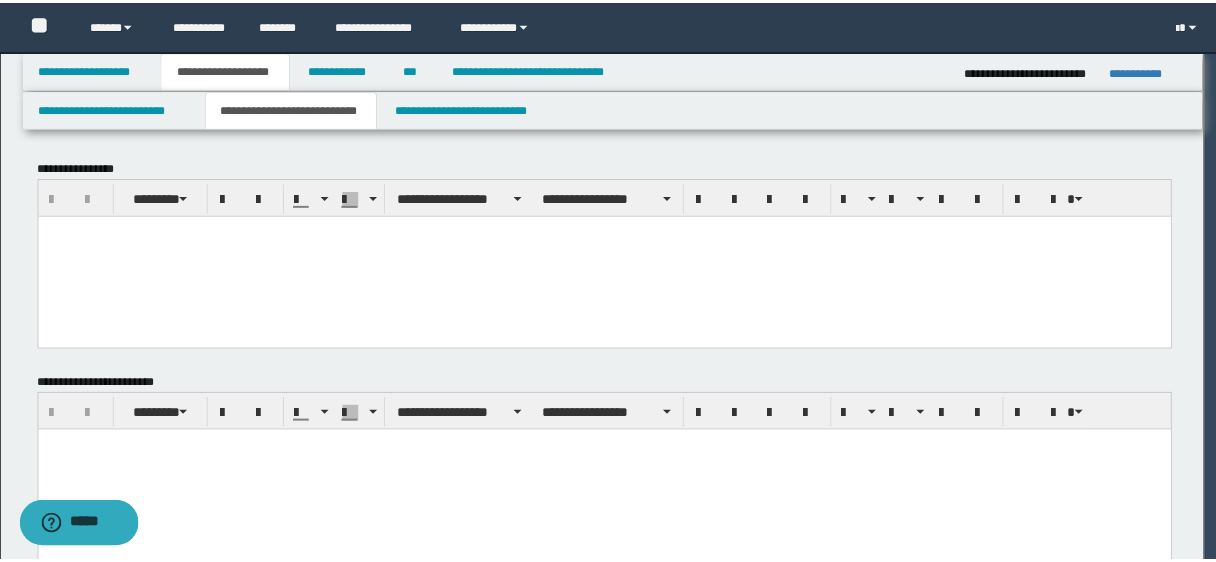 scroll, scrollTop: 0, scrollLeft: 0, axis: both 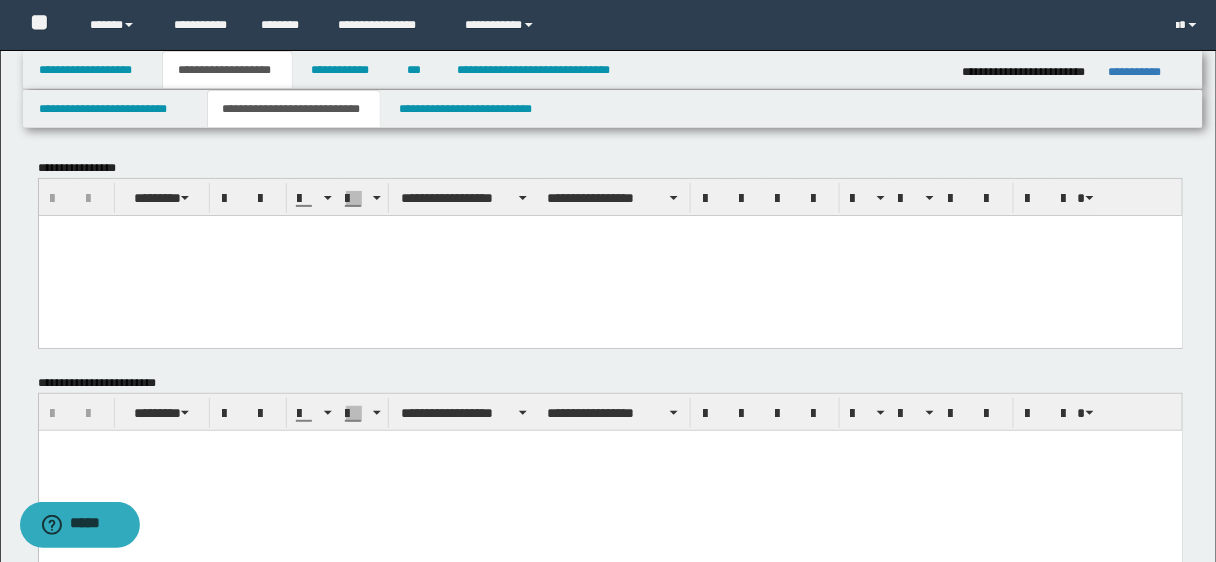 type 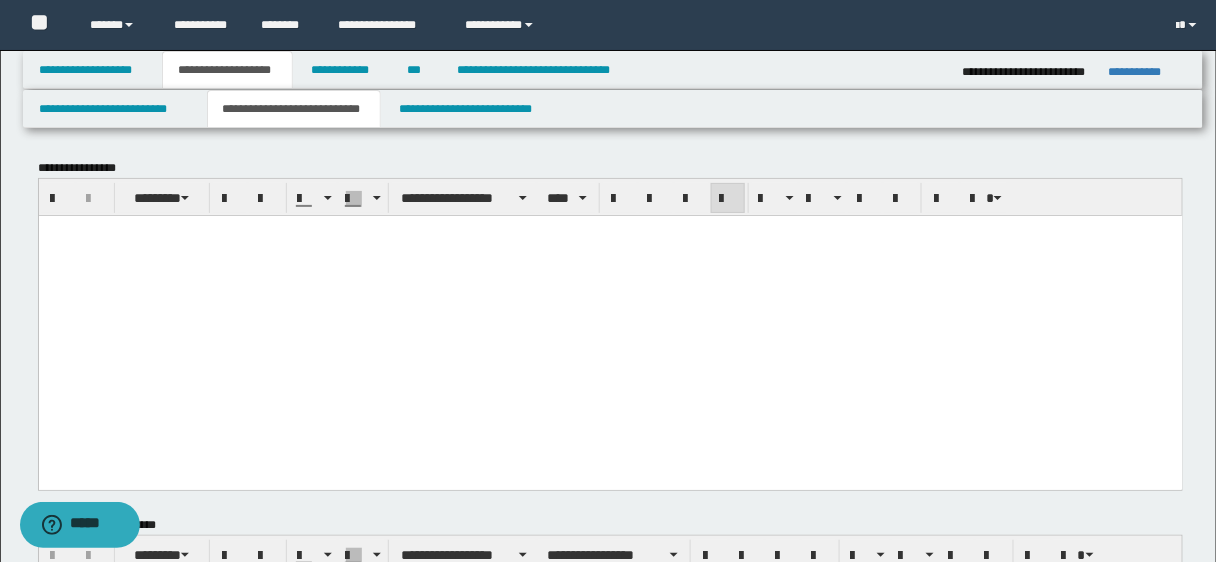 click at bounding box center (610, 255) 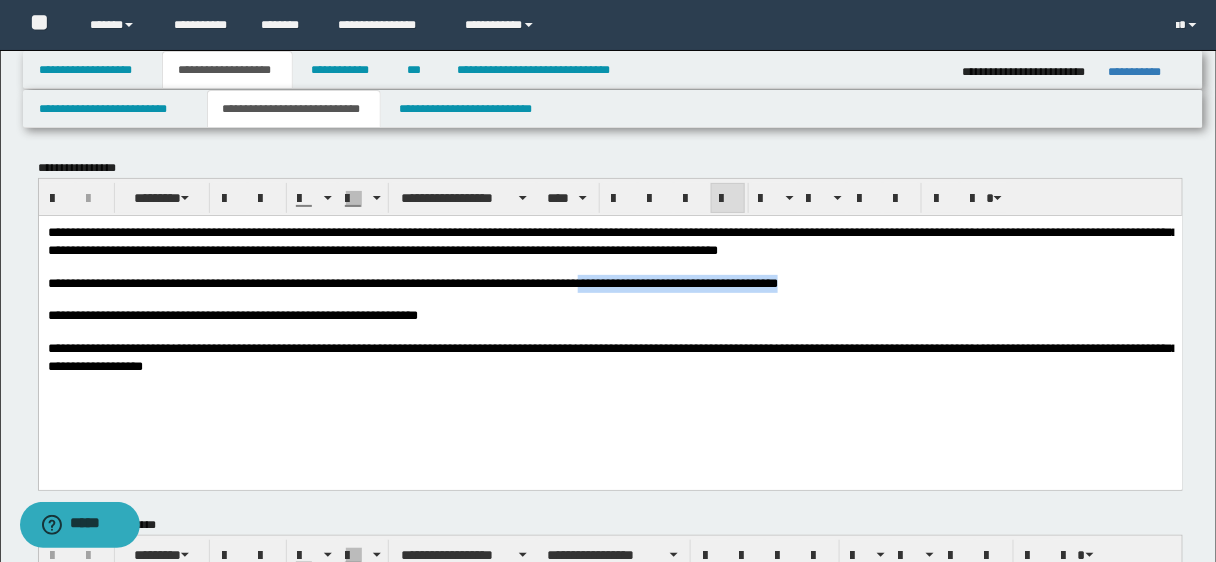 drag, startPoint x: 937, startPoint y: 288, endPoint x: 696, endPoint y: 286, distance: 241.0083 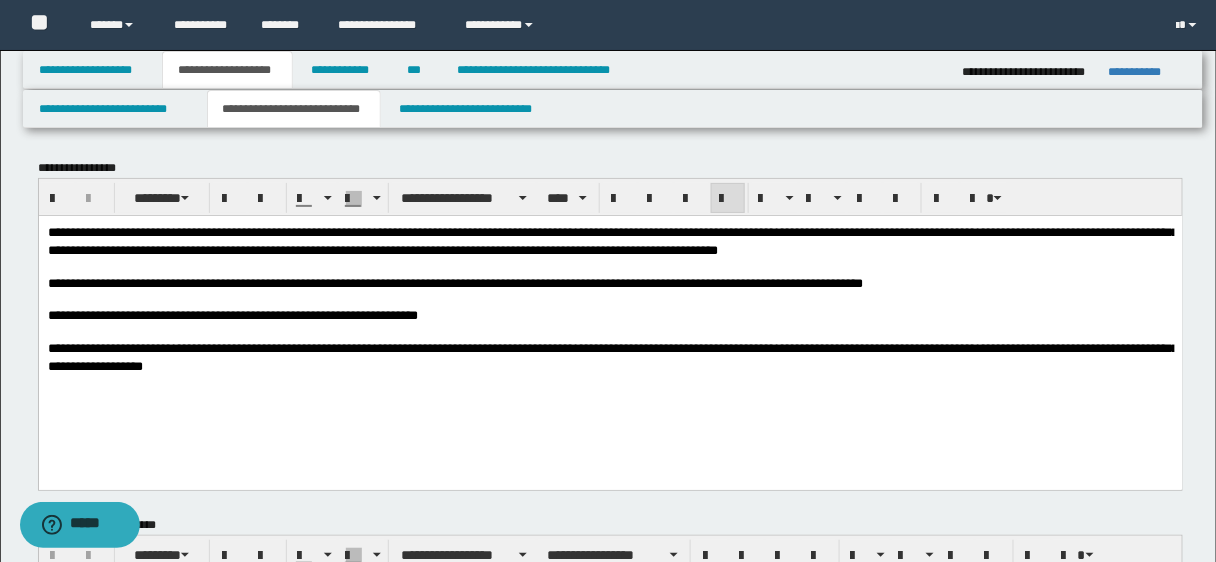 click on "**********" at bounding box center (454, 282) 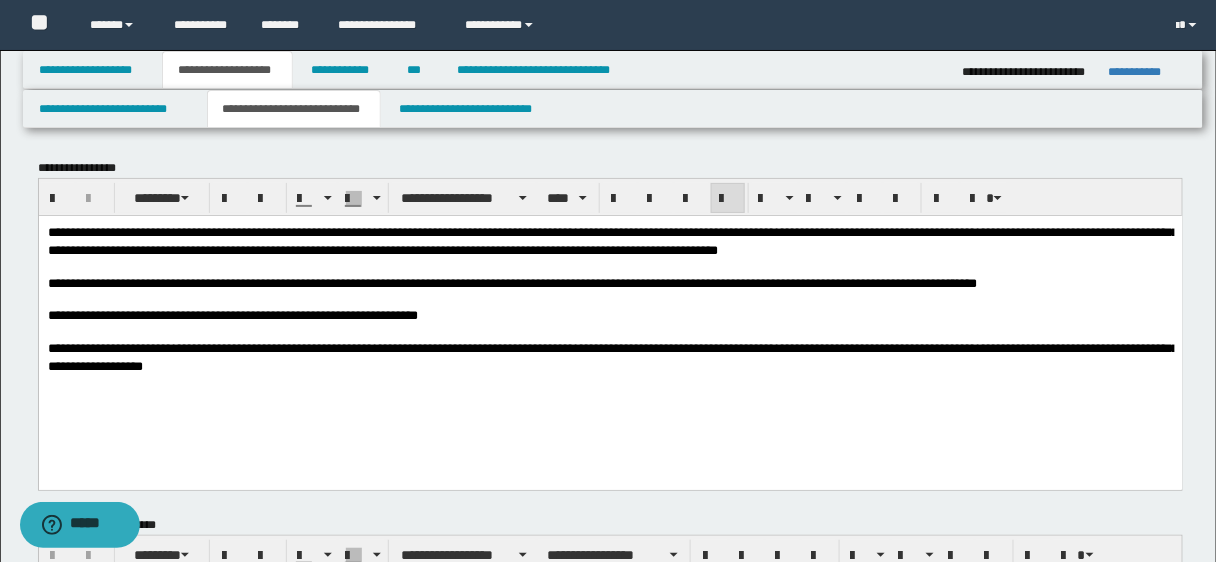 click on "**********" at bounding box center [612, 356] 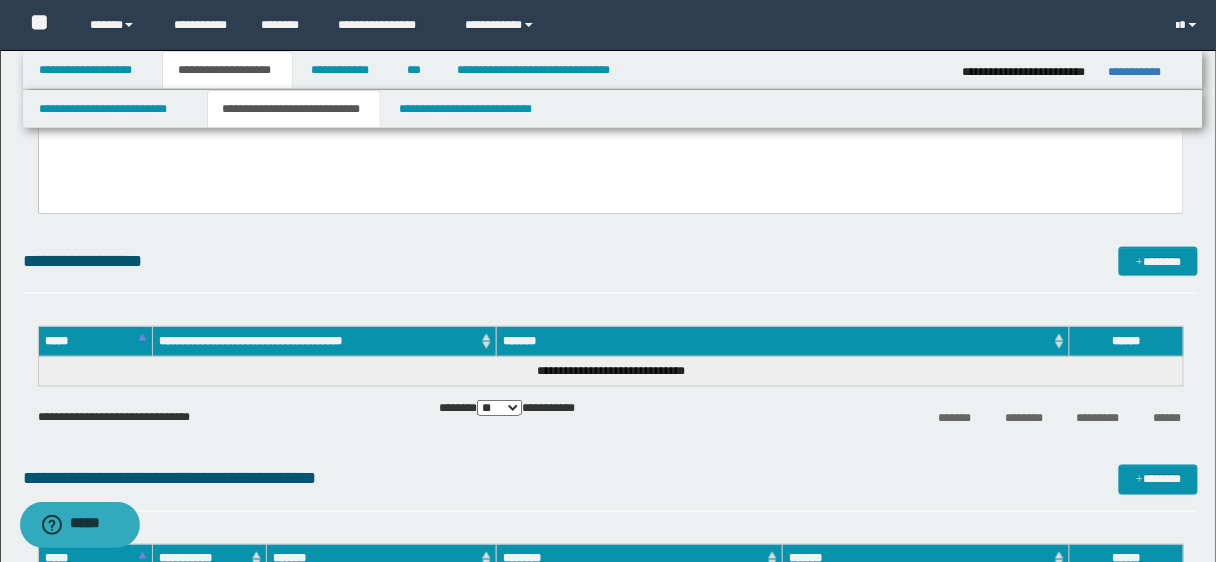 click at bounding box center (610, 120) 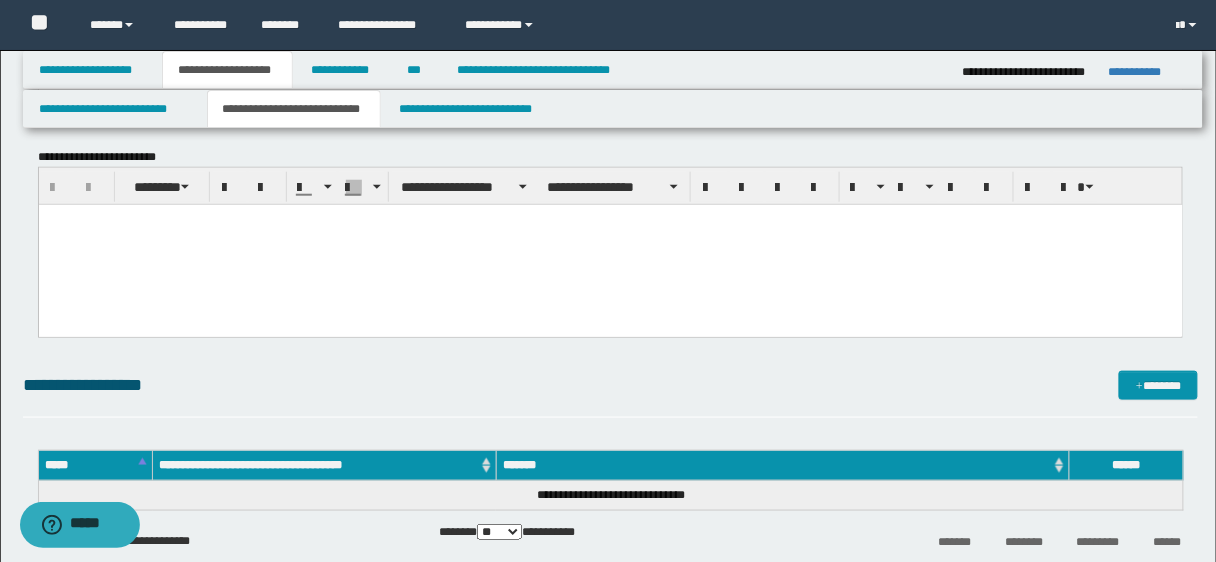 scroll, scrollTop: 366, scrollLeft: 0, axis: vertical 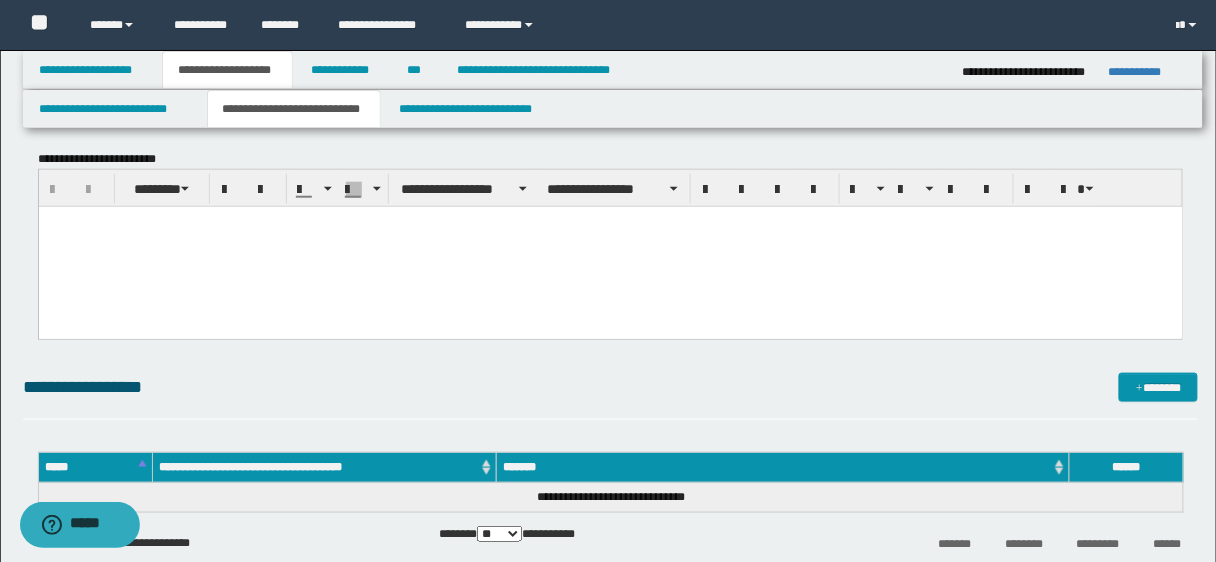 paste 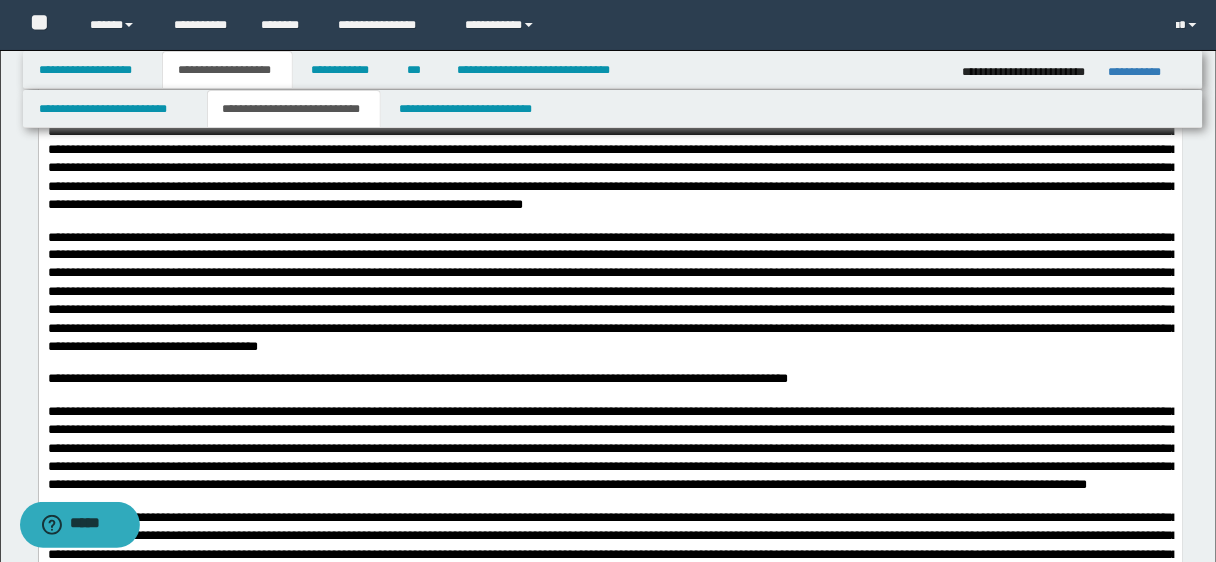 scroll, scrollTop: 712, scrollLeft: 0, axis: vertical 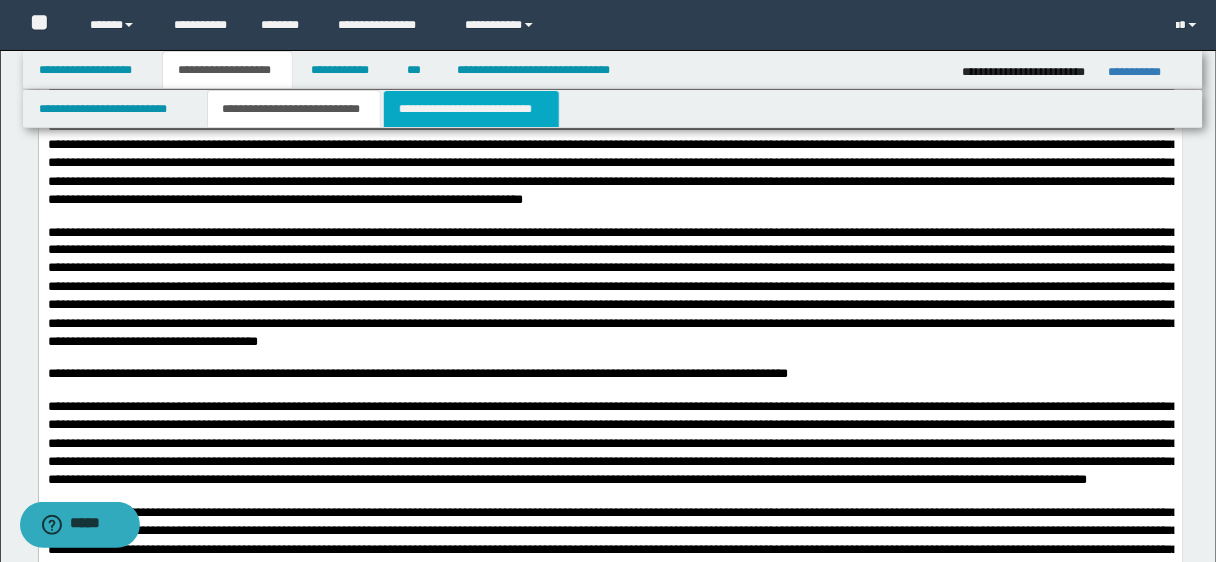click on "**********" at bounding box center (471, 109) 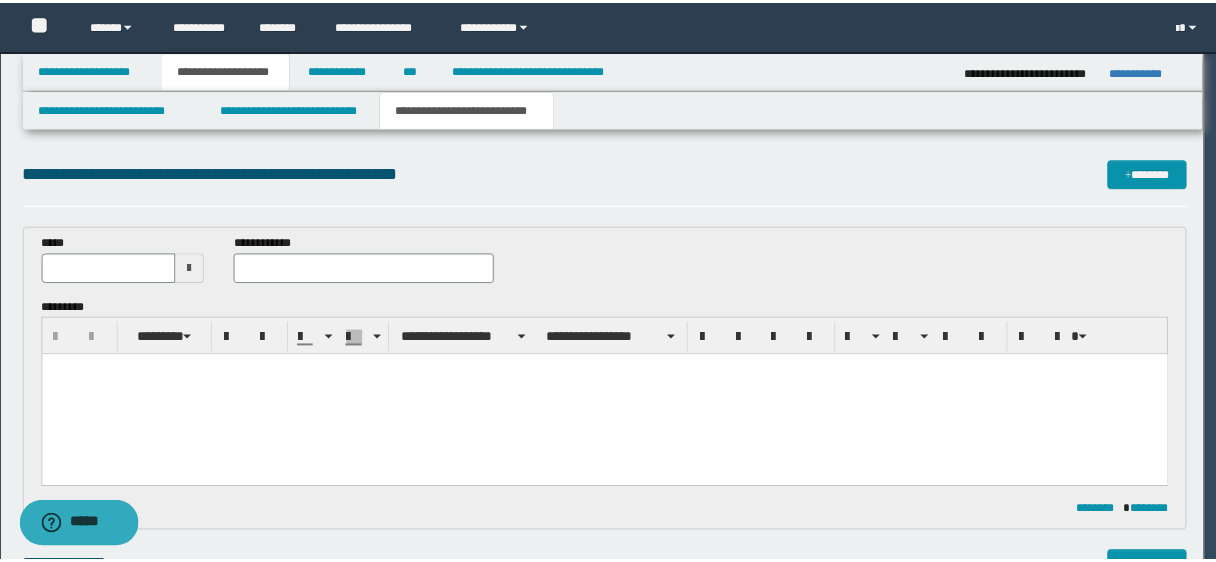 scroll, scrollTop: 0, scrollLeft: 0, axis: both 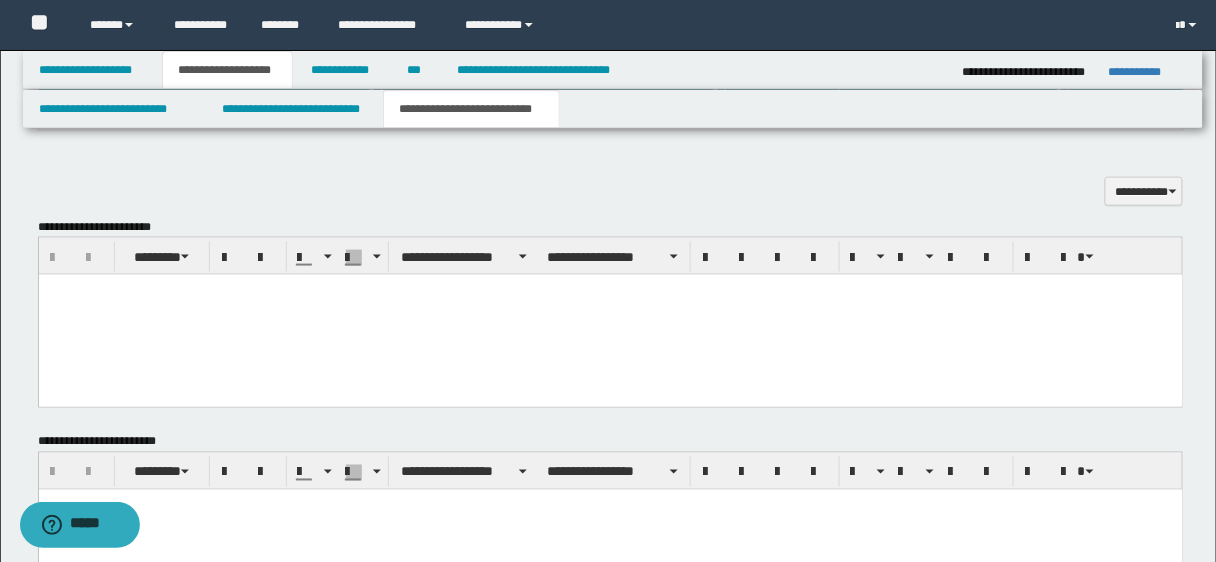 click at bounding box center [610, 314] 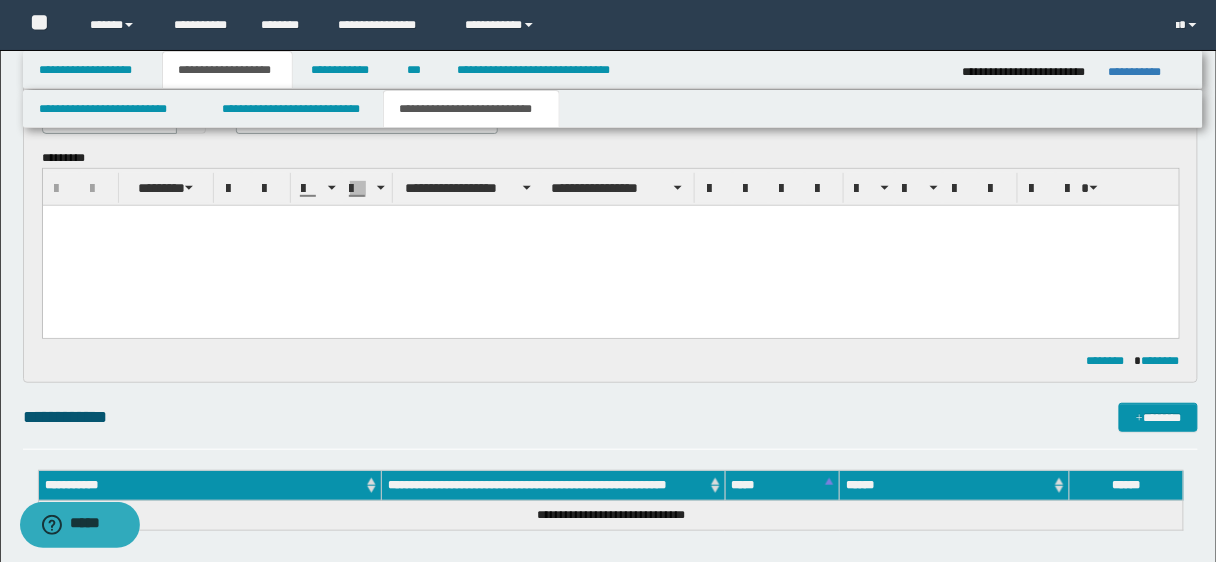 scroll, scrollTop: 0, scrollLeft: 0, axis: both 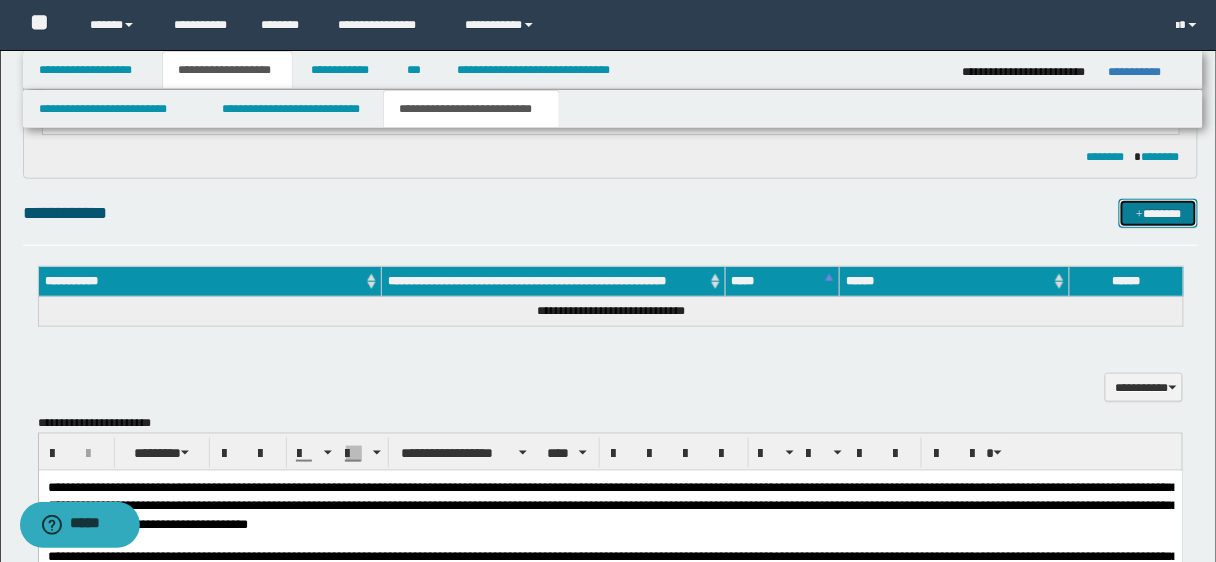 click at bounding box center (1139, 215) 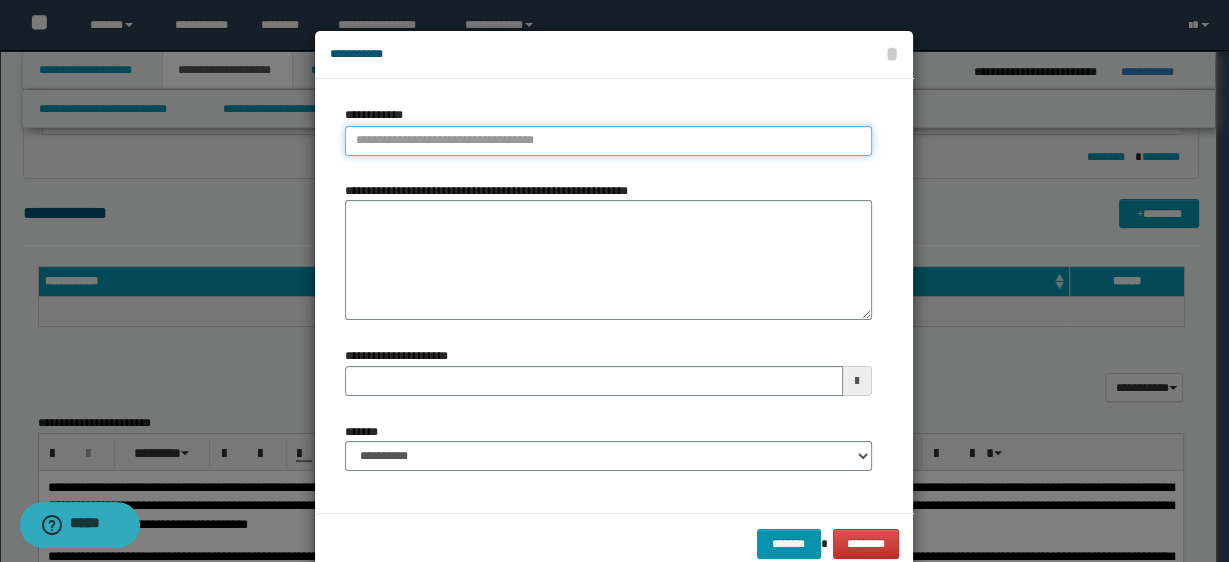 click on "**********" at bounding box center (608, 141) 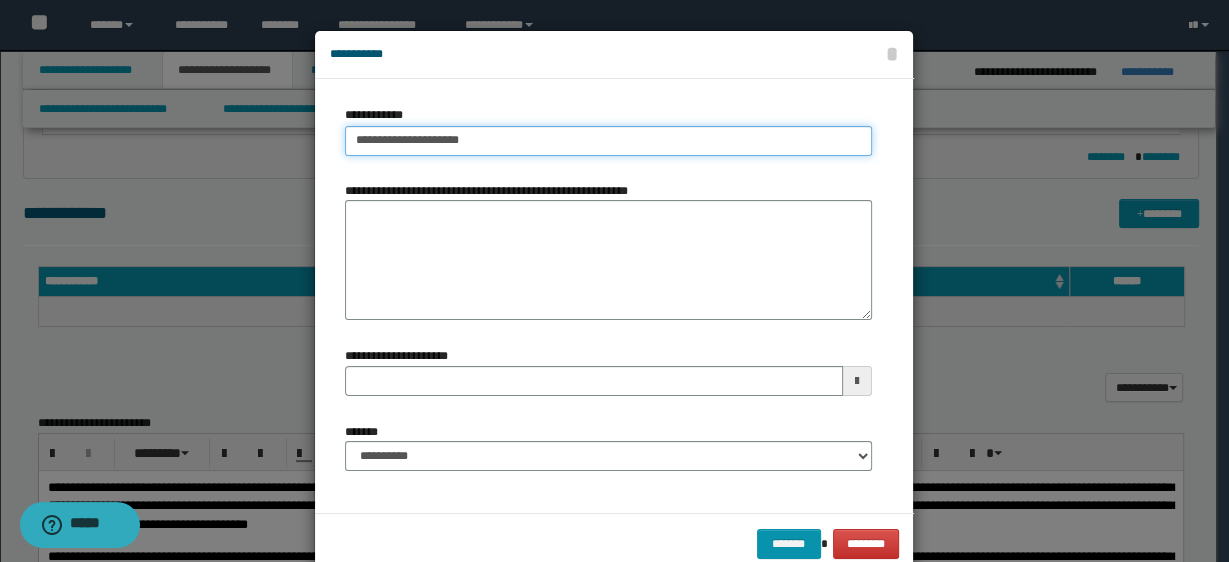 type on "**********" 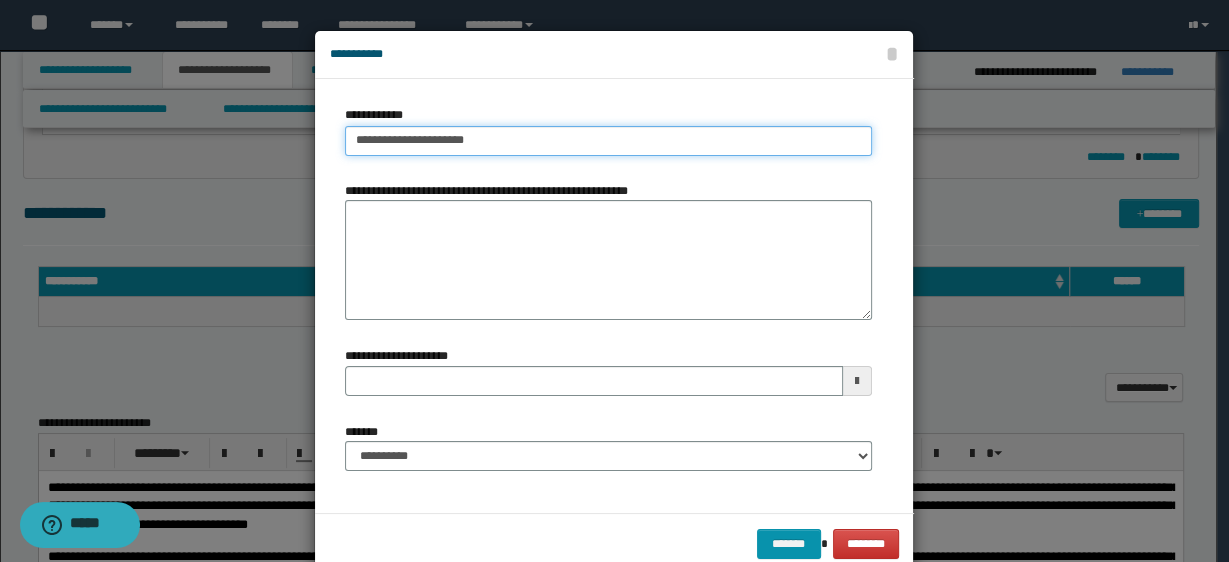 type on "**********" 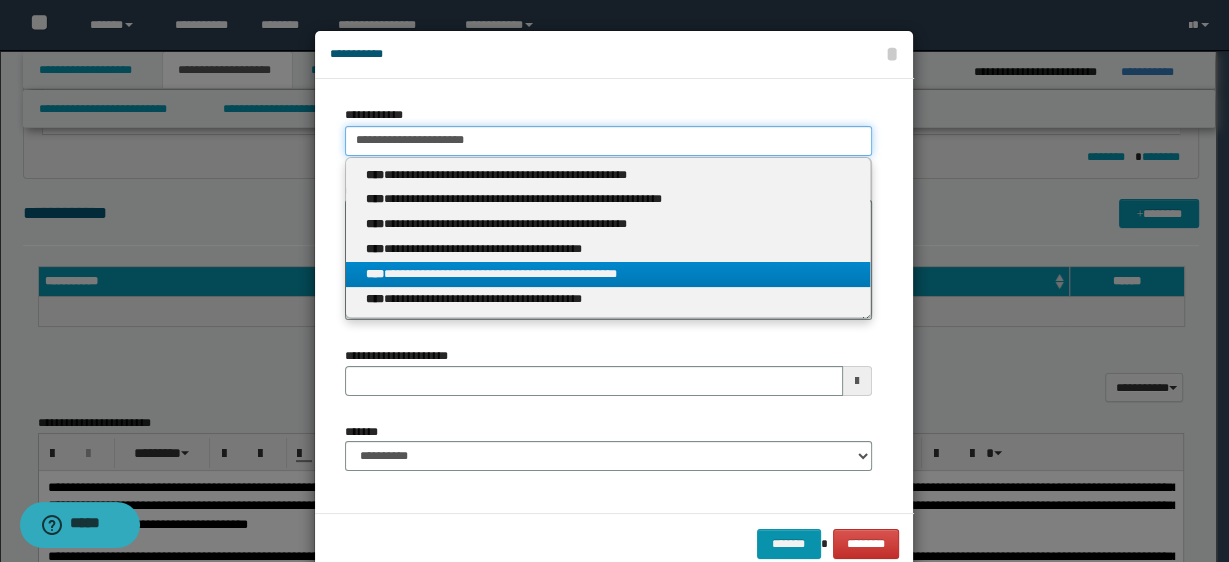 type on "**********" 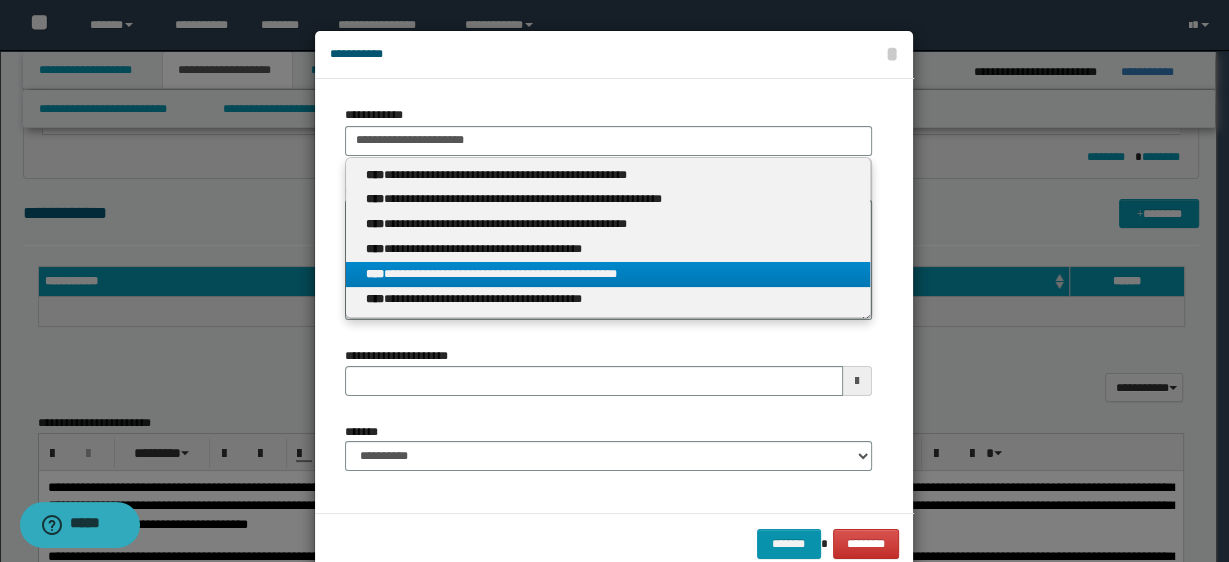 click on "**********" at bounding box center [608, 274] 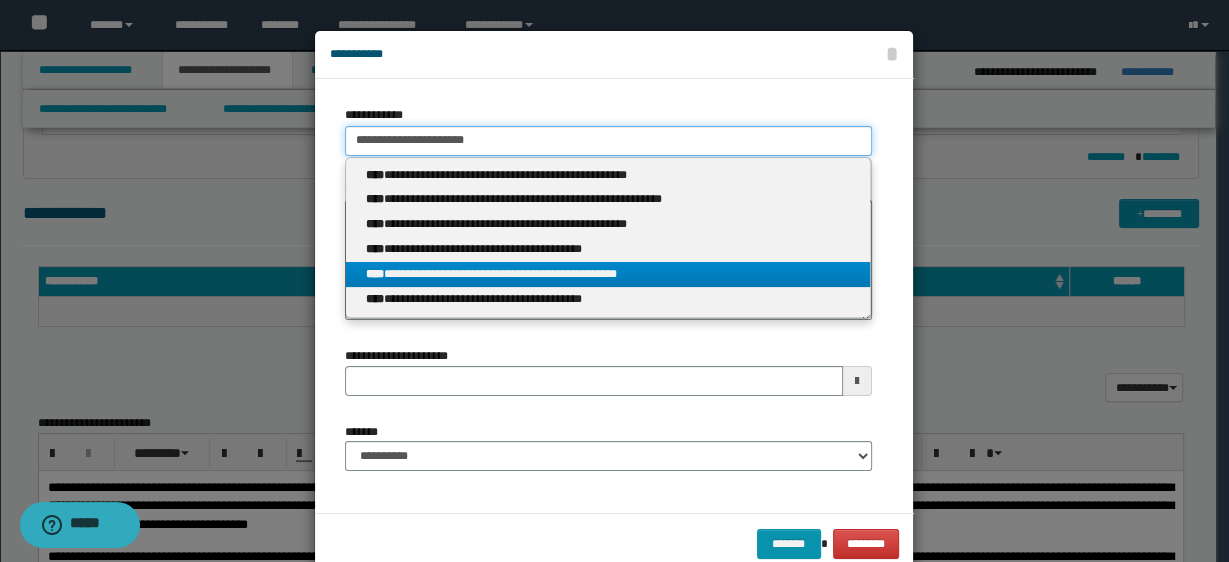 type 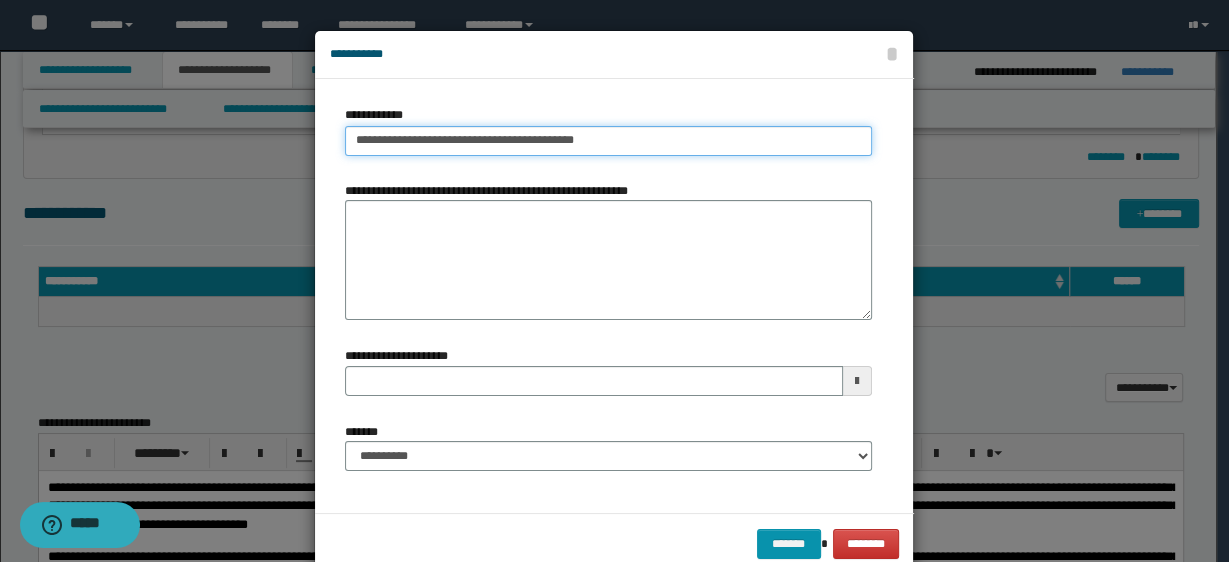 type 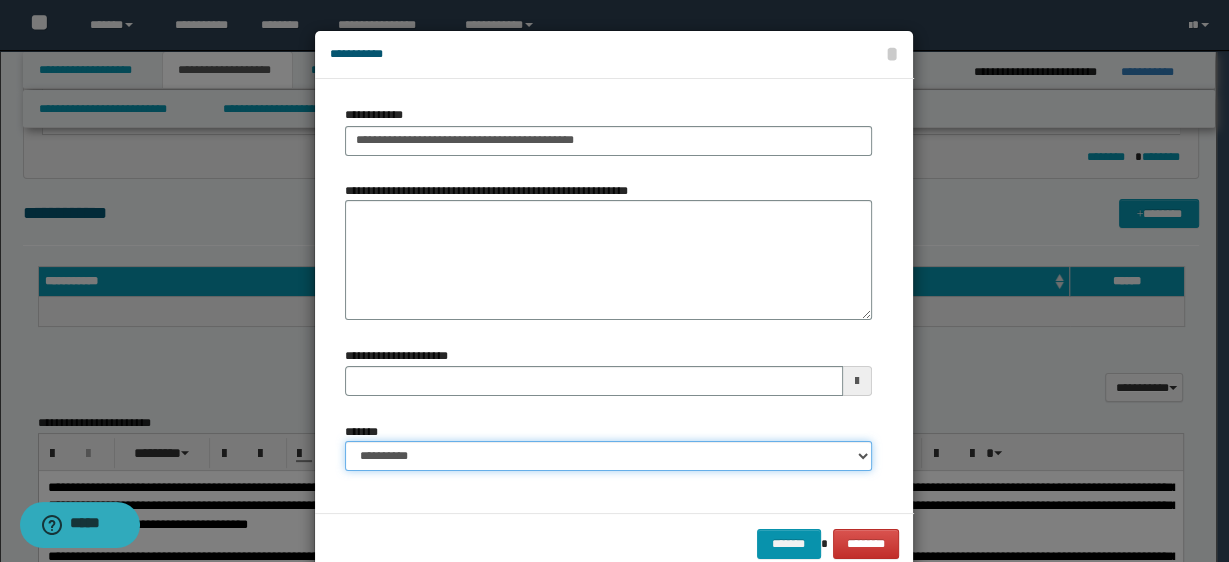 click on "**********" at bounding box center (608, 456) 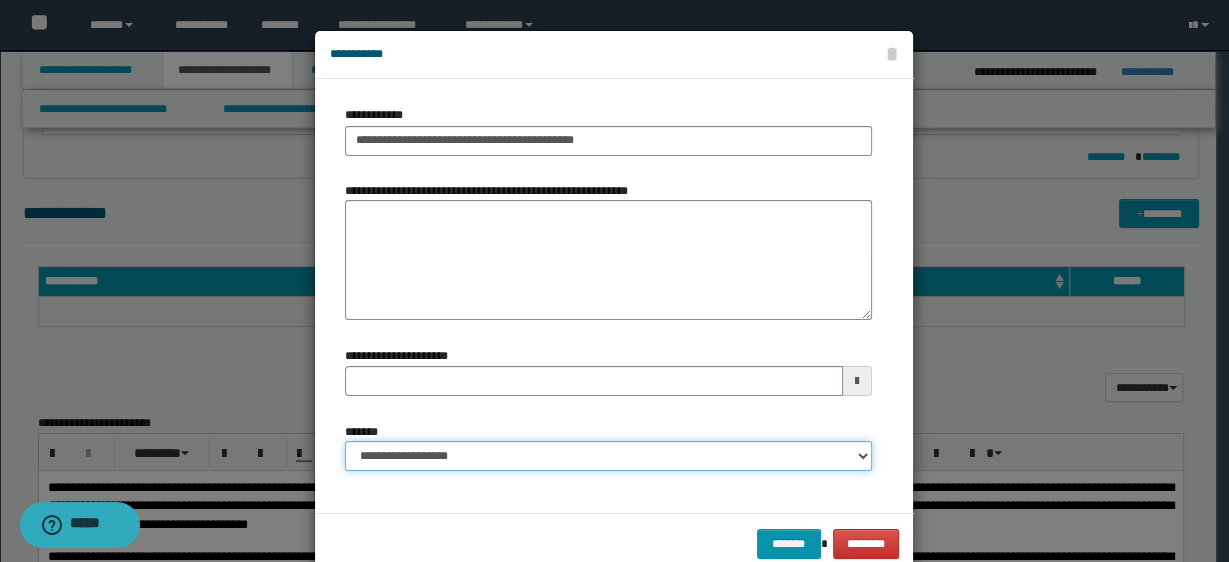 type 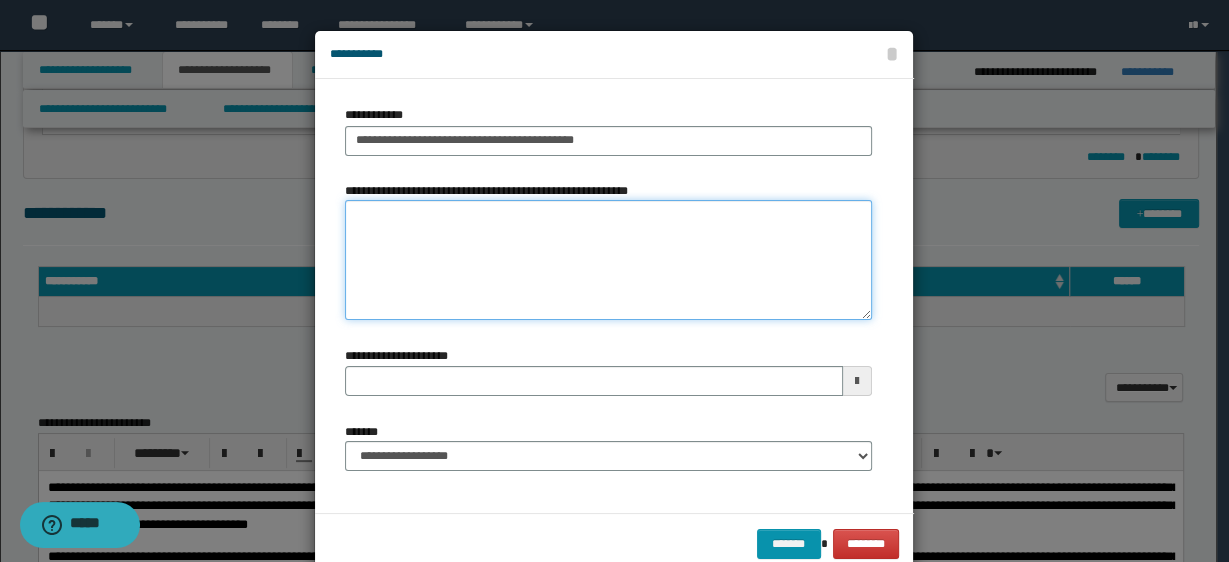 click on "**********" at bounding box center (608, 260) 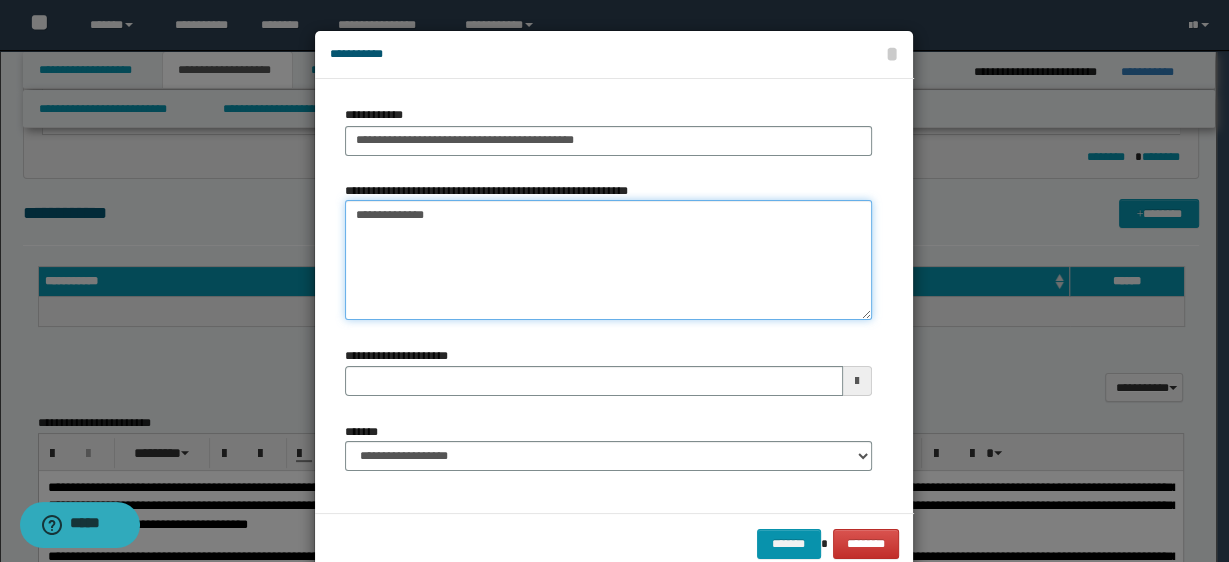 type on "**********" 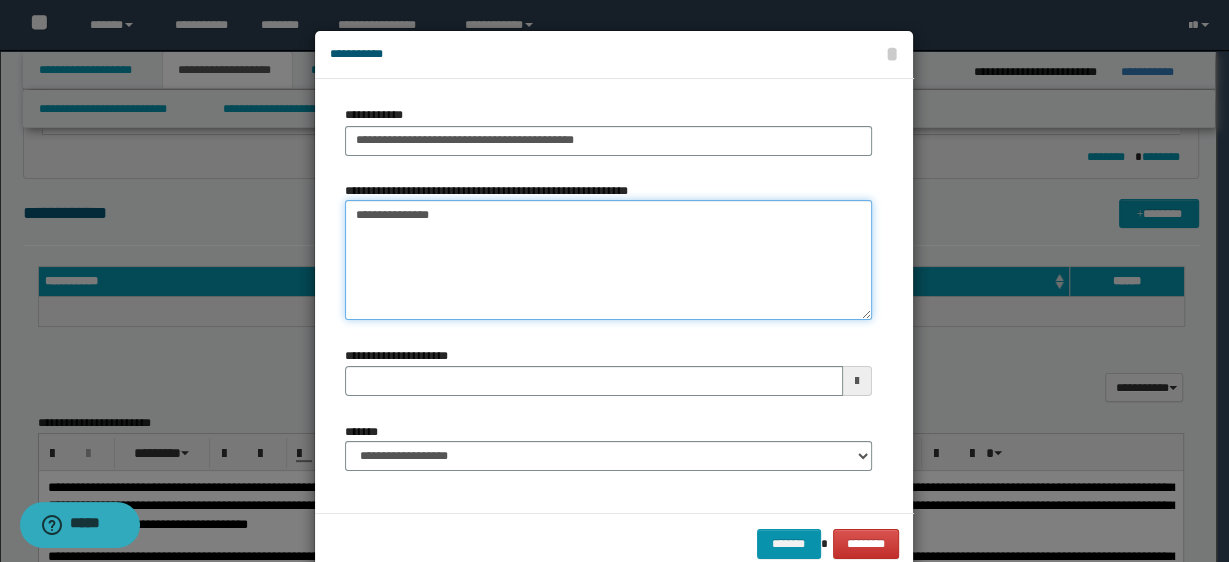 type 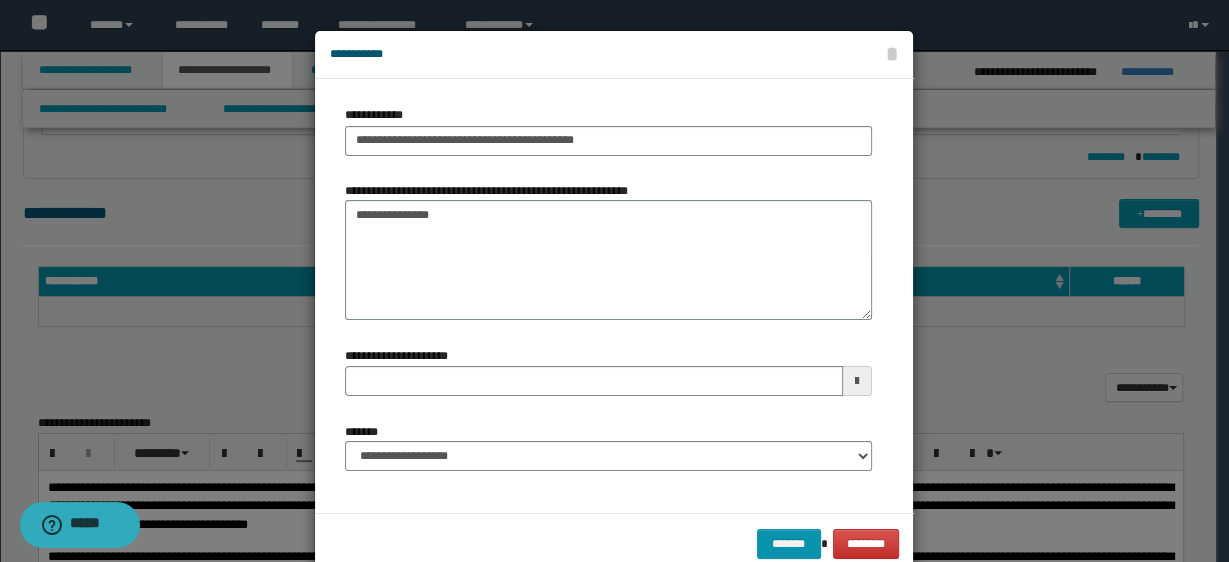 click on "*******
********" at bounding box center (614, 543) 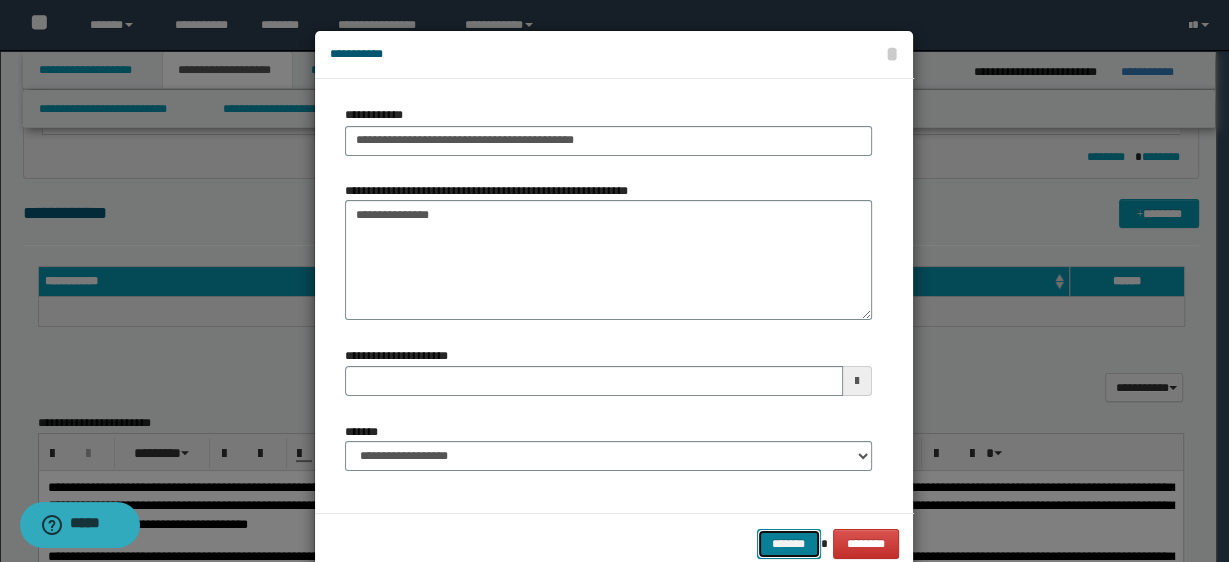 click on "*******" at bounding box center [789, 543] 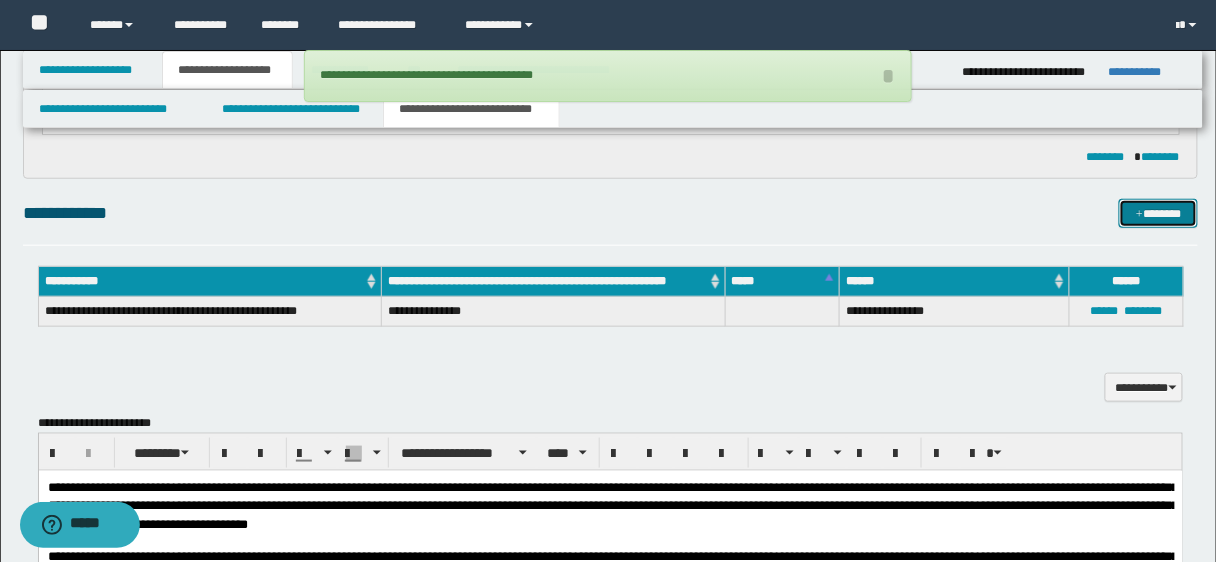 click on "*******" at bounding box center [1158, 213] 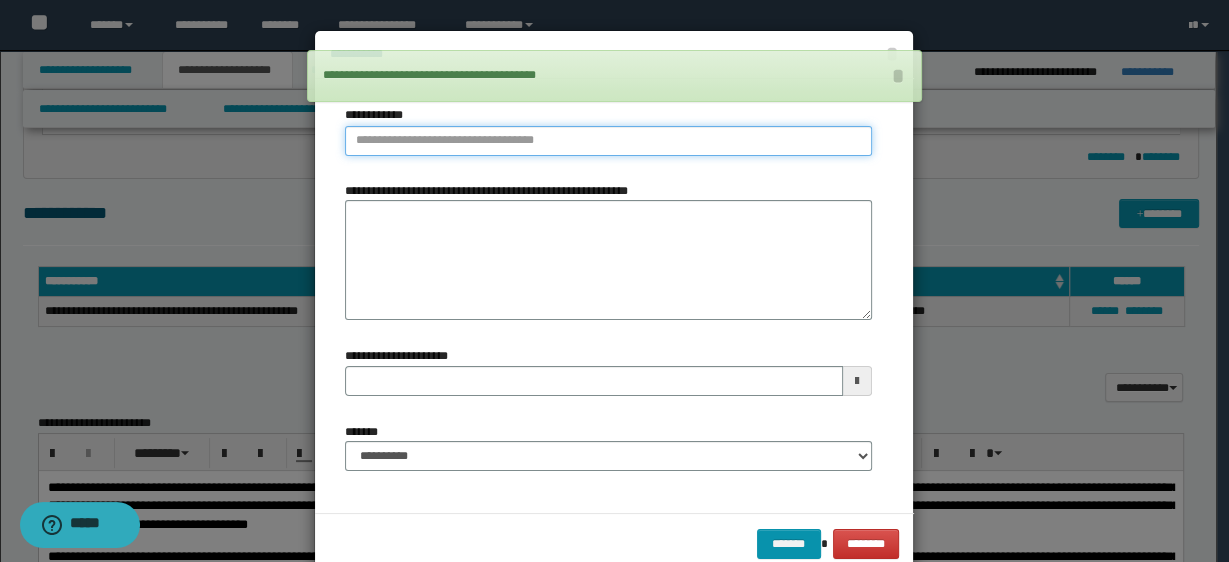 type on "**********" 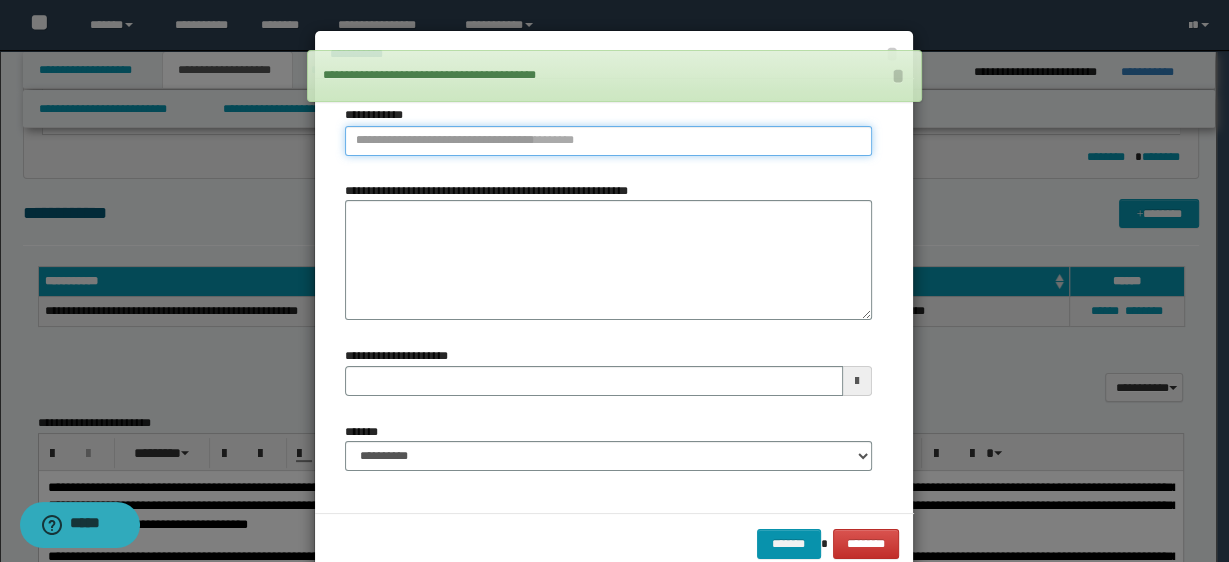 click on "**********" at bounding box center [608, 141] 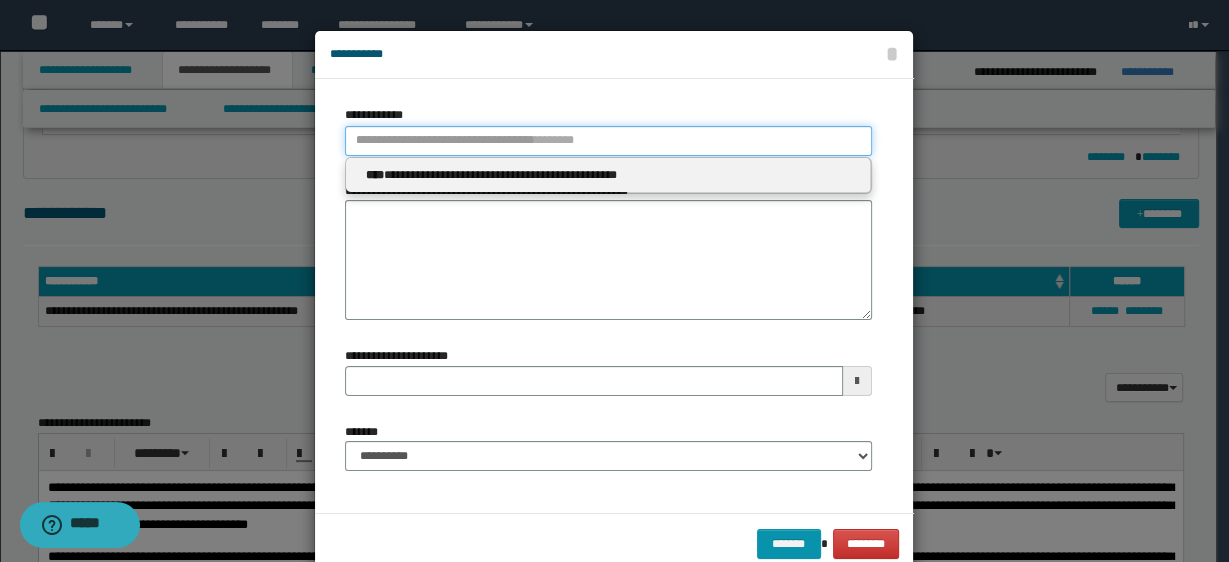 type 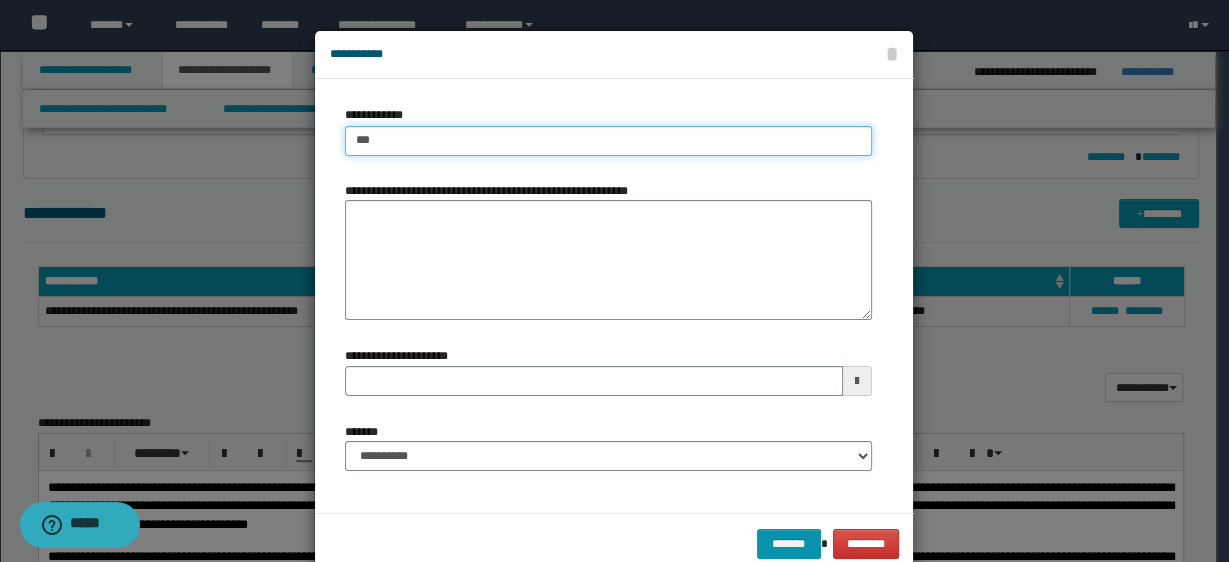 type on "****" 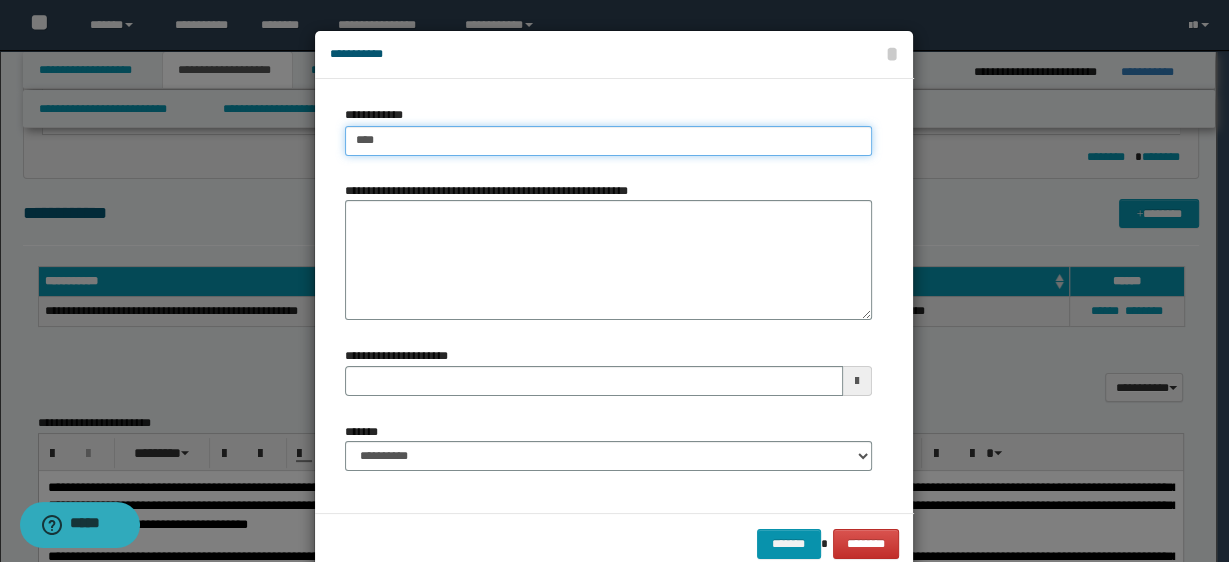 type on "****" 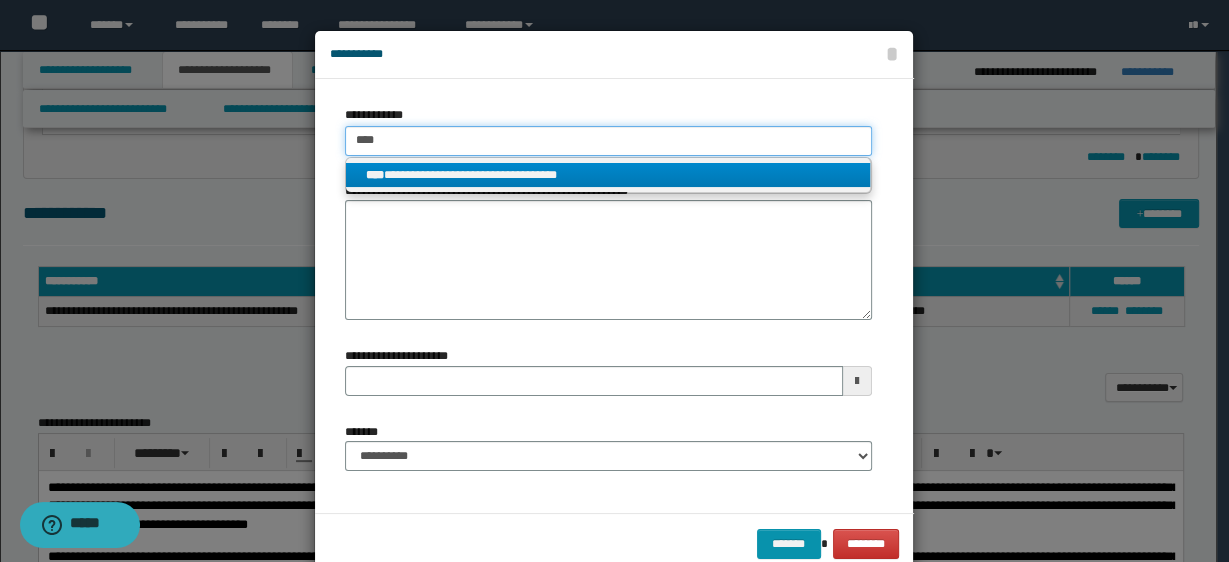 type on "****" 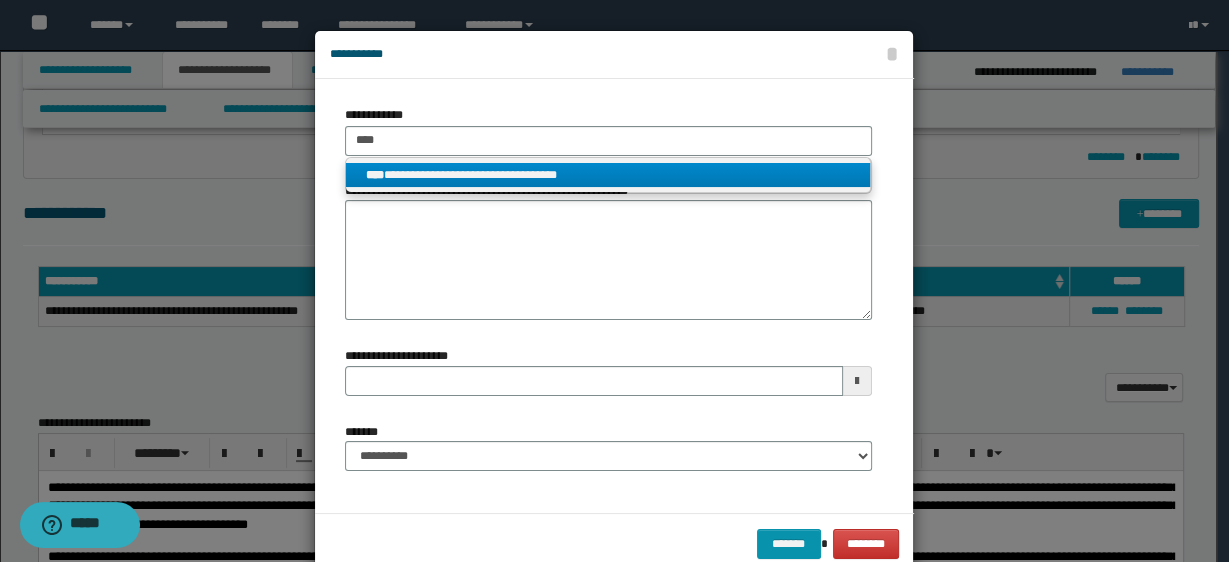 click on "**********" at bounding box center [608, 175] 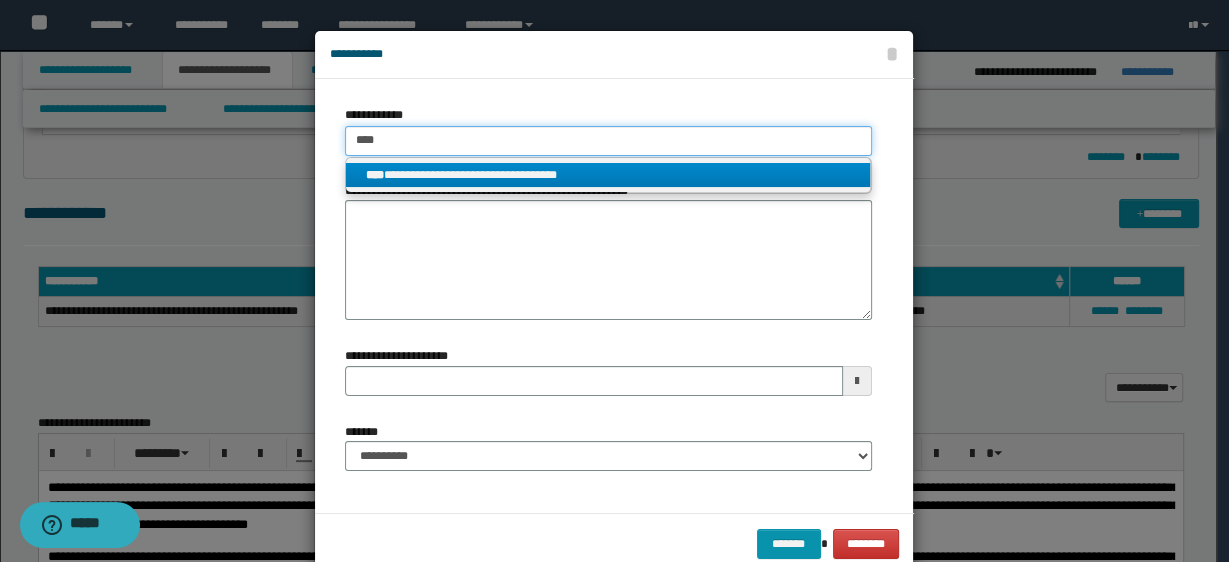 type 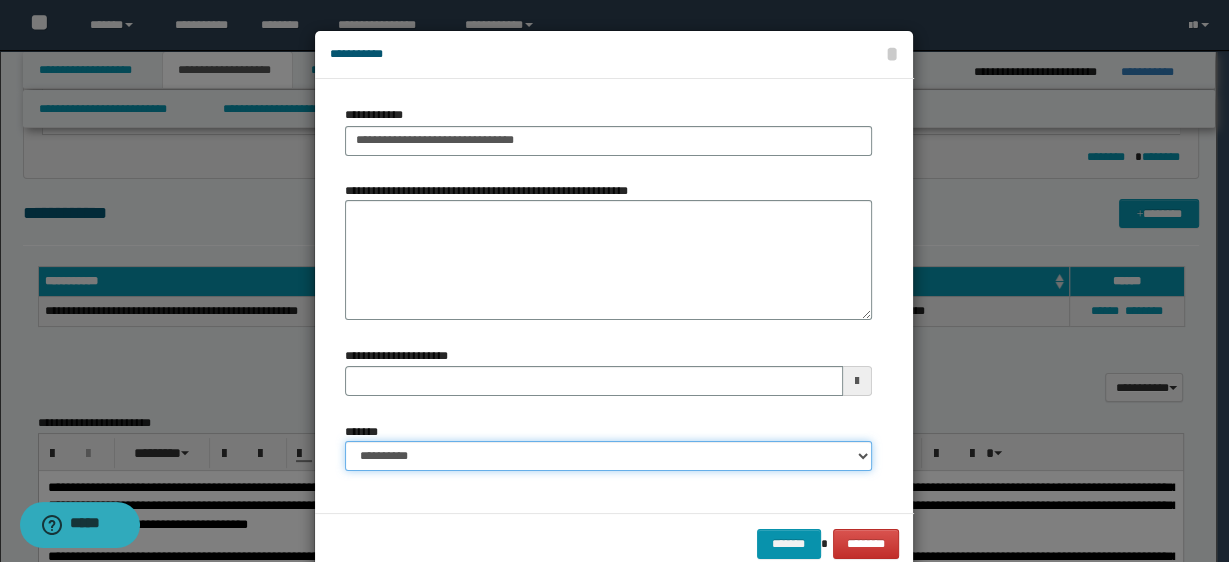 click on "**********" at bounding box center [608, 456] 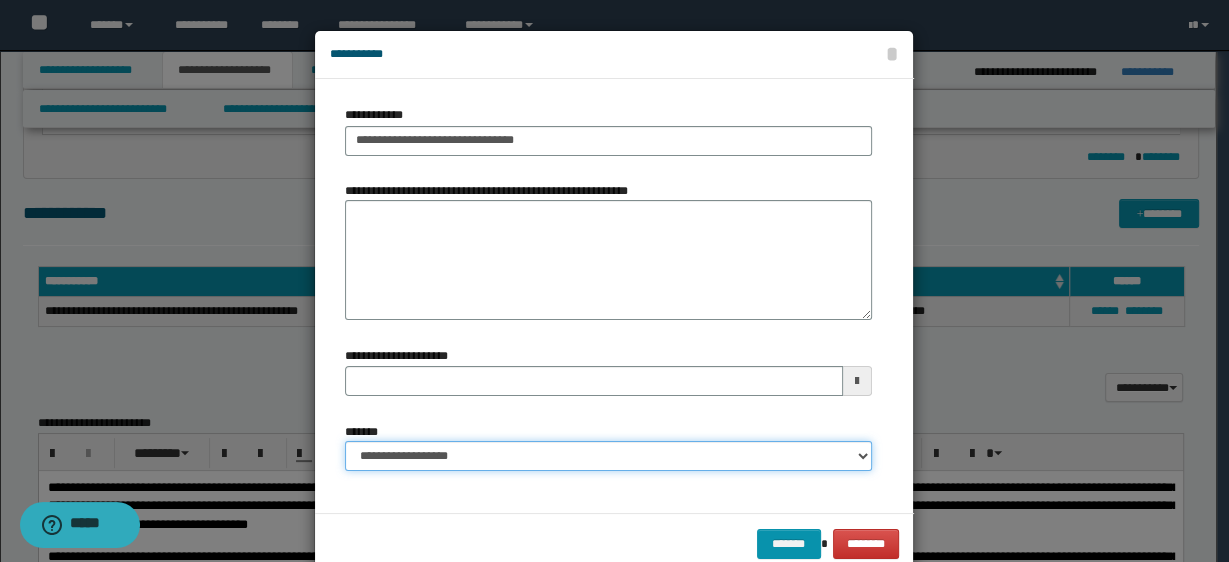 type 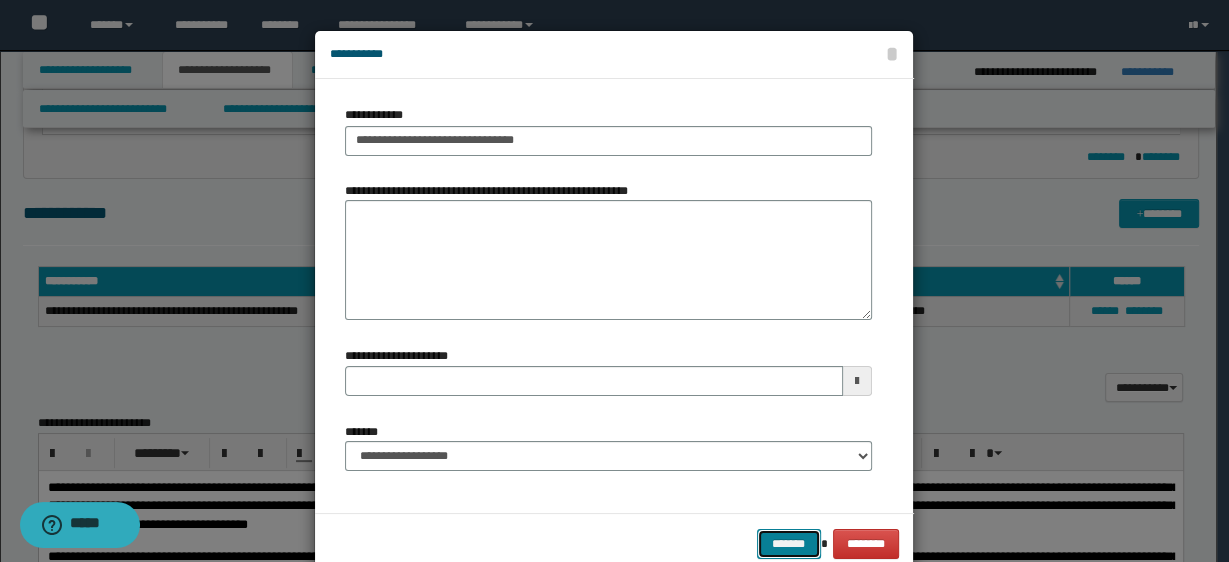 click on "*******" at bounding box center (789, 543) 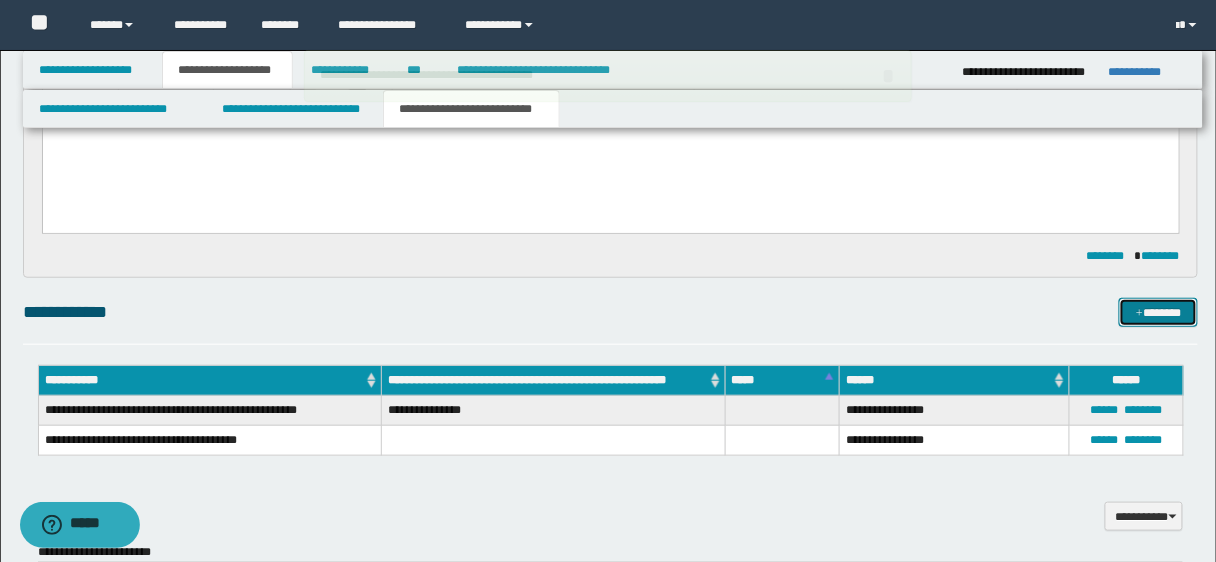 scroll, scrollTop: 0, scrollLeft: 0, axis: both 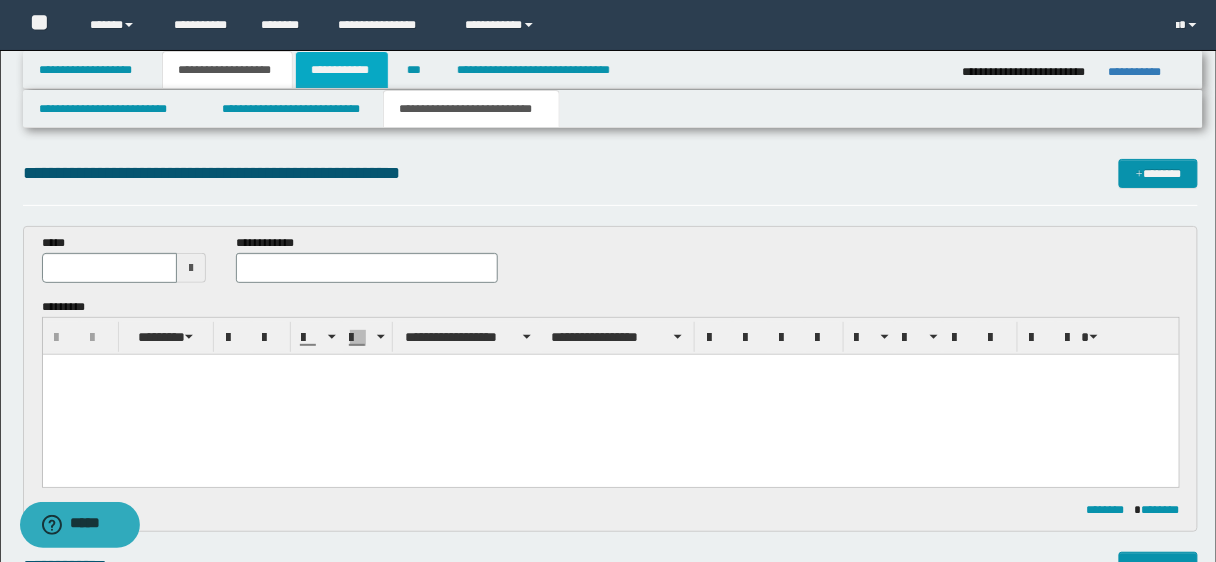 click on "**********" at bounding box center [342, 70] 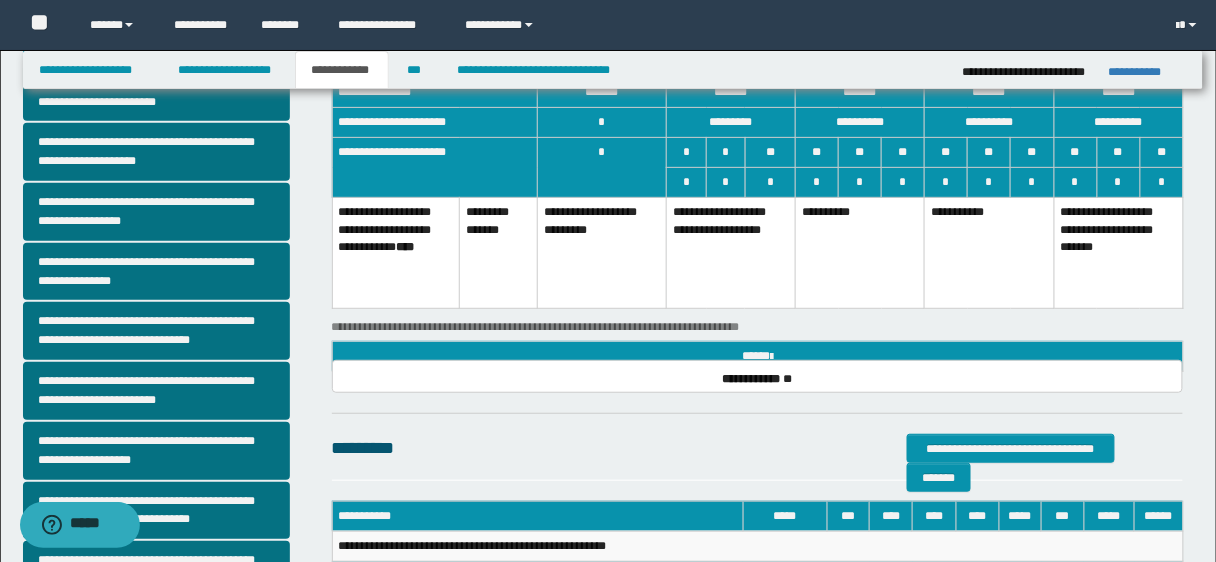 scroll, scrollTop: 129, scrollLeft: 0, axis: vertical 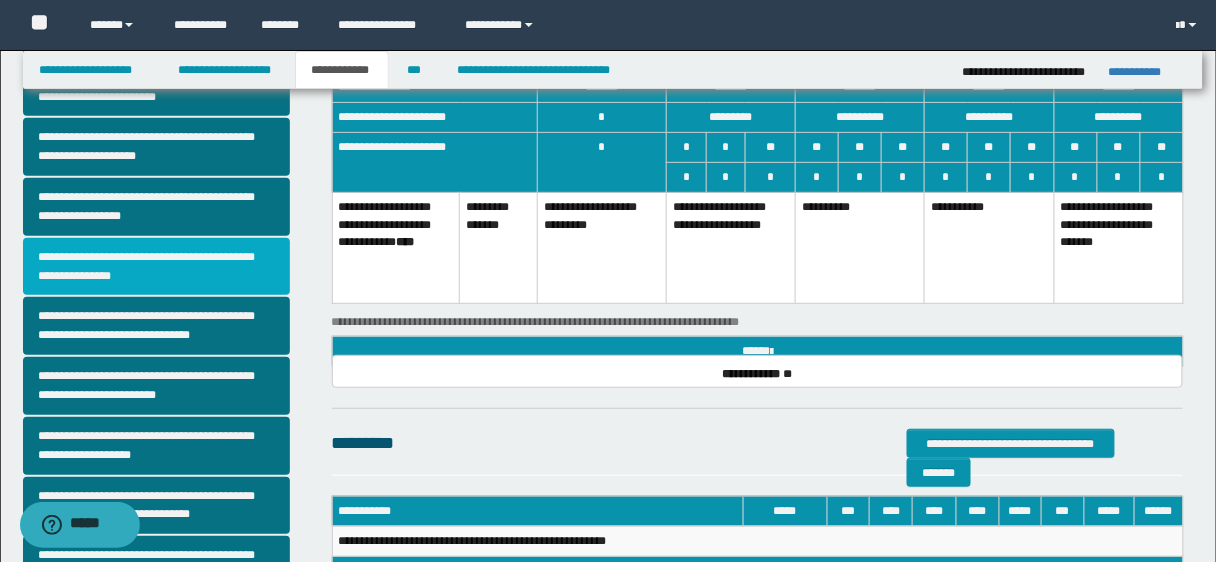click on "**********" at bounding box center [156, 267] 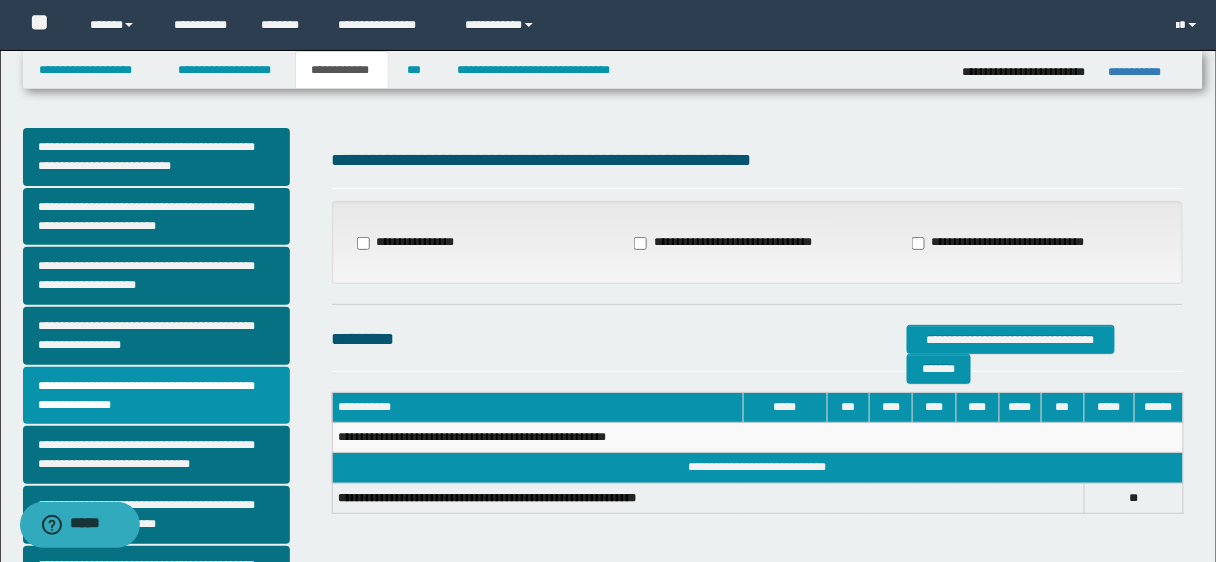 click on "**********" at bounding box center (481, 243) 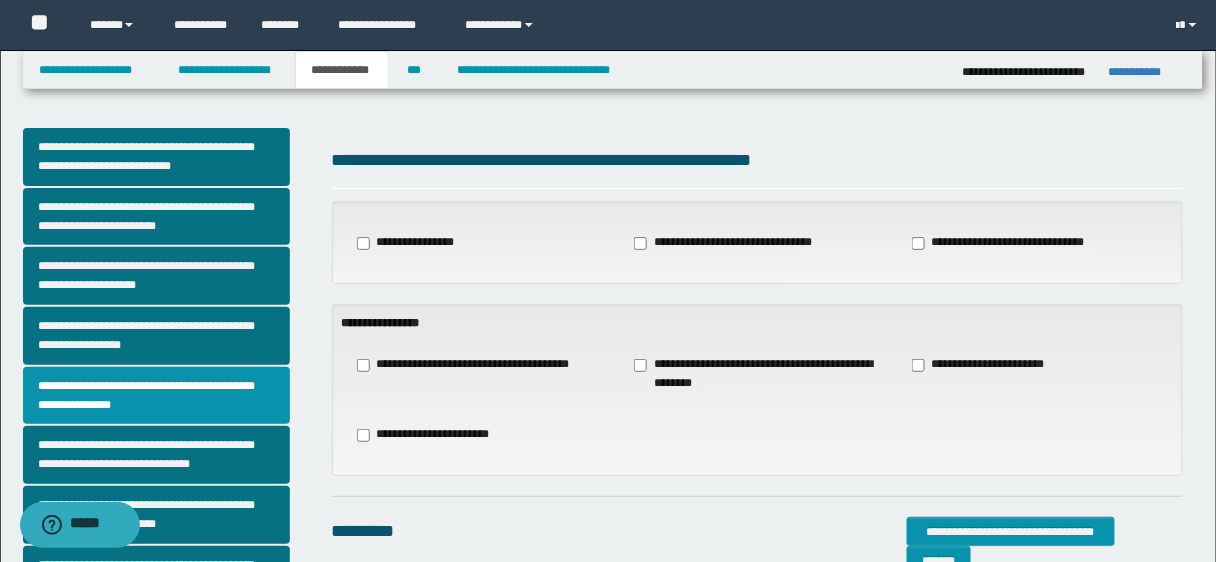 click on "**********" at bounding box center (470, 365) 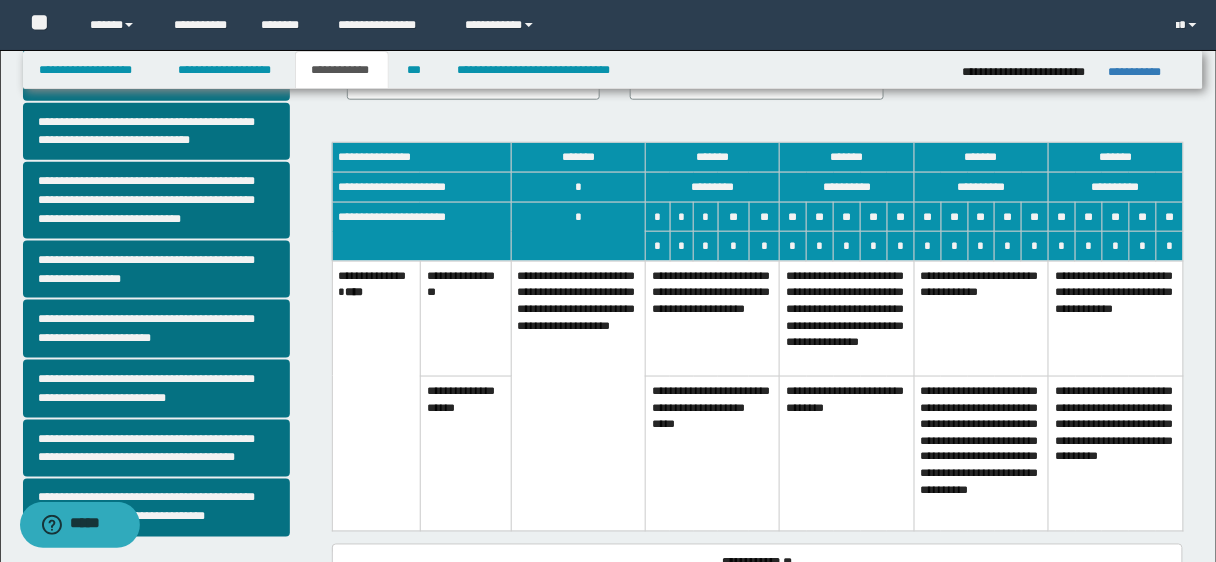 scroll, scrollTop: 510, scrollLeft: 0, axis: vertical 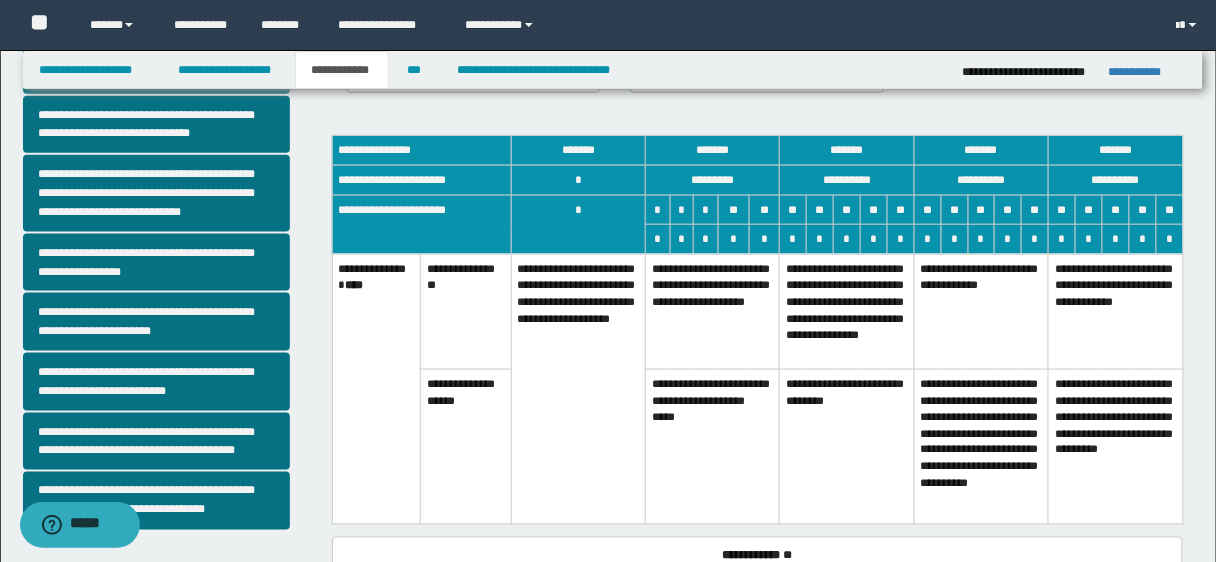 click on "**********" at bounding box center [1116, 446] 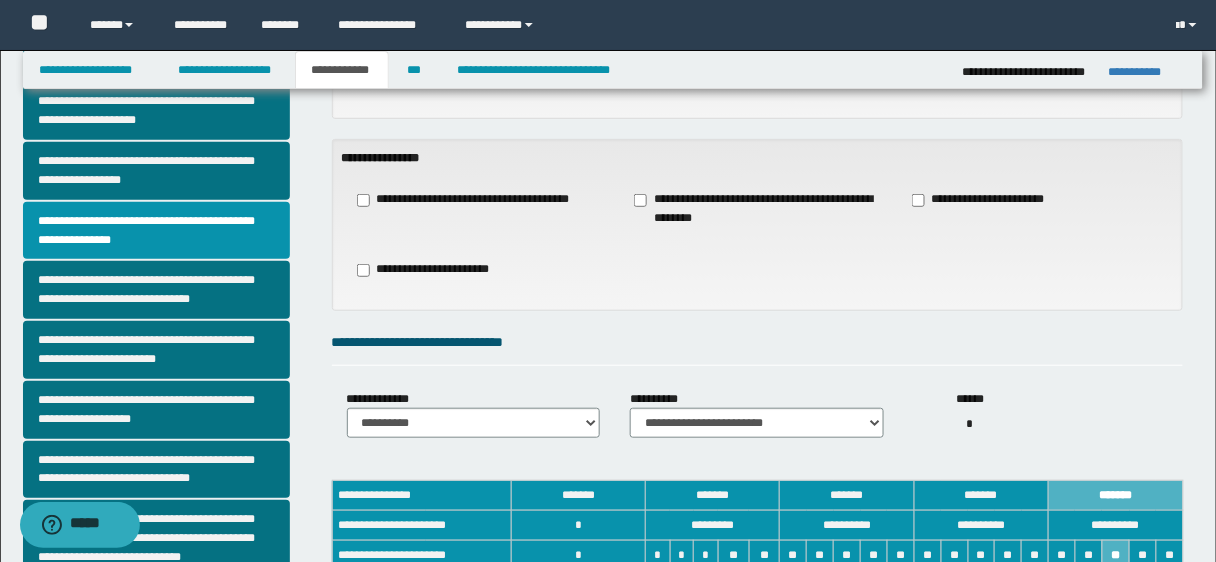 scroll, scrollTop: 161, scrollLeft: 0, axis: vertical 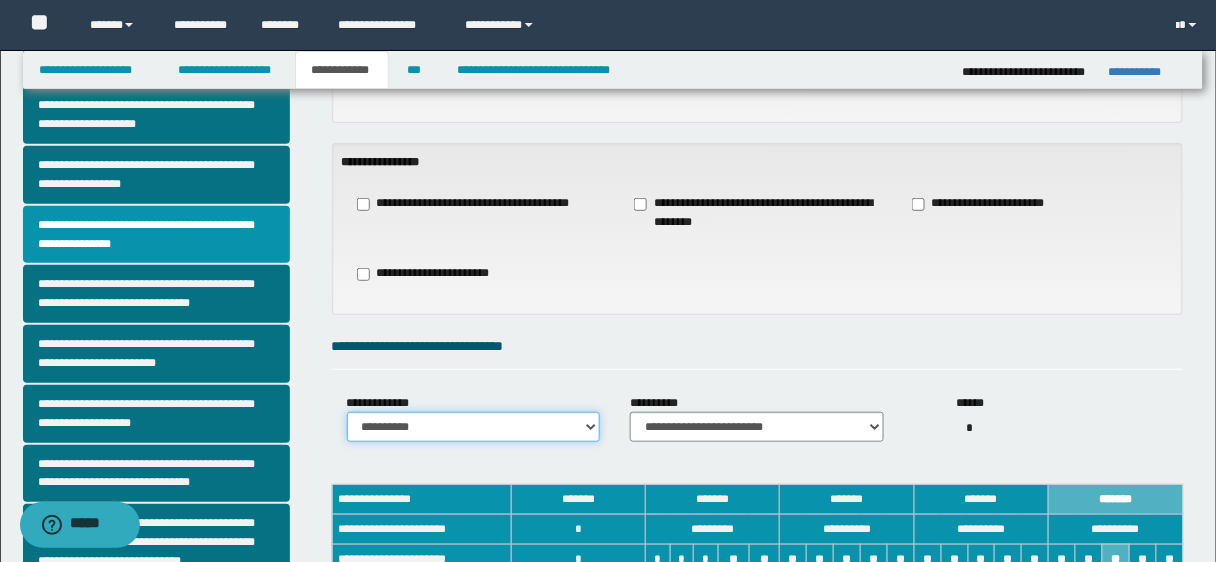 click on "**********" at bounding box center [474, 427] 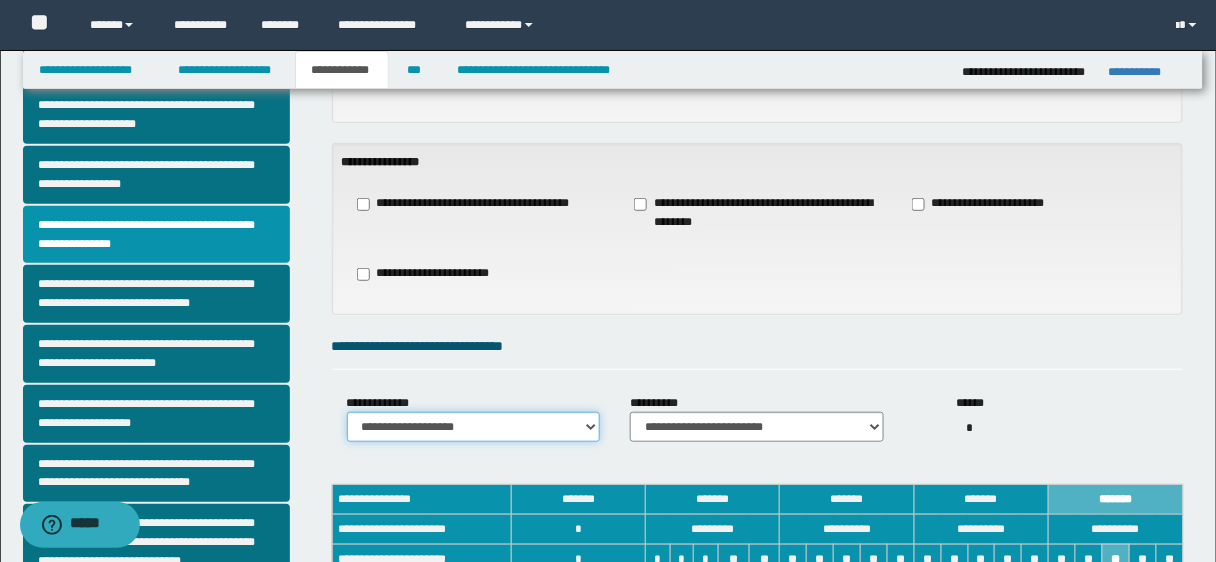 click on "**********" at bounding box center (474, 427) 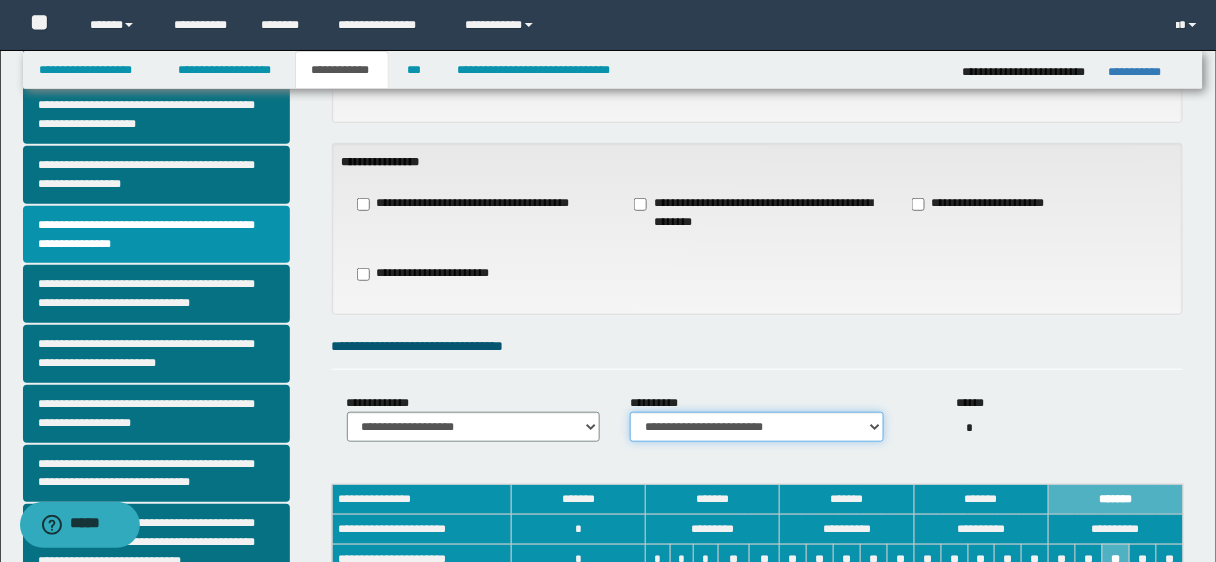 drag, startPoint x: 709, startPoint y: 438, endPoint x: 732, endPoint y: 430, distance: 24.351591 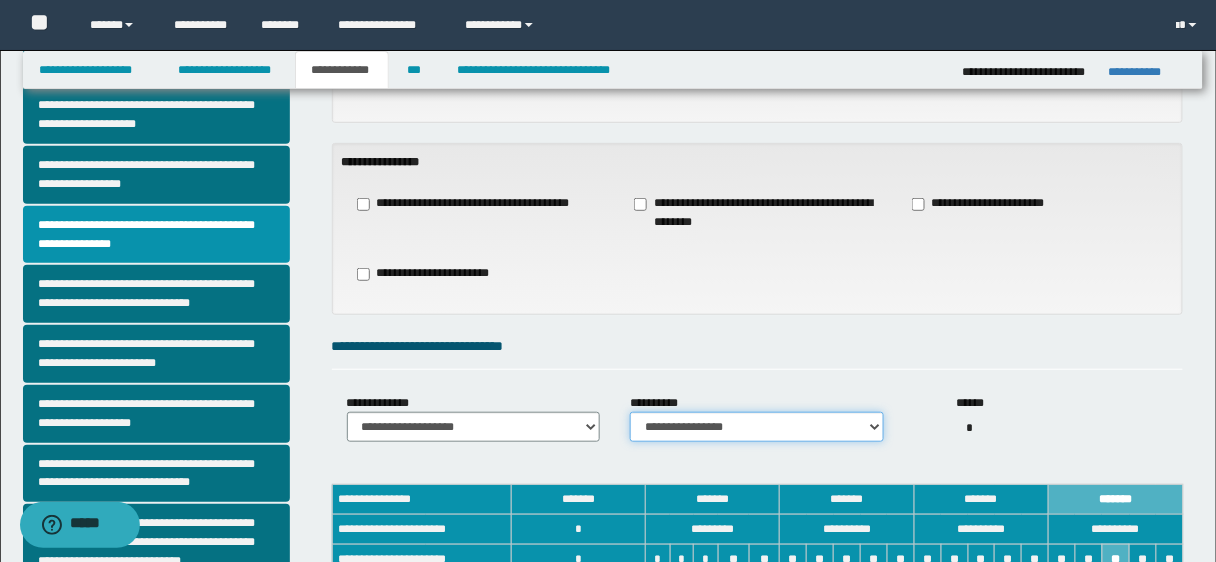 click on "**********" at bounding box center (757, 427) 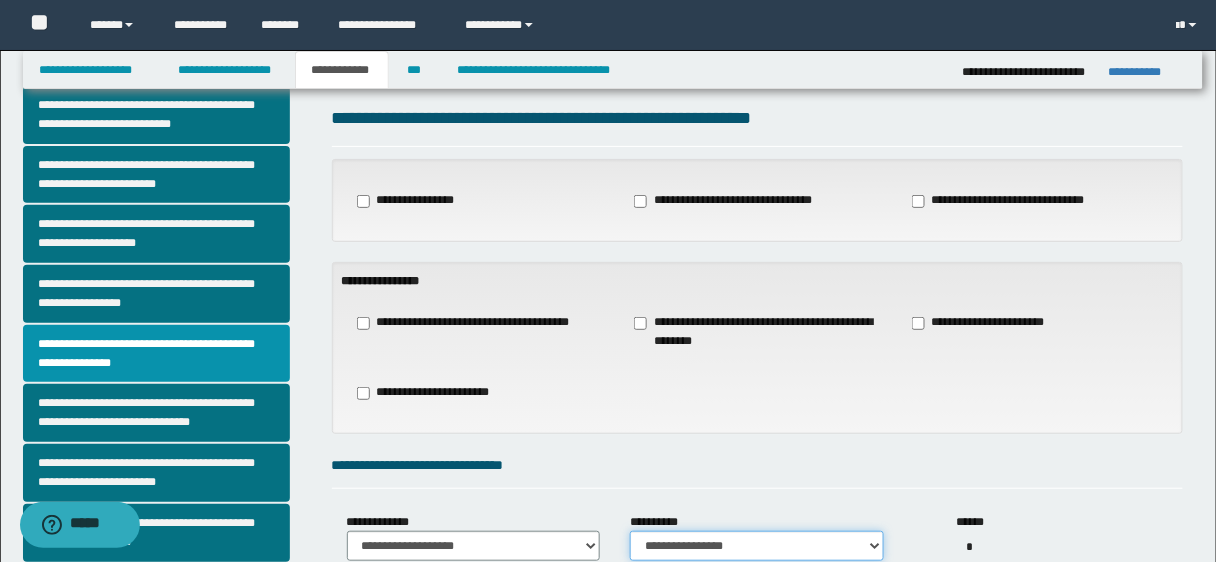 scroll, scrollTop: 31, scrollLeft: 0, axis: vertical 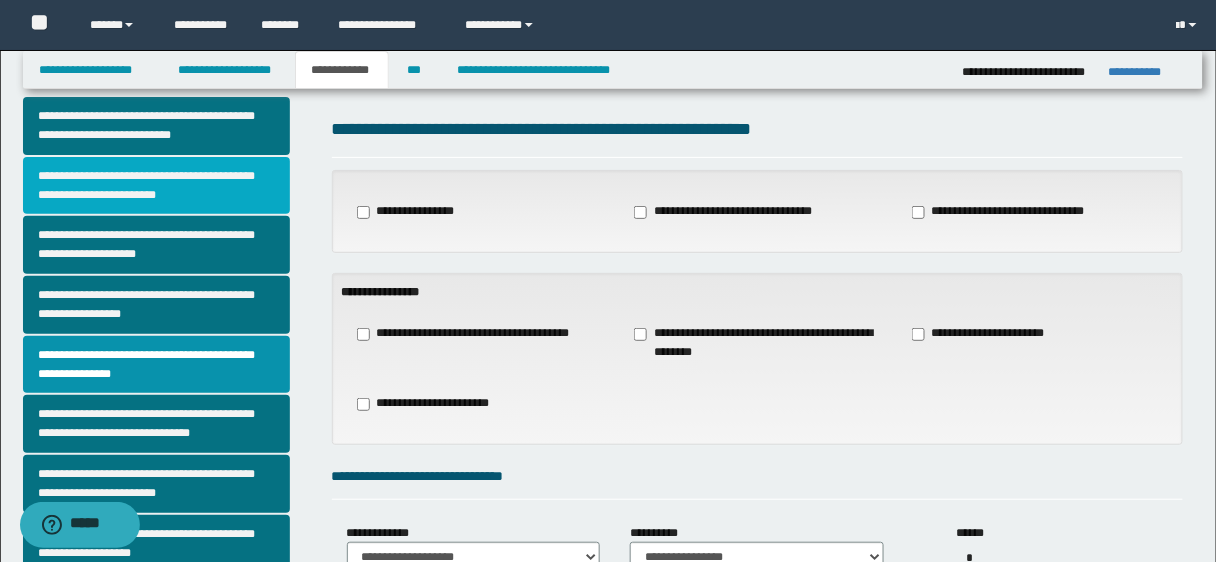 click on "**********" at bounding box center [156, 186] 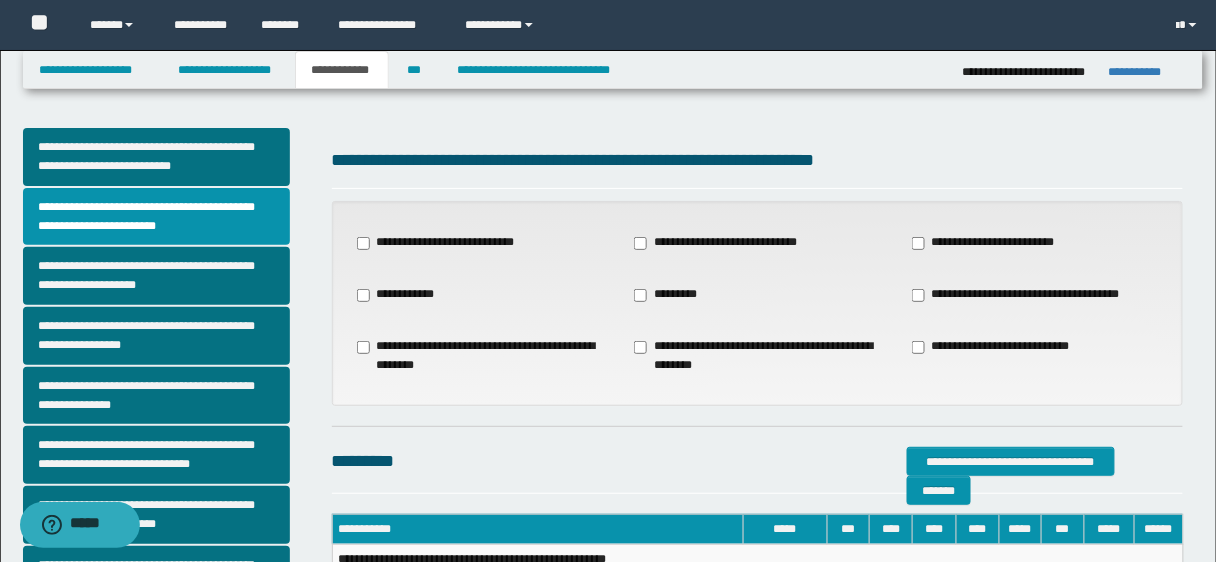click on "**********" at bounding box center [481, 295] 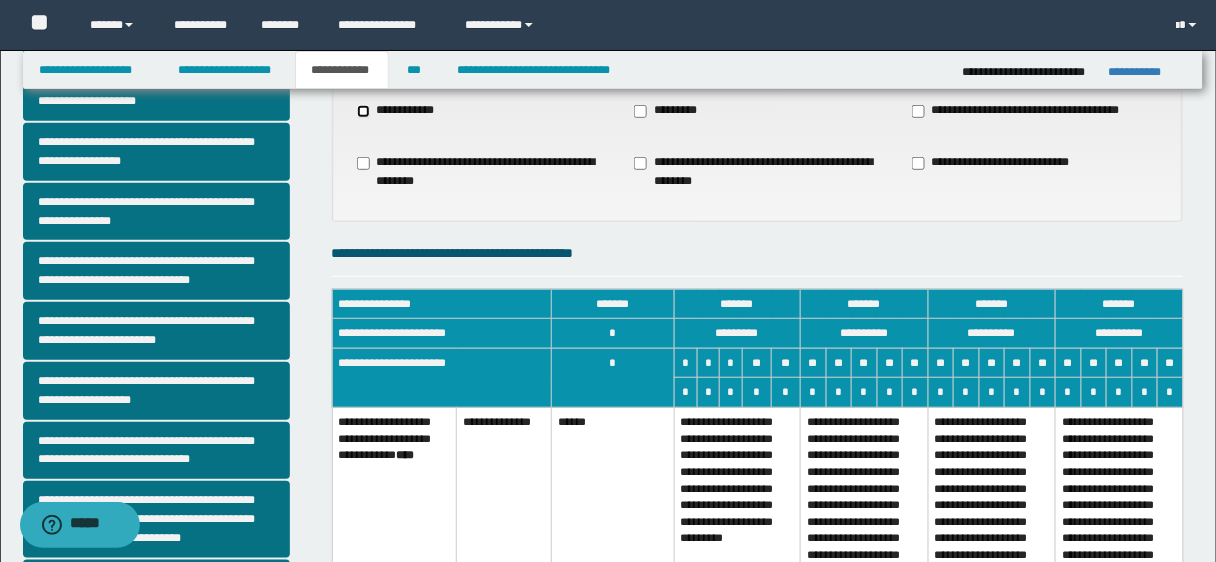 scroll, scrollTop: 51, scrollLeft: 0, axis: vertical 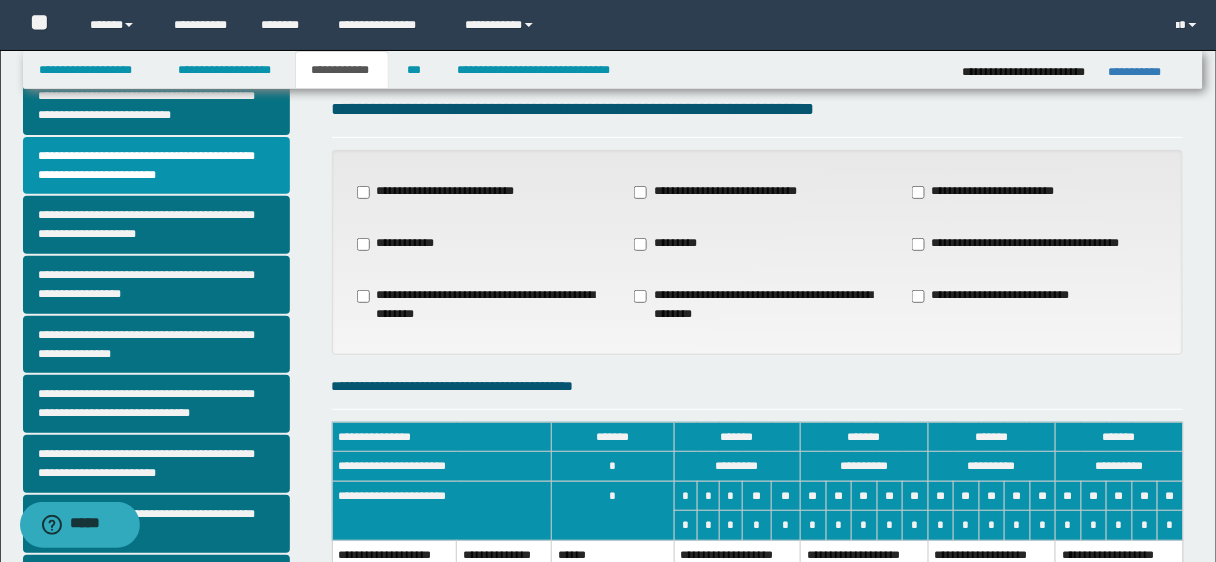 click on "**********" at bounding box center [400, 244] 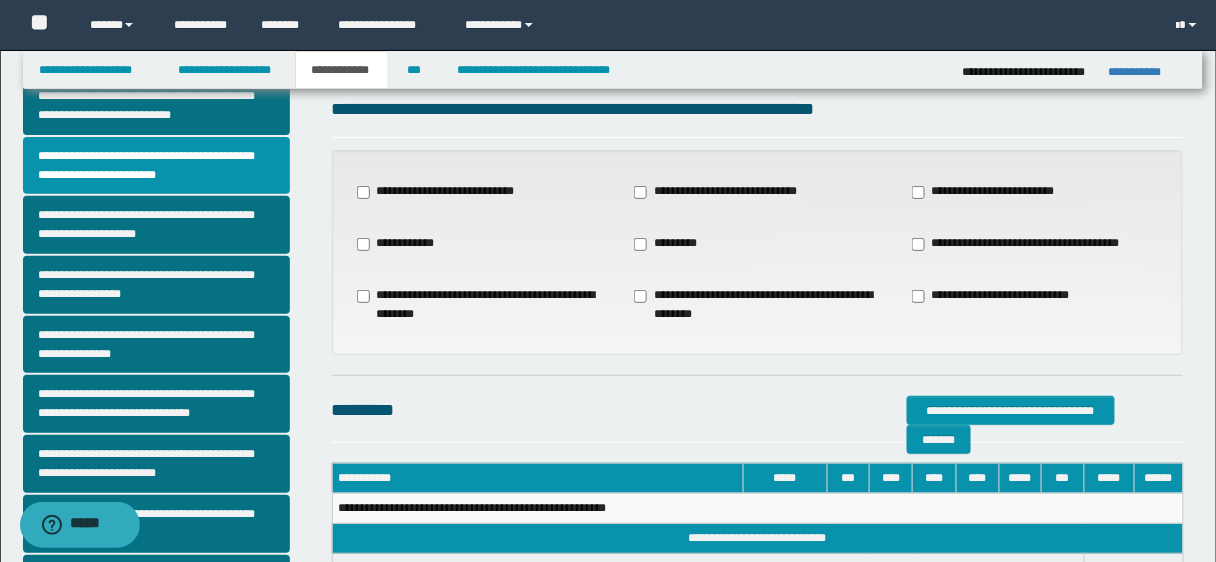 click on "**********" at bounding box center [1027, 244] 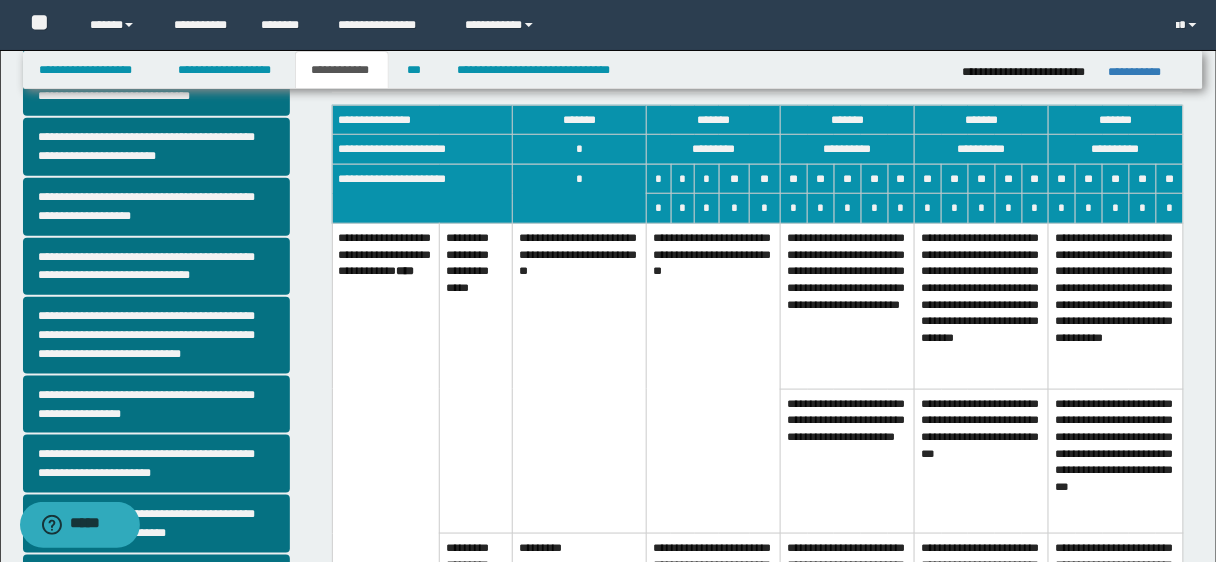 scroll, scrollTop: 351, scrollLeft: 0, axis: vertical 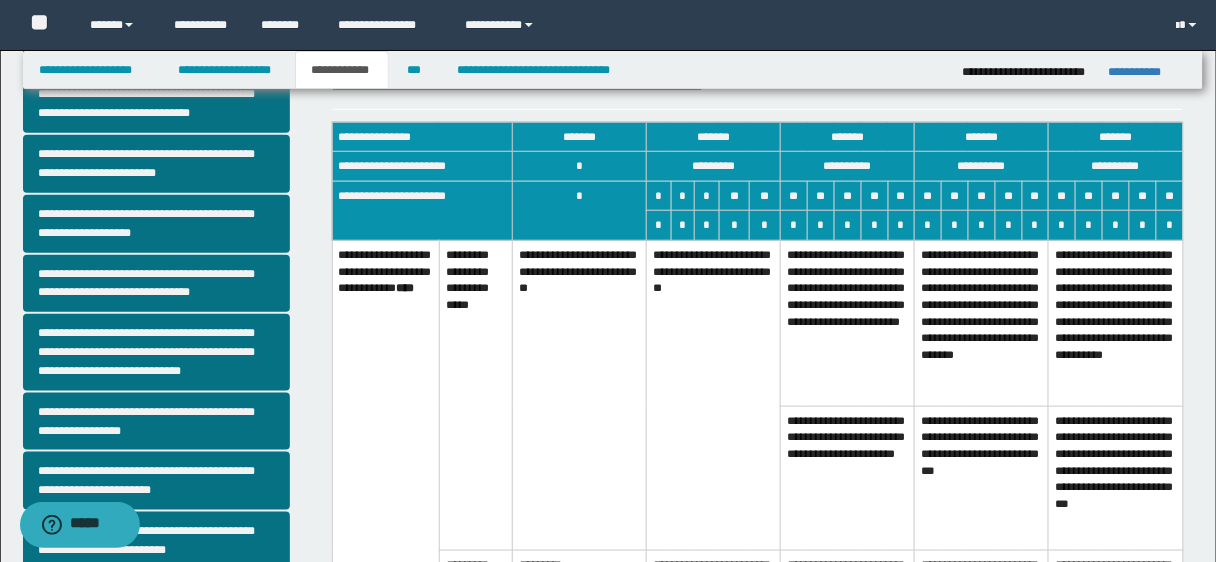 click on "**********" at bounding box center (714, 396) 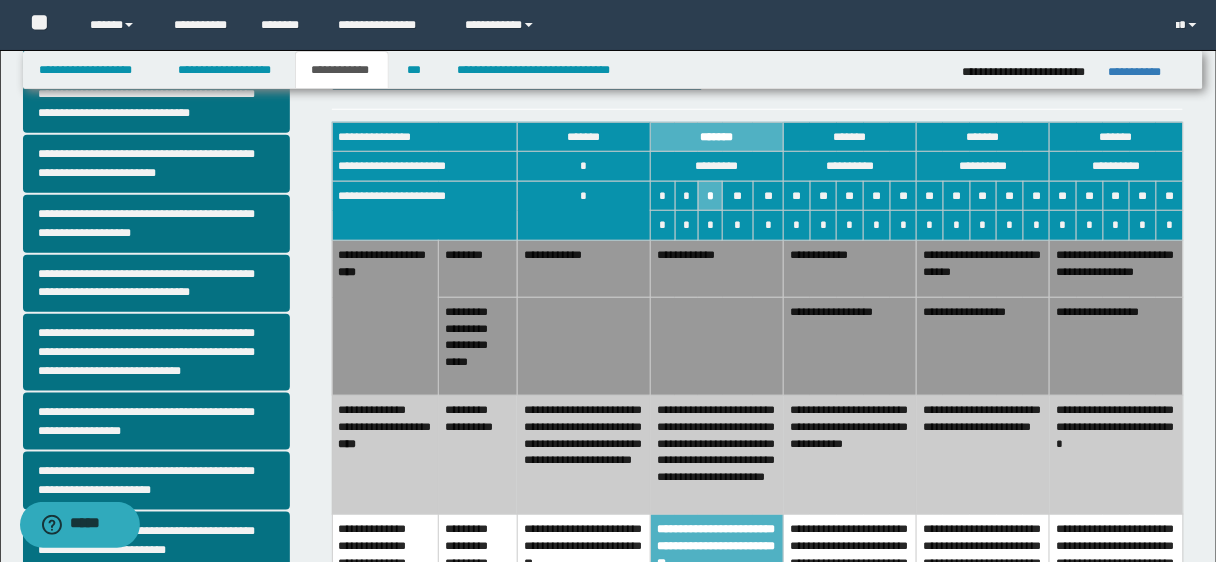 click on "**********" at bounding box center [850, 455] 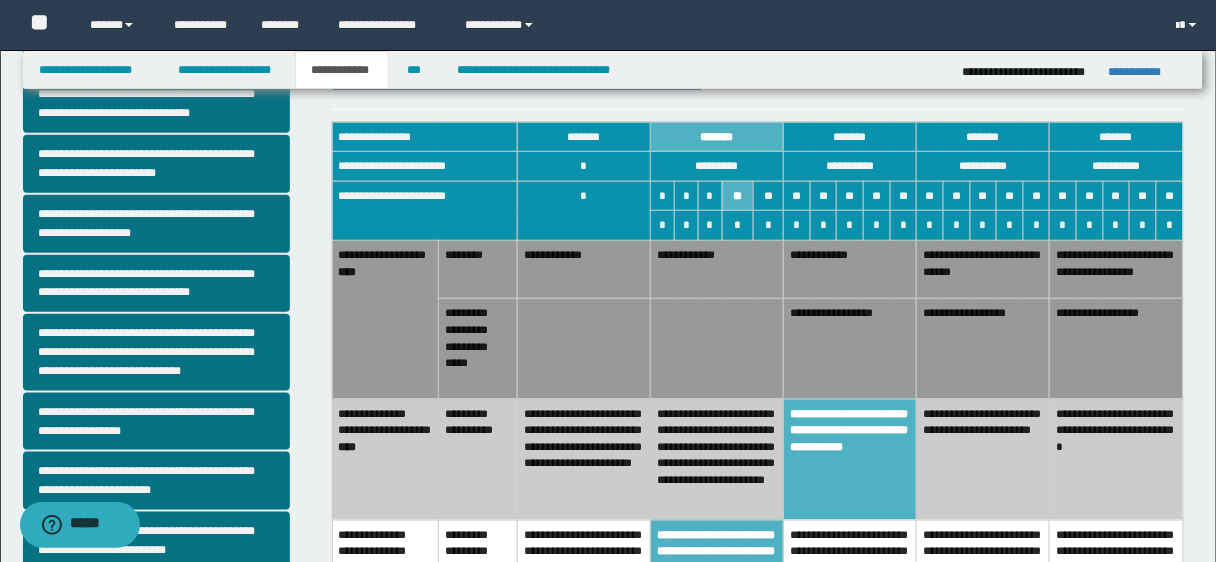 click on "**********" at bounding box center [717, 270] 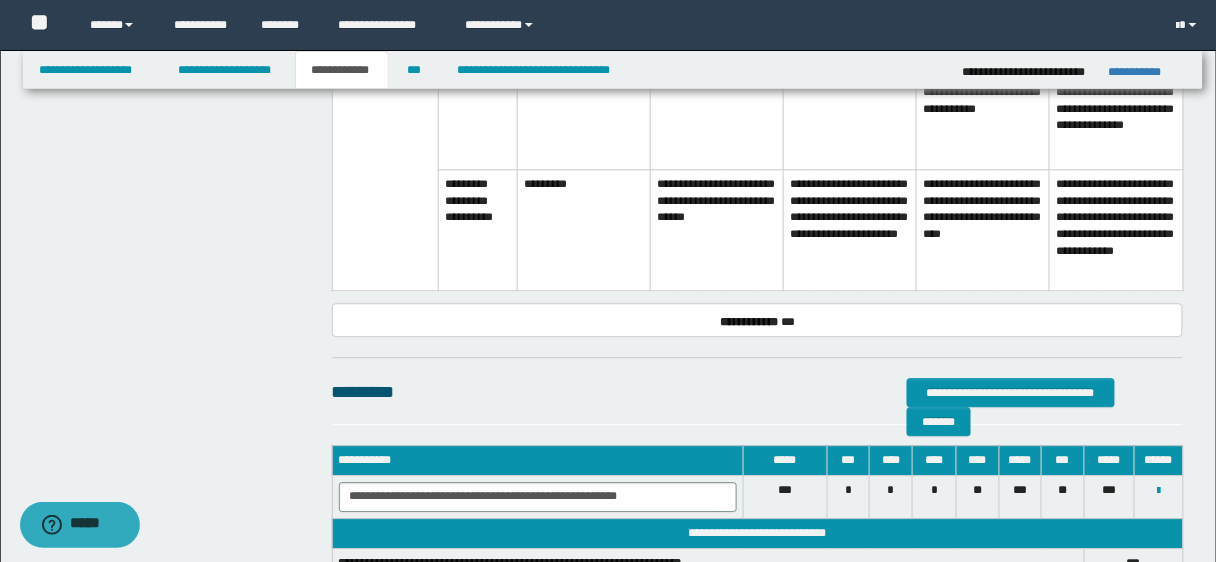 scroll, scrollTop: 1291, scrollLeft: 0, axis: vertical 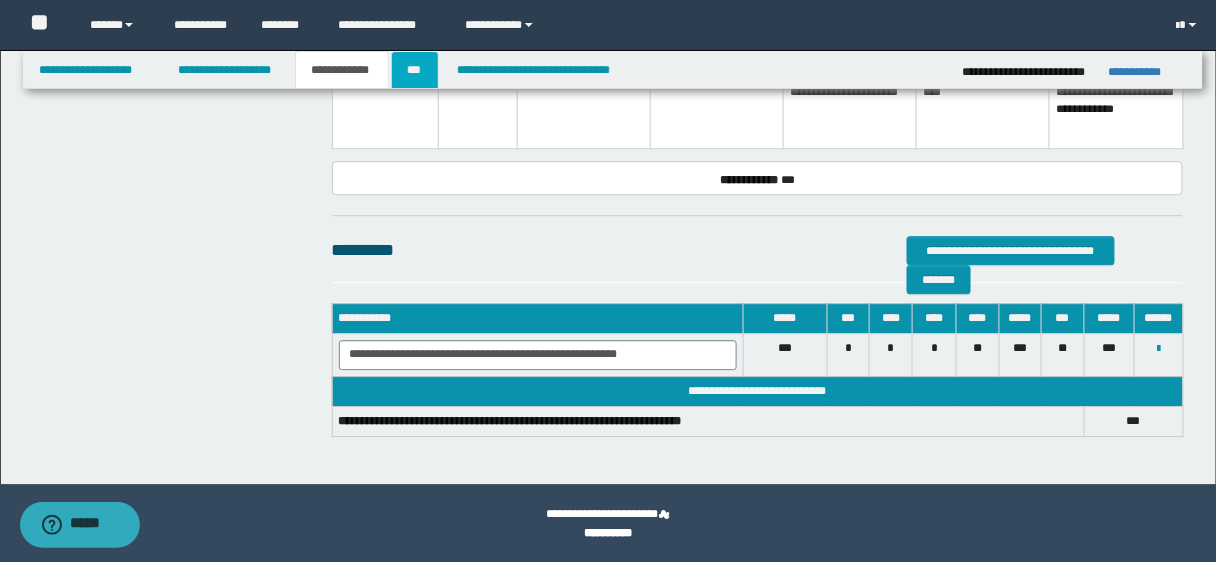 click on "***" at bounding box center [415, 70] 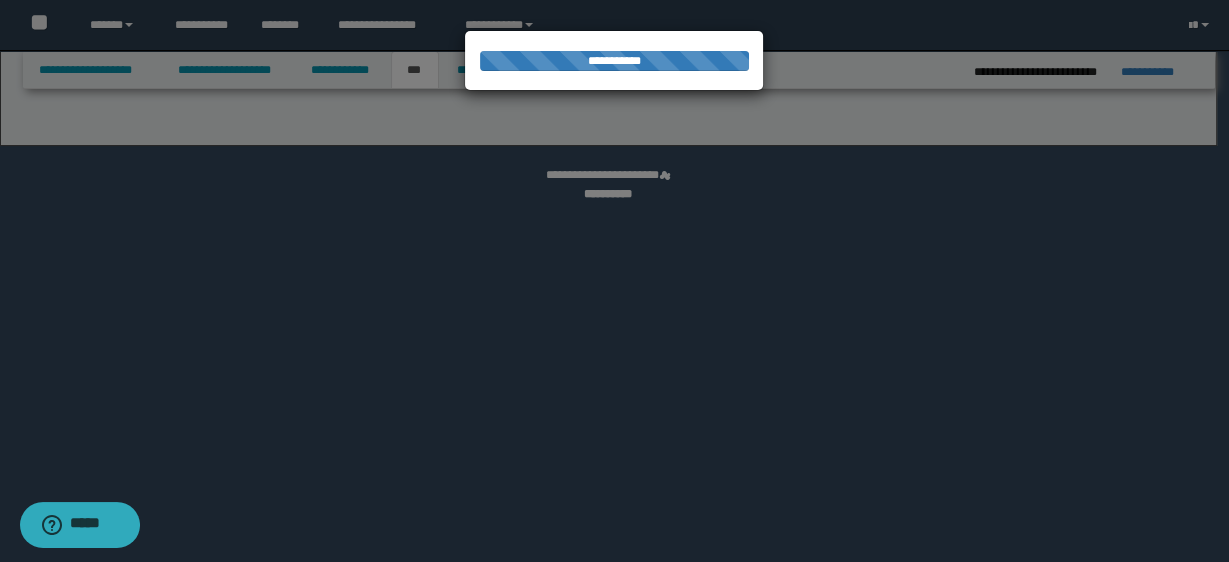 select on "***" 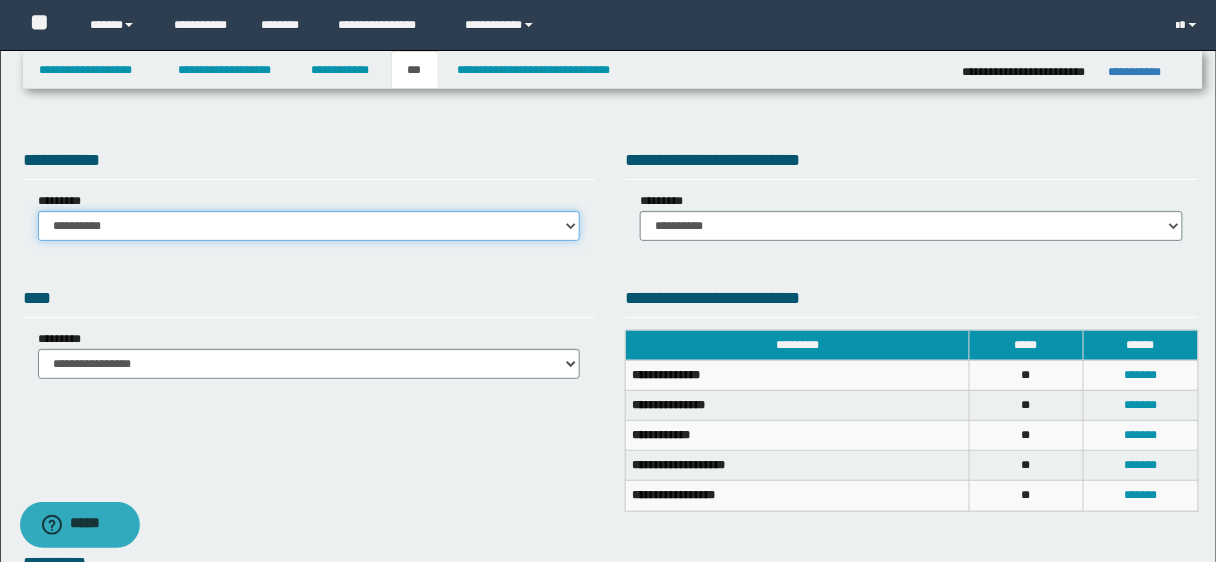 click on "**********" at bounding box center (309, 226) 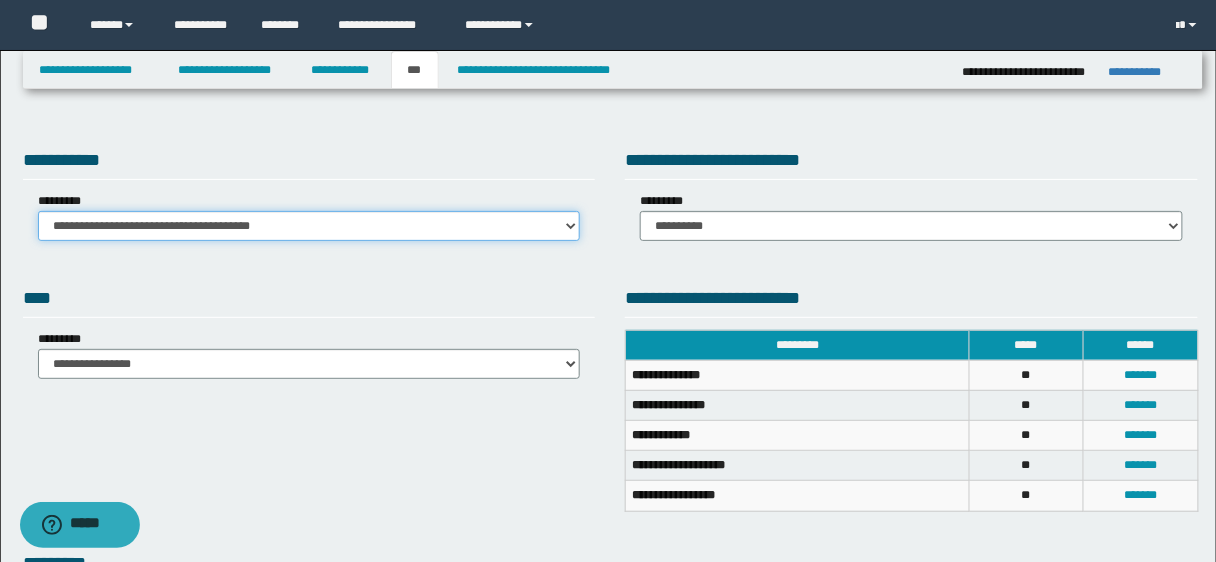 click on "**********" at bounding box center (309, 226) 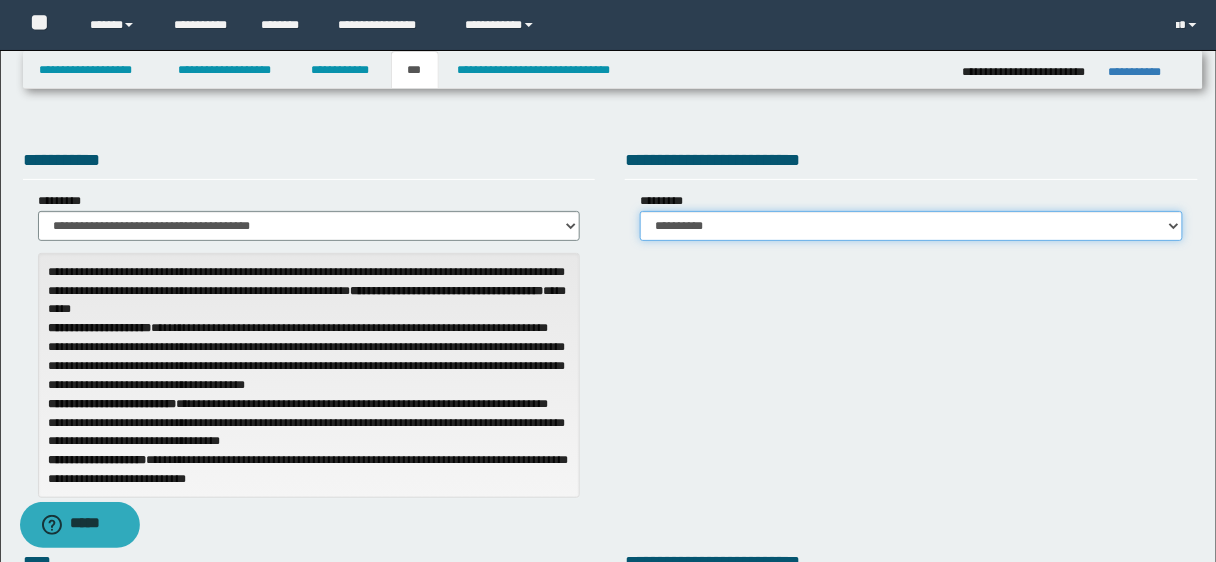 click on "**********" at bounding box center (911, 226) 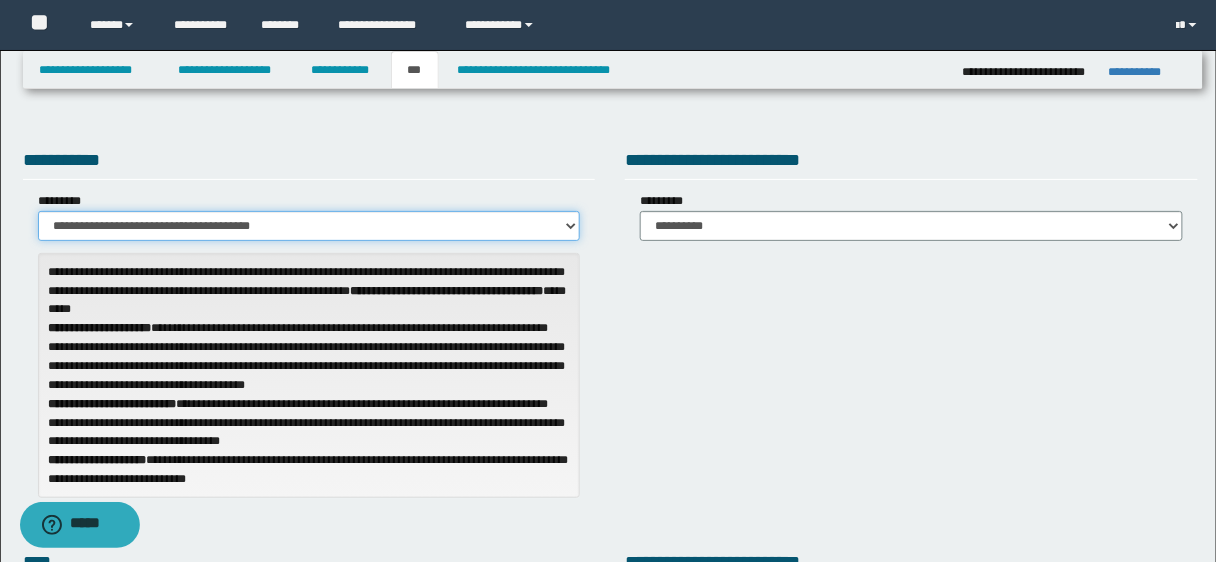 click on "**********" at bounding box center [309, 226] 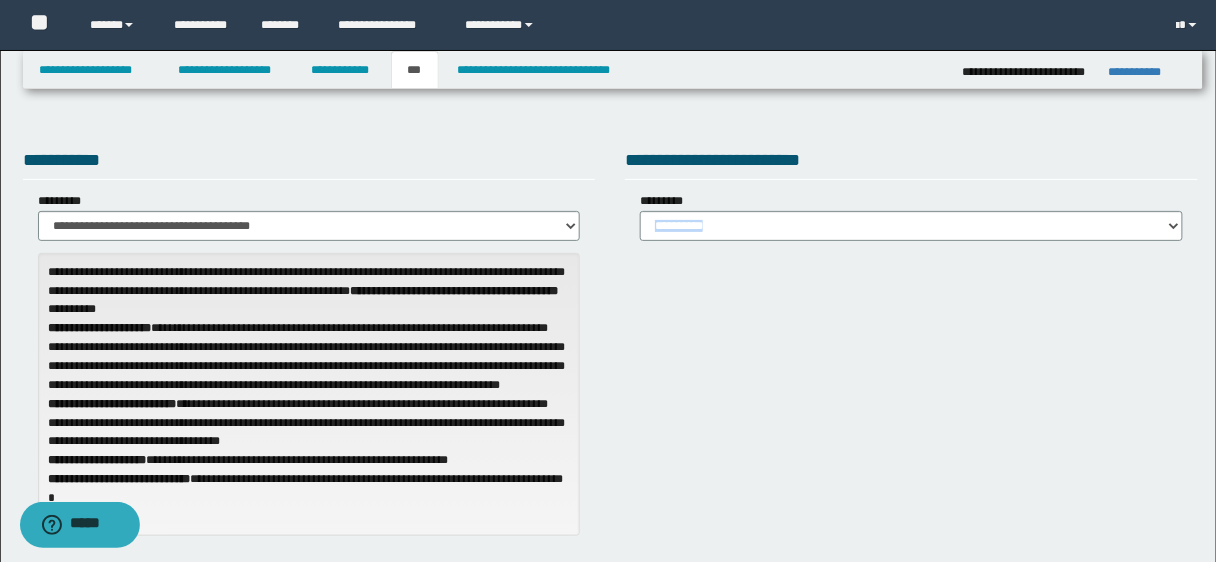 drag, startPoint x: 753, startPoint y: 193, endPoint x: 778, endPoint y: 243, distance: 55.9017 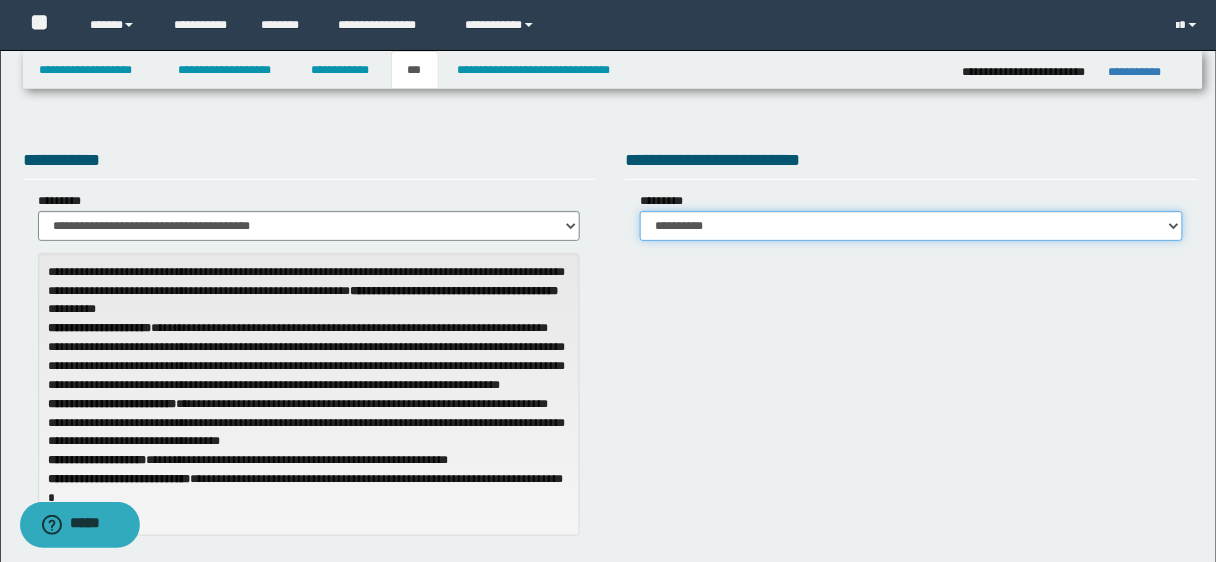 drag, startPoint x: 814, startPoint y: 228, endPoint x: 793, endPoint y: 319, distance: 93.39165 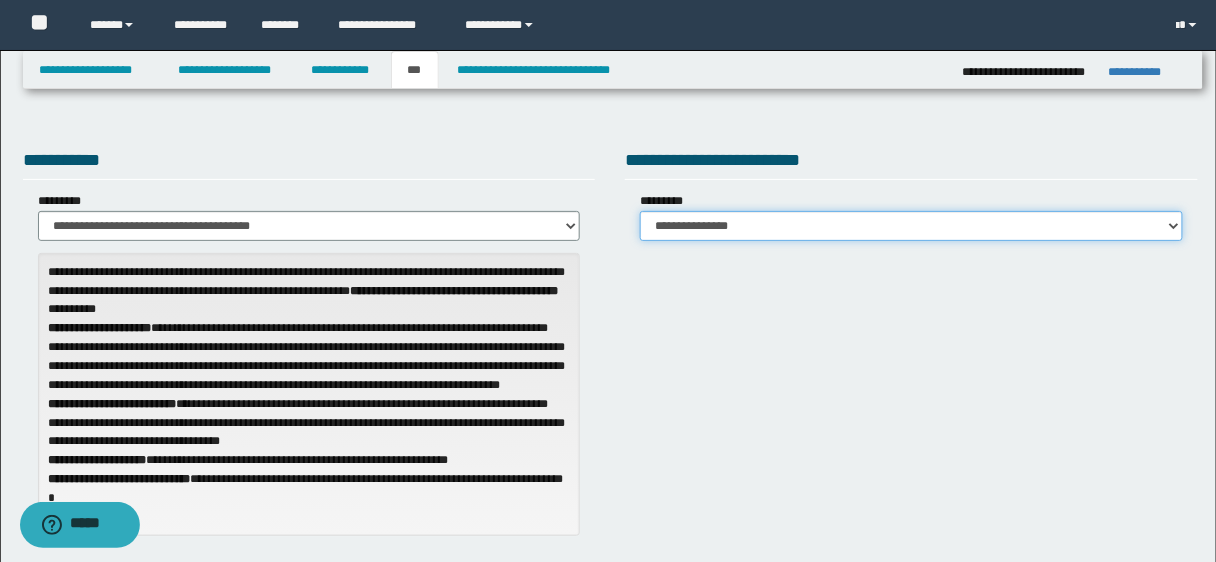 click on "**********" at bounding box center [911, 226] 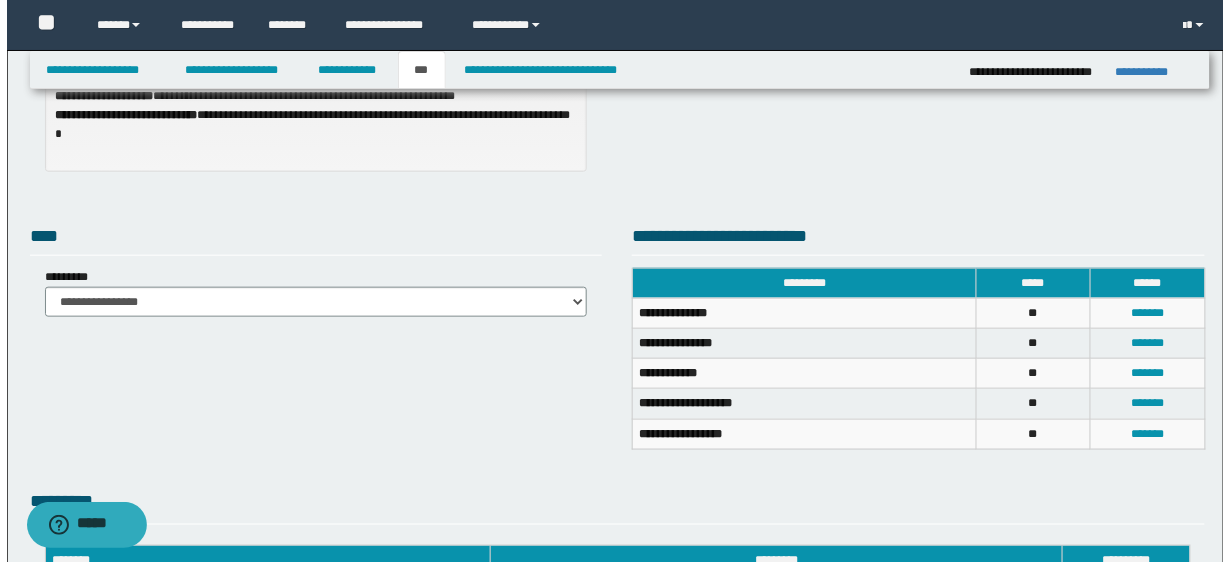 scroll, scrollTop: 410, scrollLeft: 0, axis: vertical 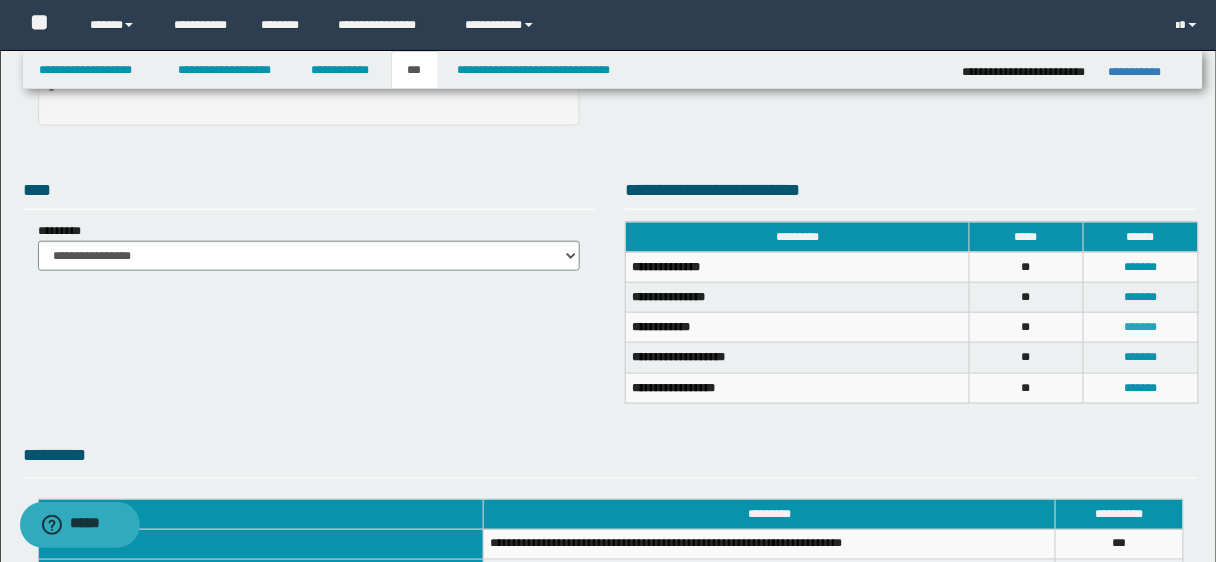 click on "*******" at bounding box center (1140, 327) 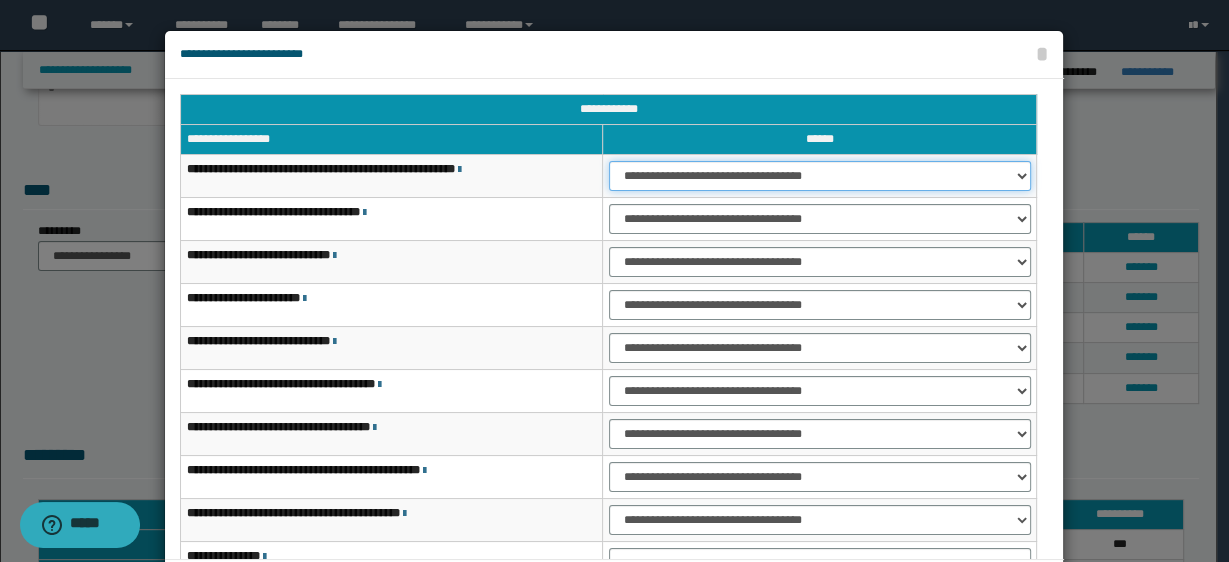 click on "**********" at bounding box center [819, 176] 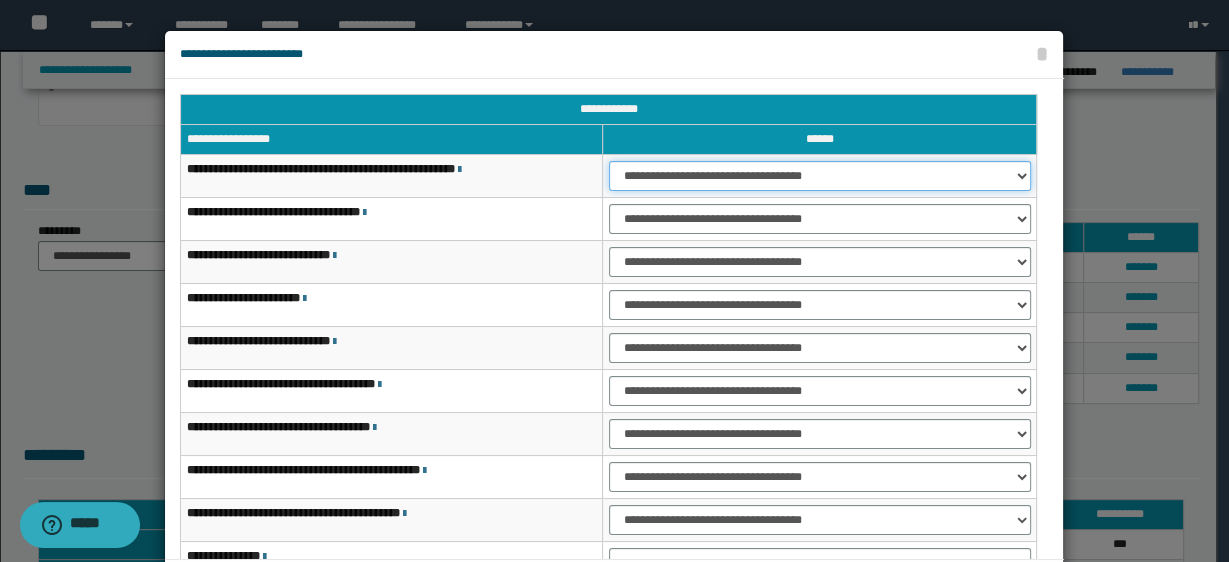 select on "***" 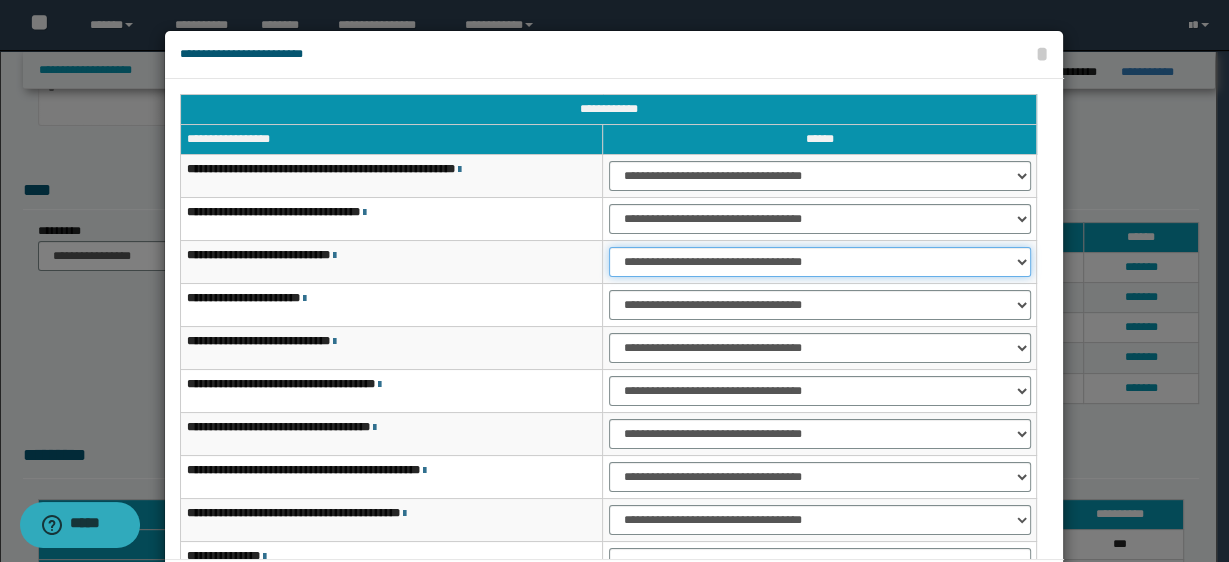 click on "**********" at bounding box center [819, 262] 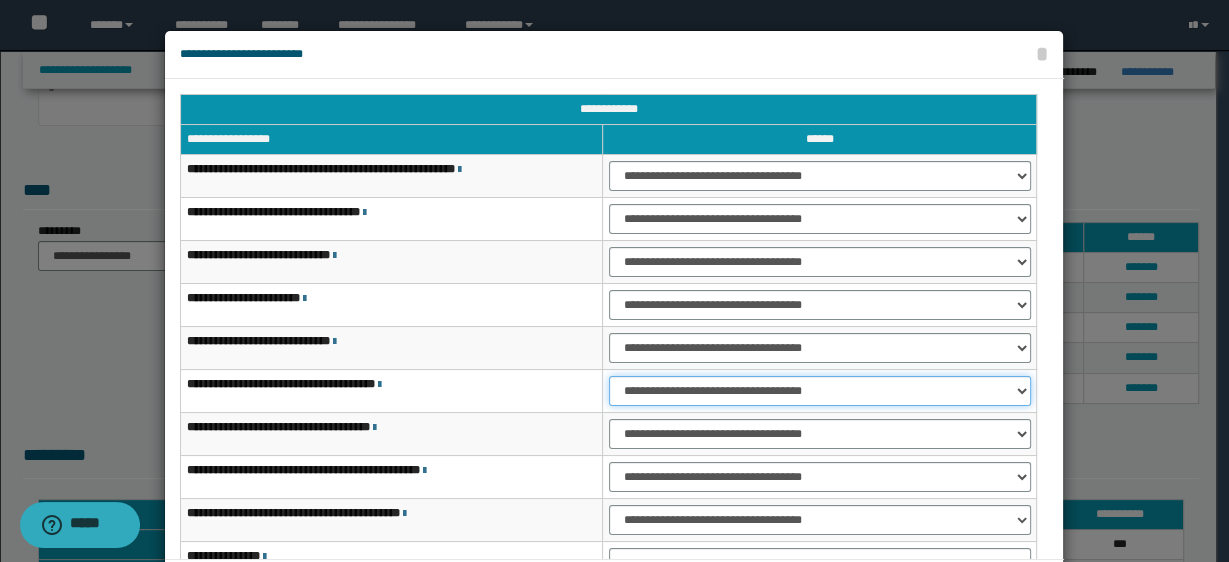 click on "**********" at bounding box center [819, 391] 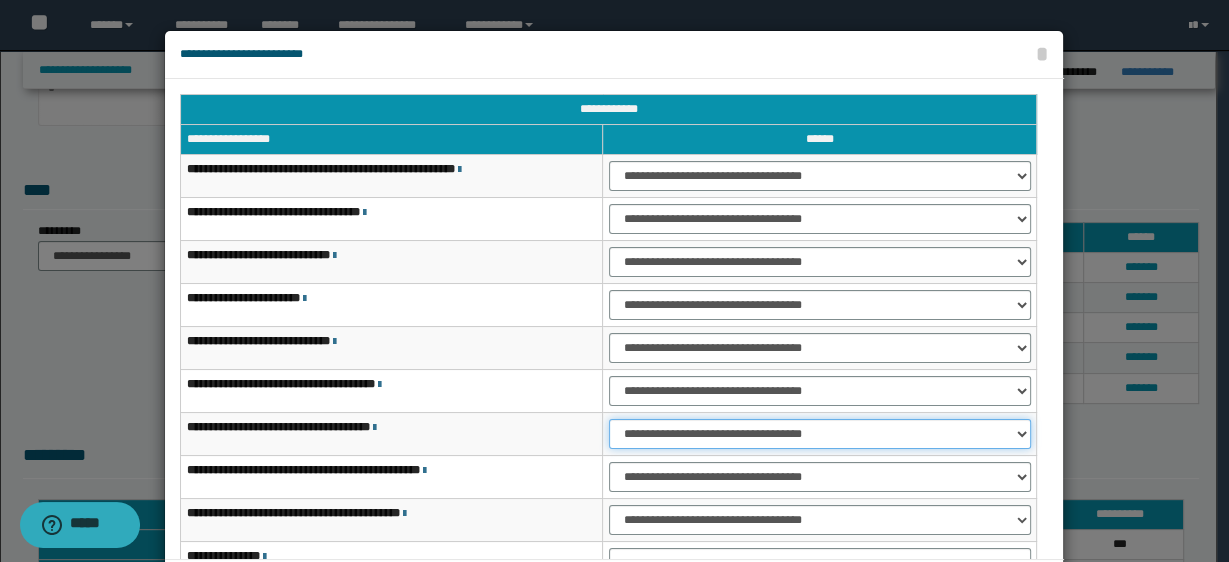 click on "**********" at bounding box center [819, 434] 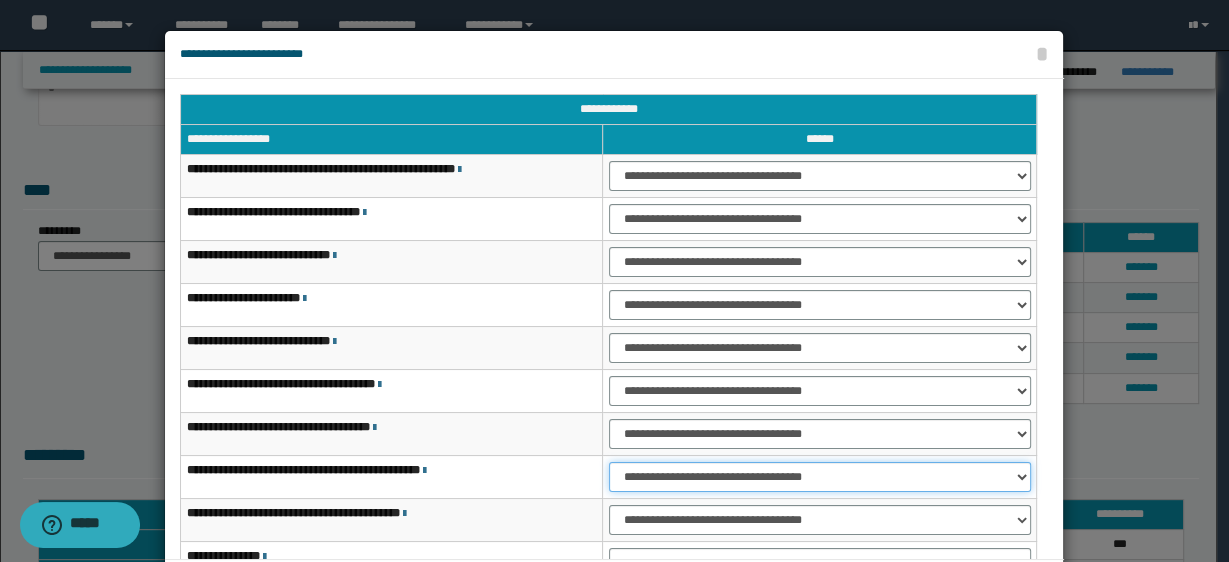 click on "**********" at bounding box center [819, 477] 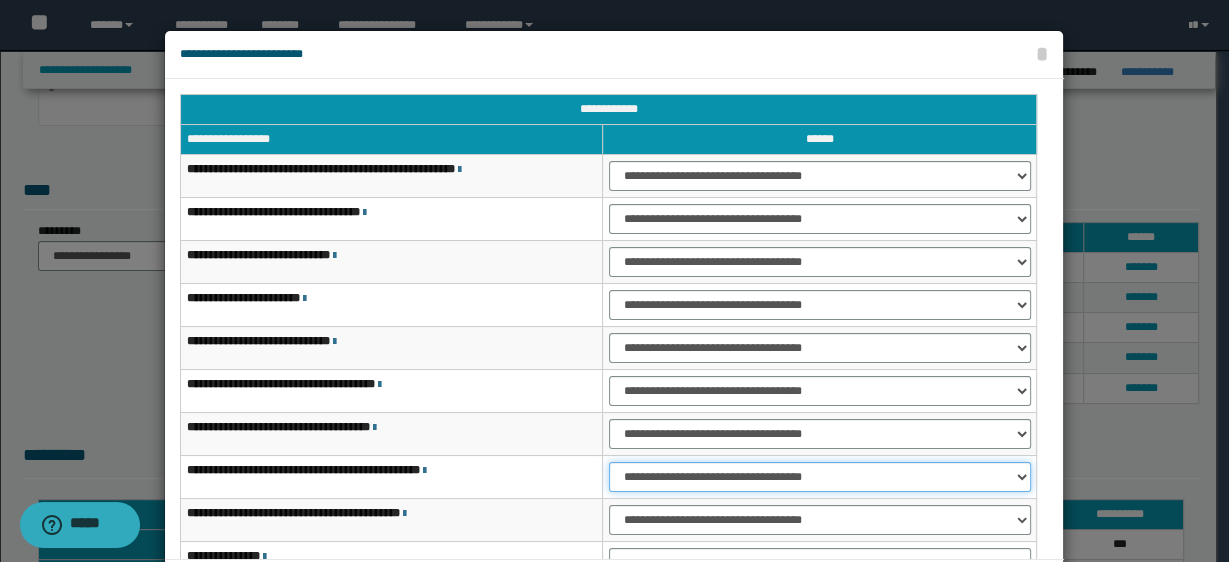 click on "**********" at bounding box center (819, 477) 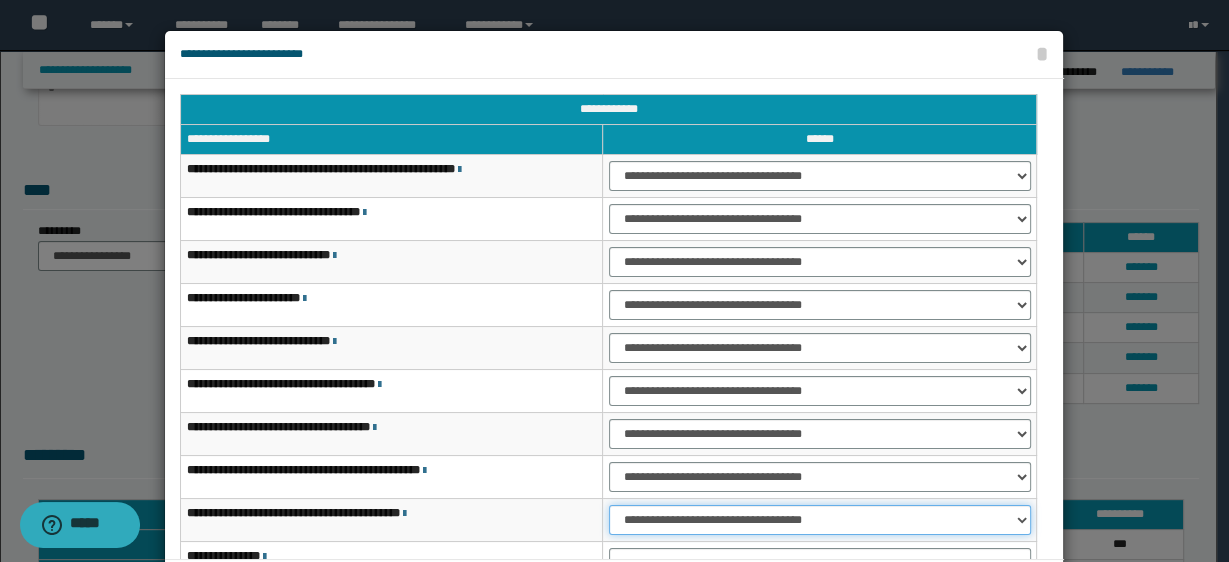 click on "**********" at bounding box center [819, 520] 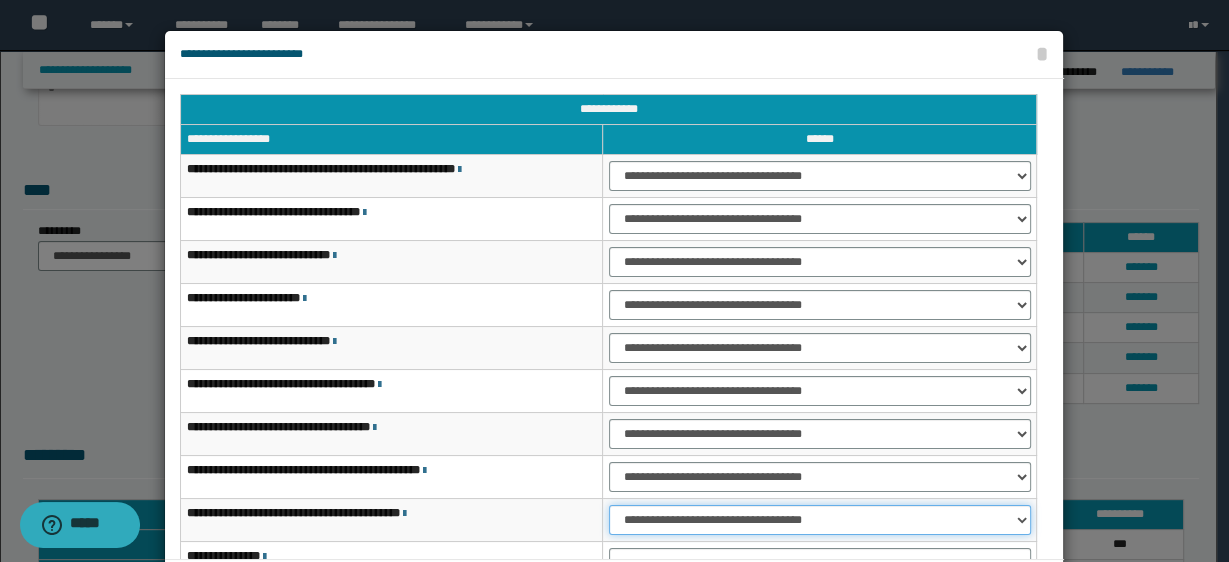 select on "***" 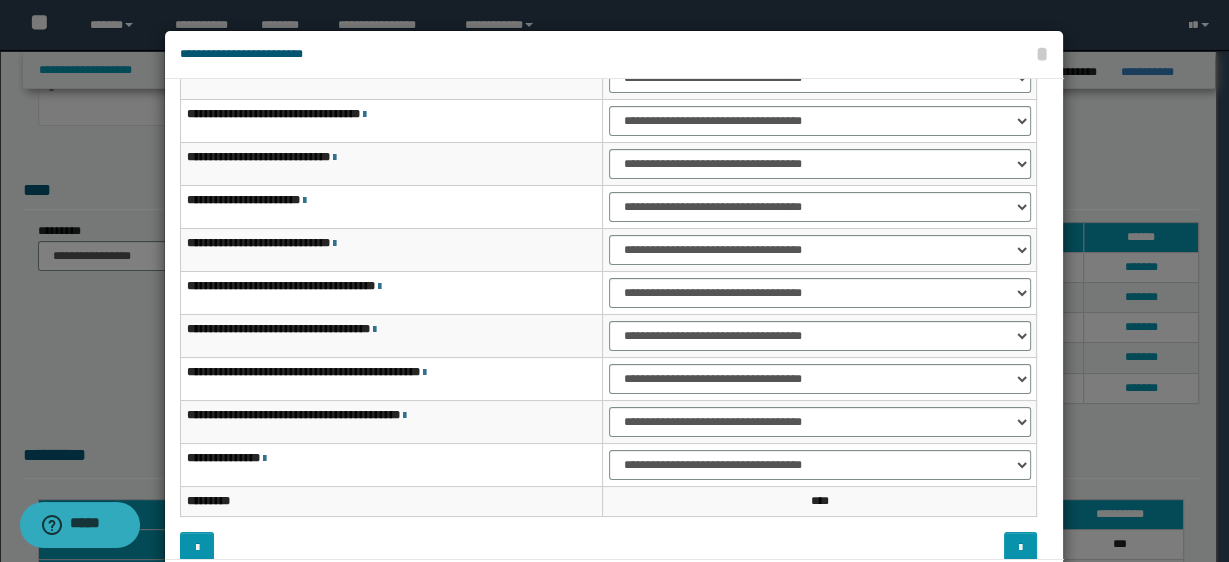 scroll, scrollTop: 108, scrollLeft: 0, axis: vertical 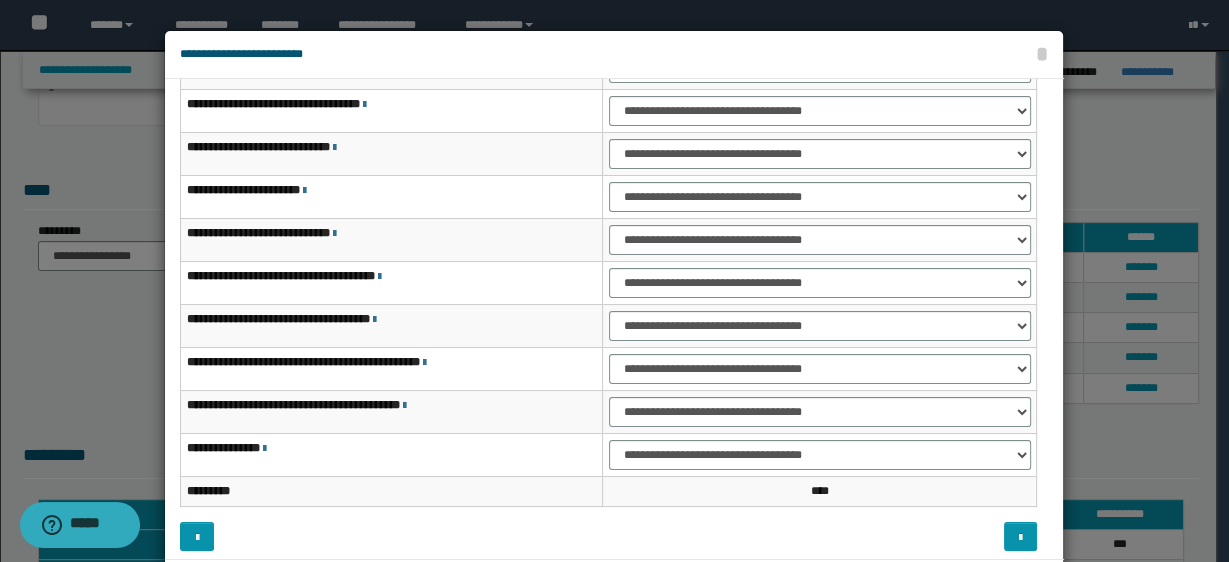 click on "**********" at bounding box center [608, 254] 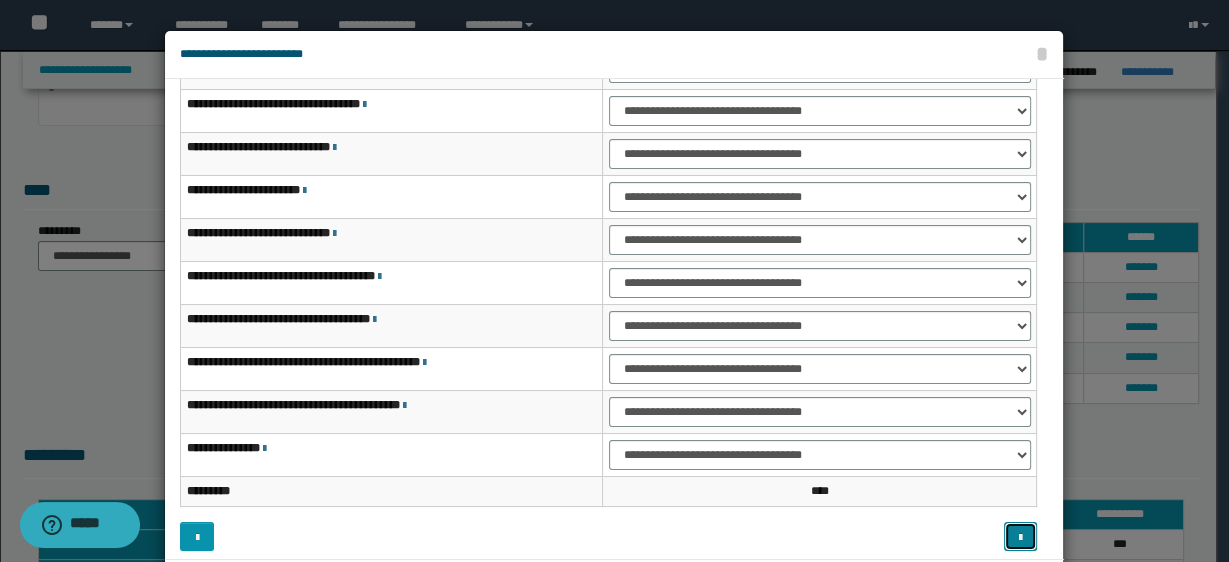 click at bounding box center (1020, 538) 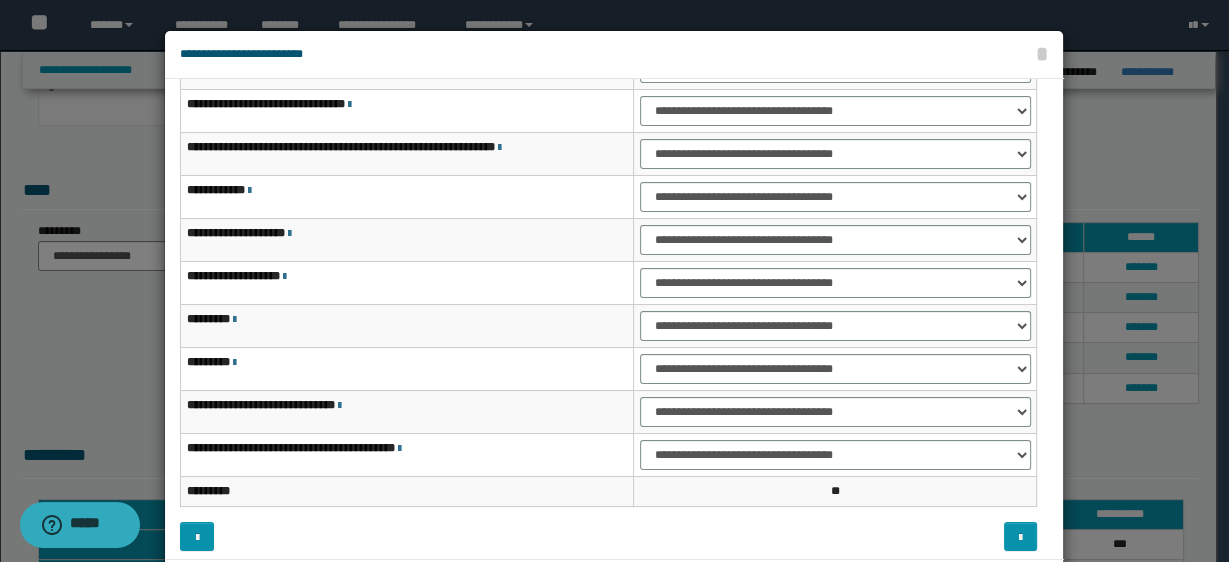 scroll, scrollTop: 48, scrollLeft: 0, axis: vertical 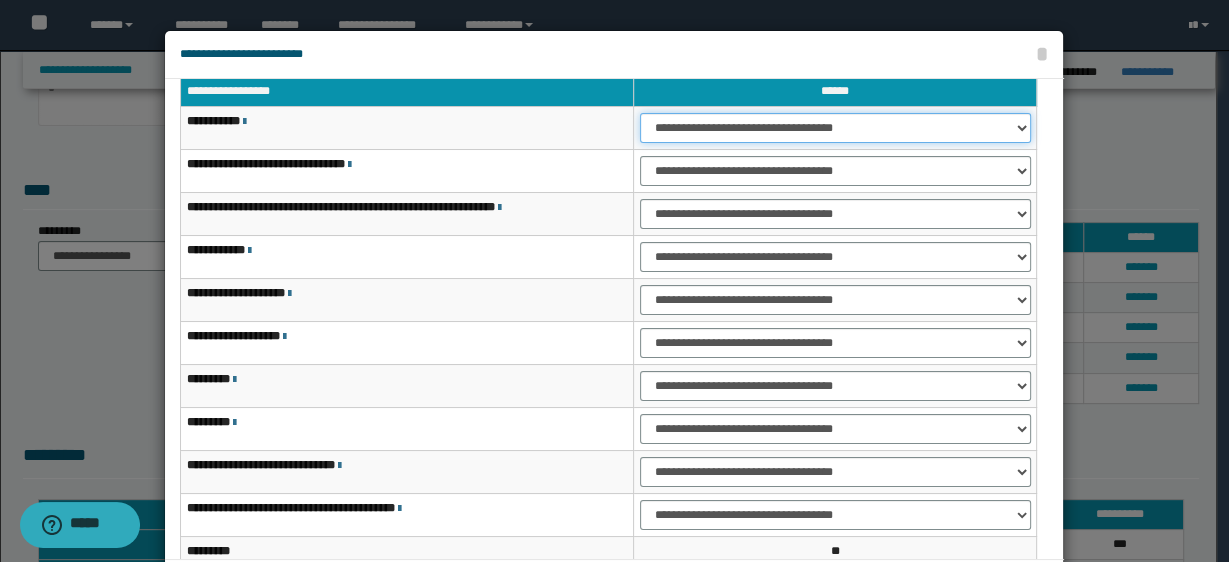click on "**********" at bounding box center [835, 128] 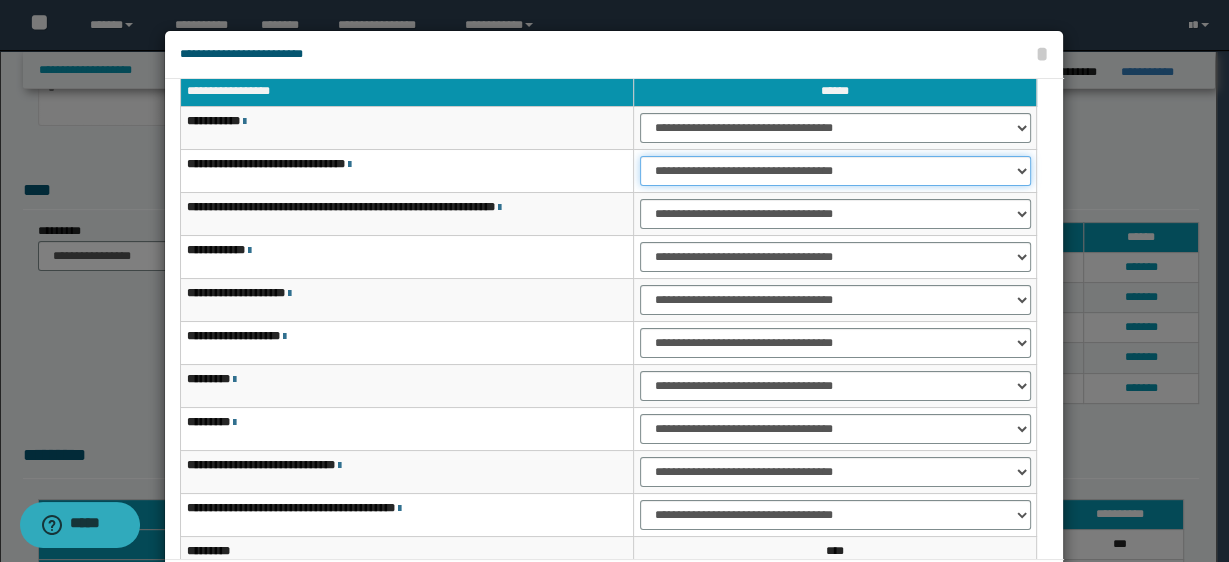 click on "**********" at bounding box center [835, 171] 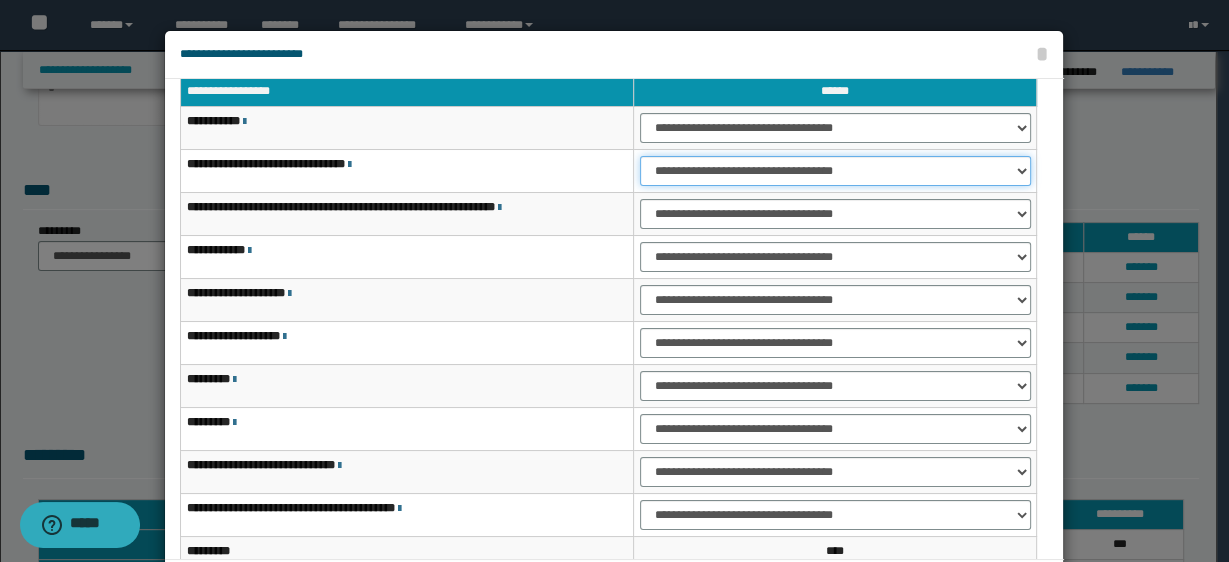 select on "***" 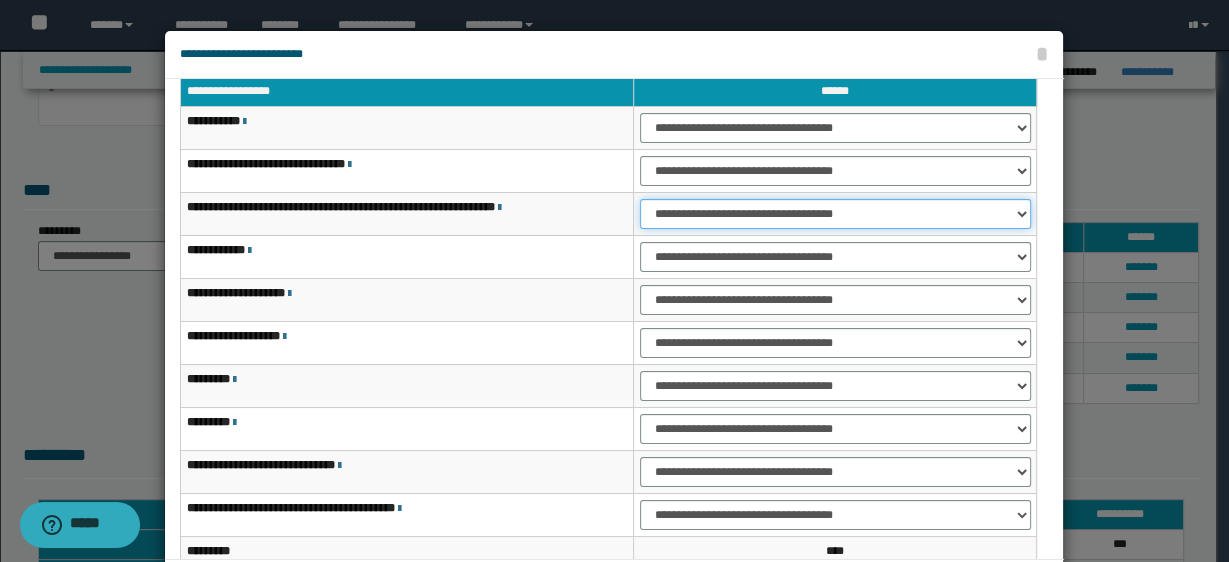 click on "**********" at bounding box center [835, 214] 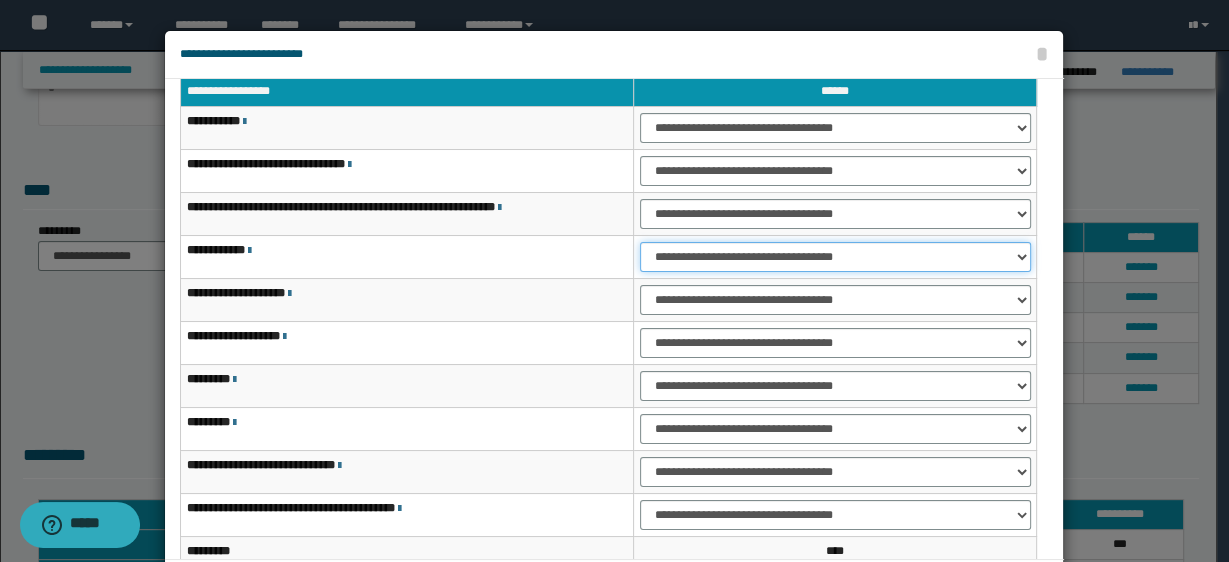 click on "**********" at bounding box center (835, 257) 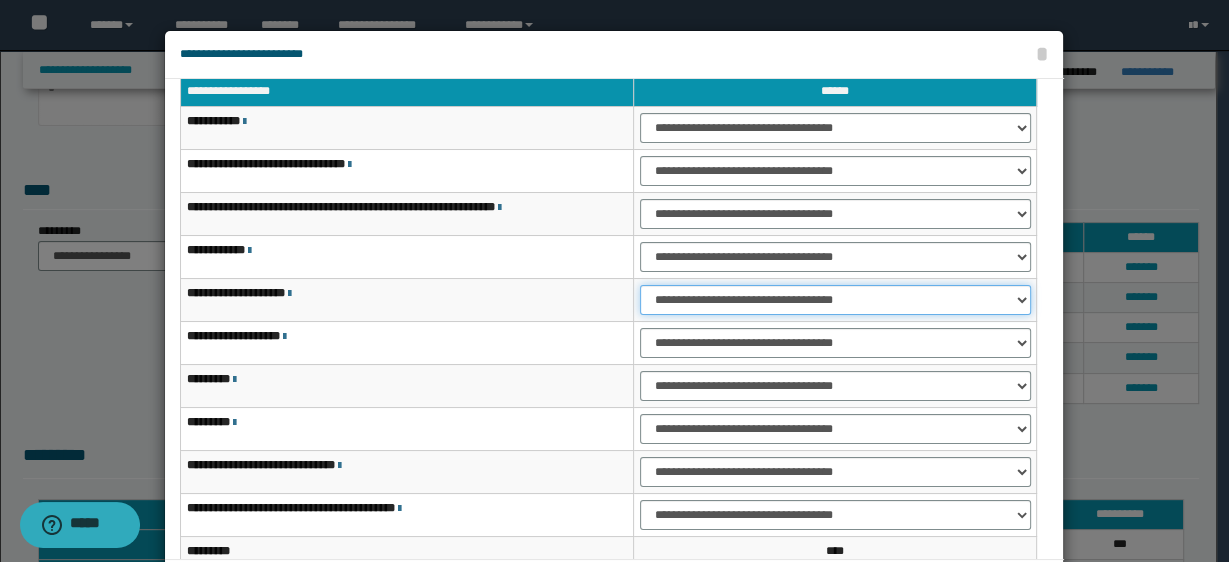 click on "**********" at bounding box center [835, 300] 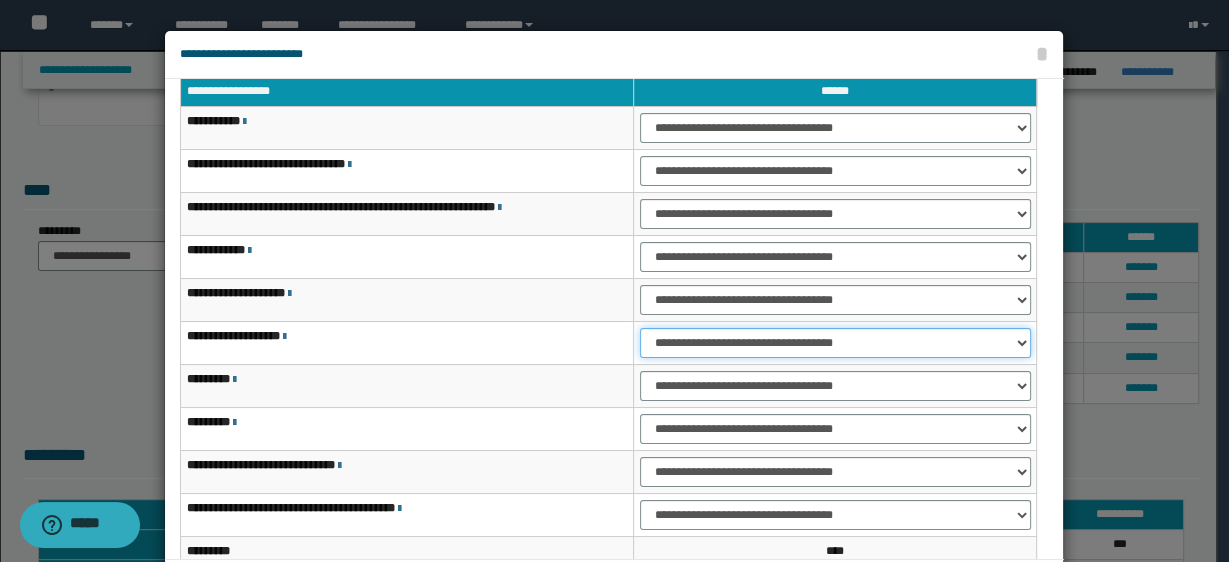 click on "**********" at bounding box center [835, 343] 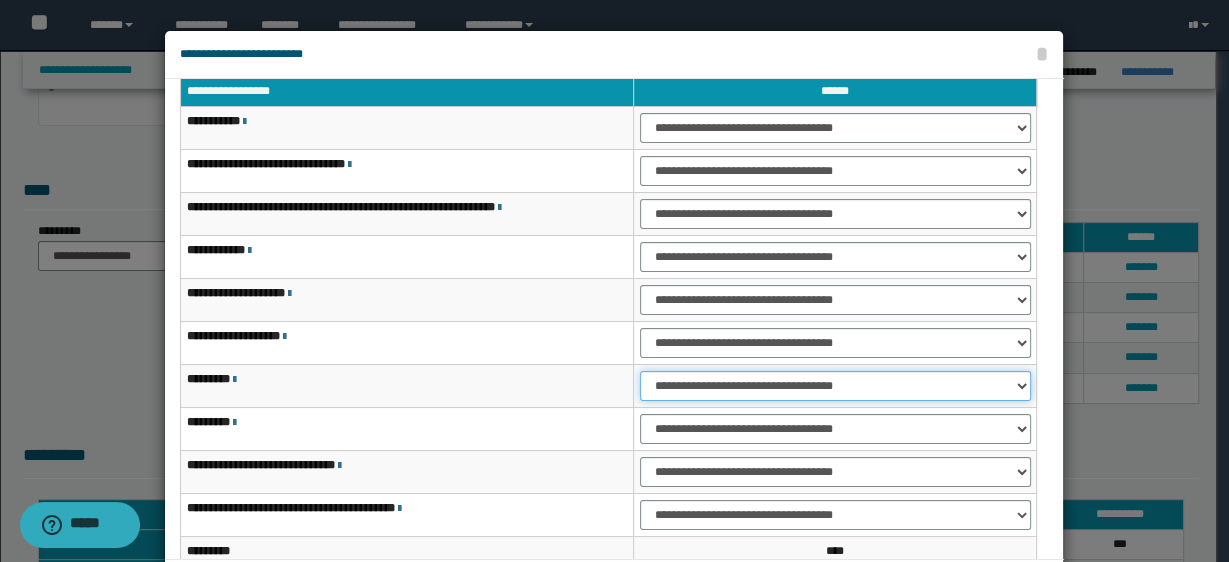 click on "**********" at bounding box center [835, 386] 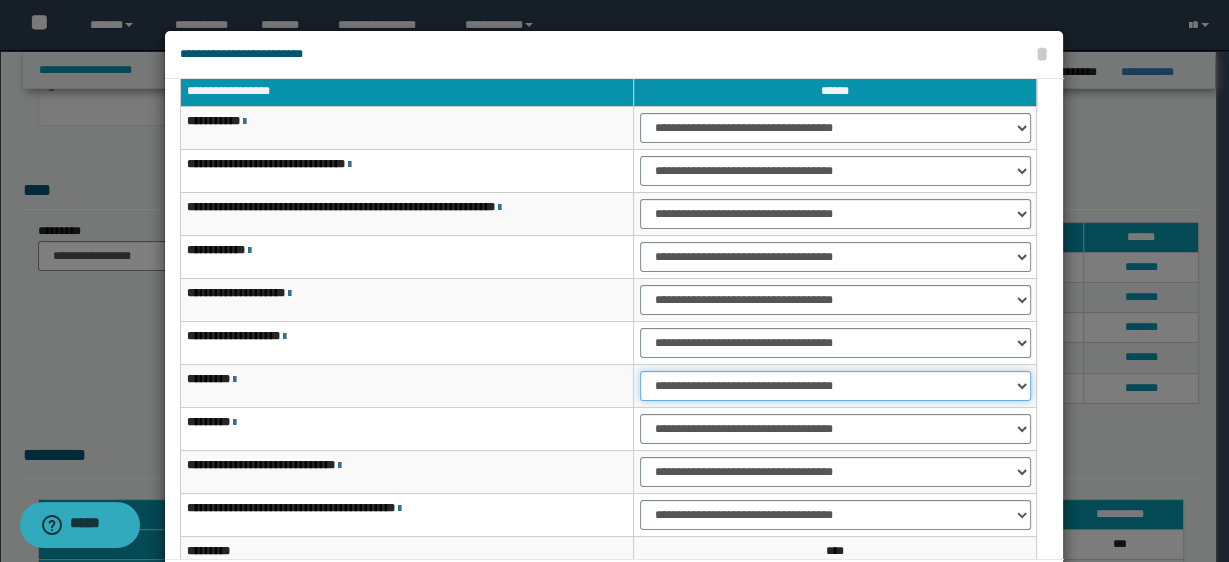 click on "**********" at bounding box center [835, 386] 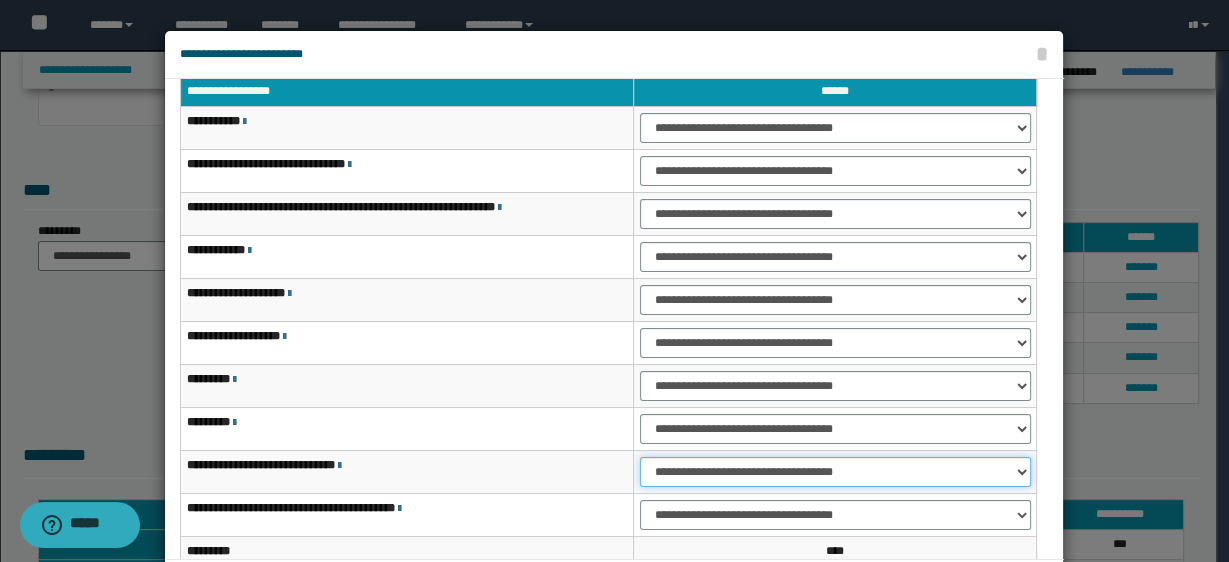 click on "**********" at bounding box center (835, 472) 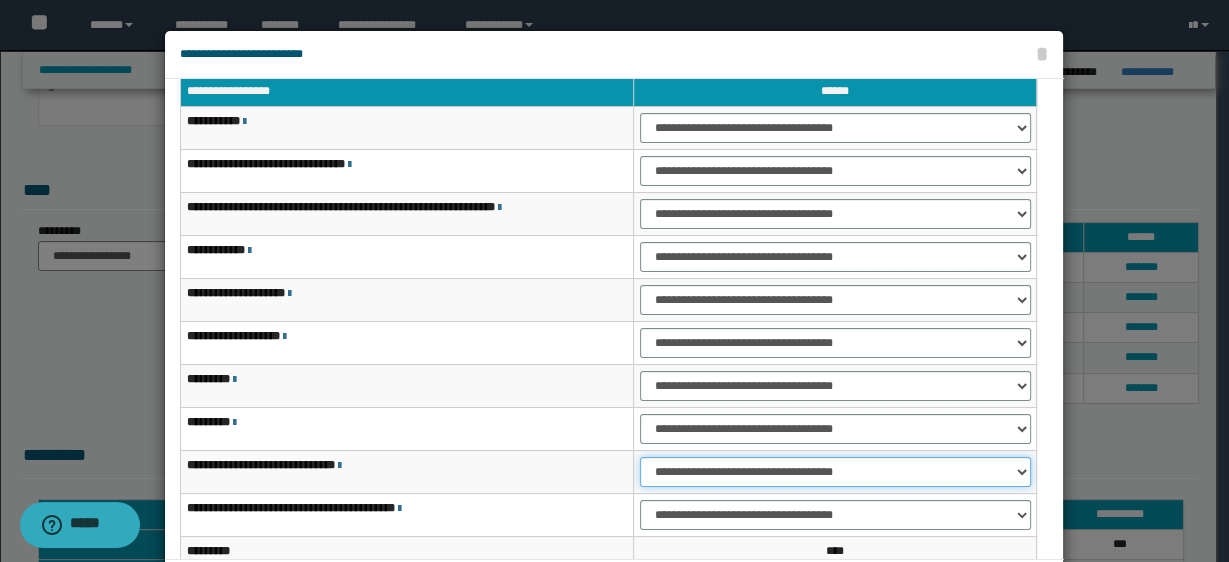 select on "***" 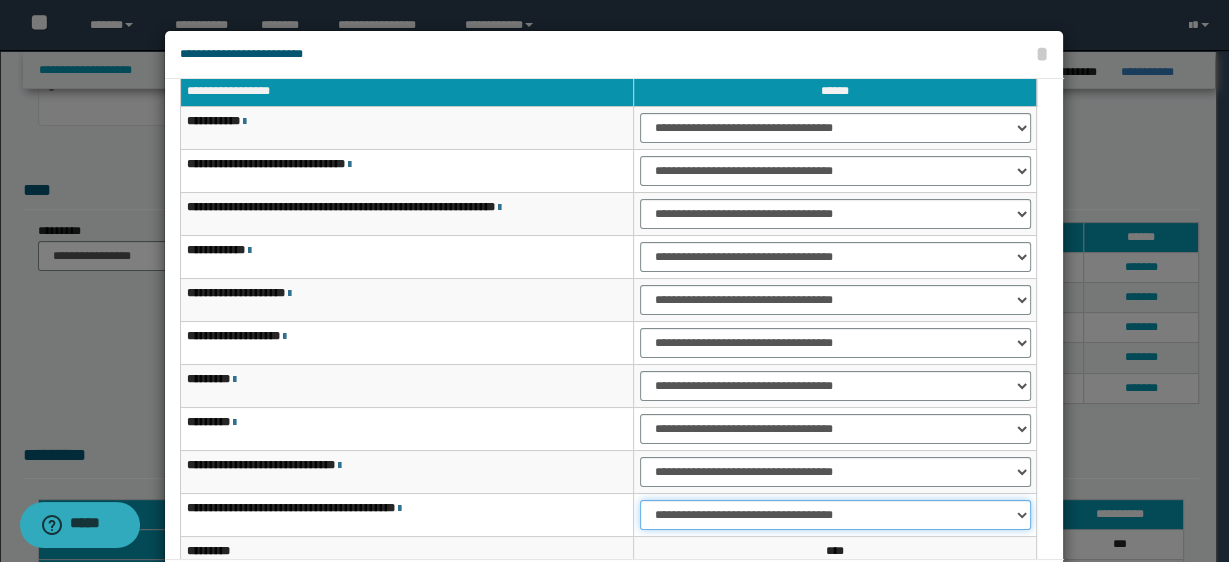 click on "**********" at bounding box center (835, 515) 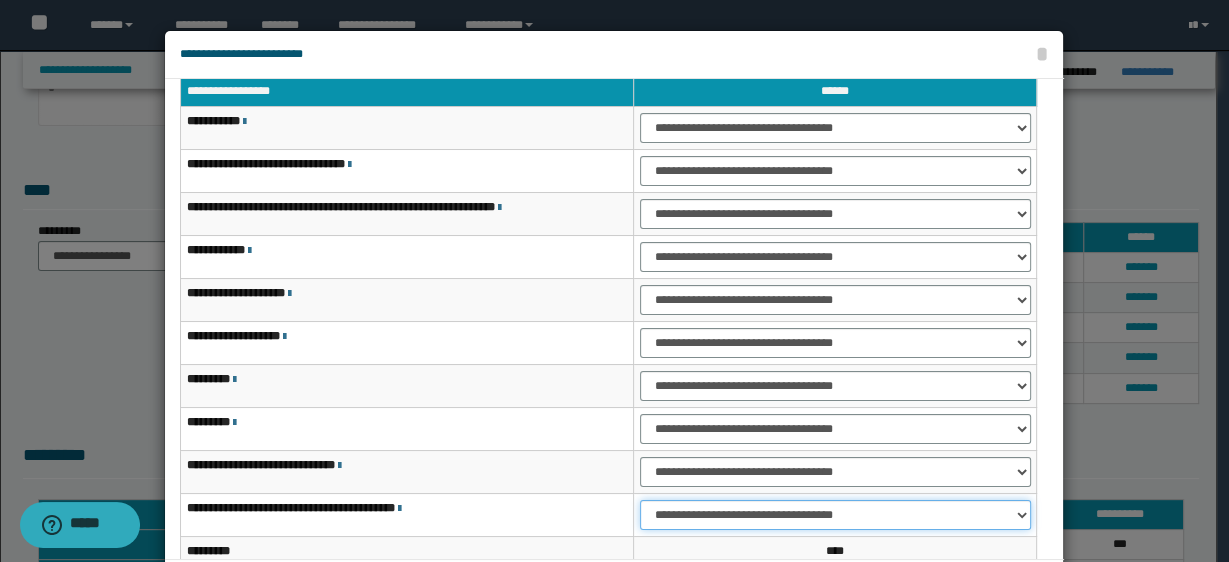 select on "***" 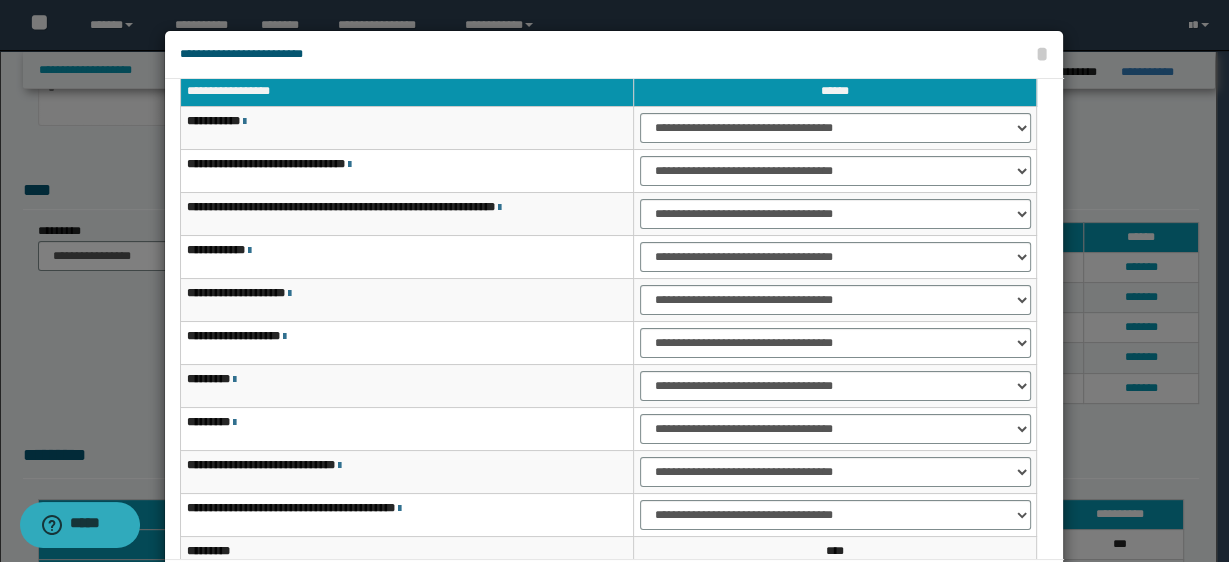 scroll, scrollTop: 115, scrollLeft: 0, axis: vertical 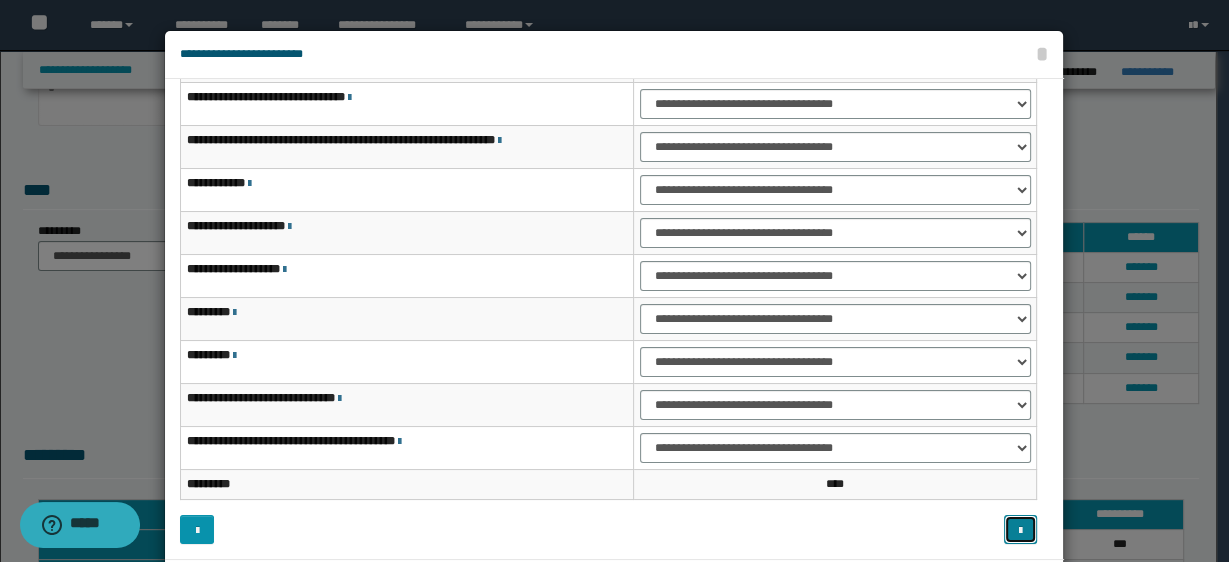 click at bounding box center [1020, 531] 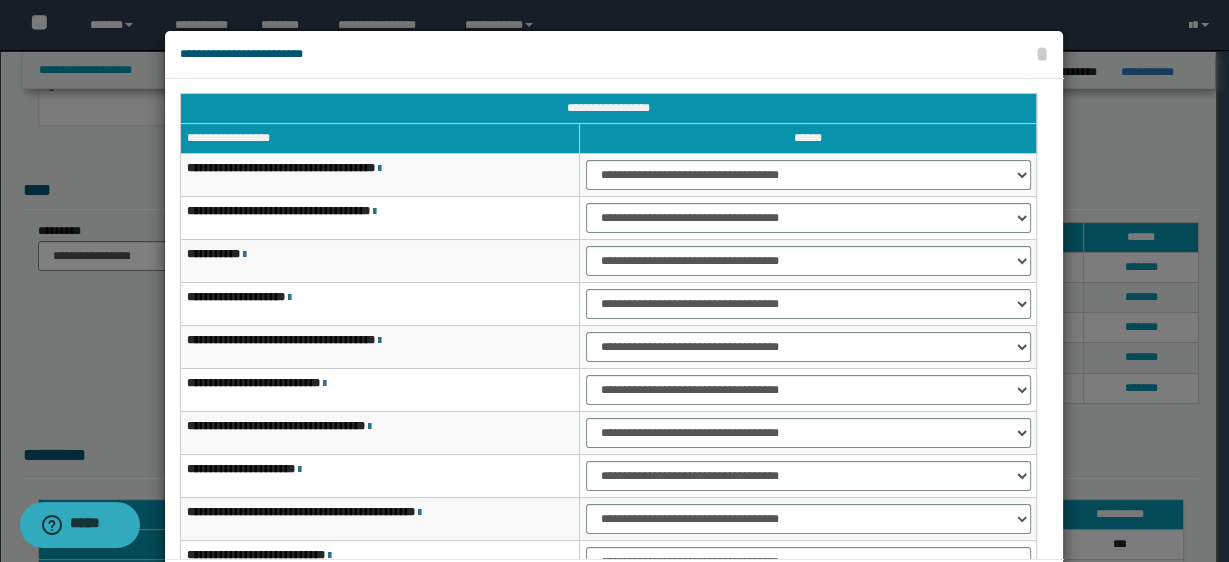 scroll, scrollTop: 0, scrollLeft: 0, axis: both 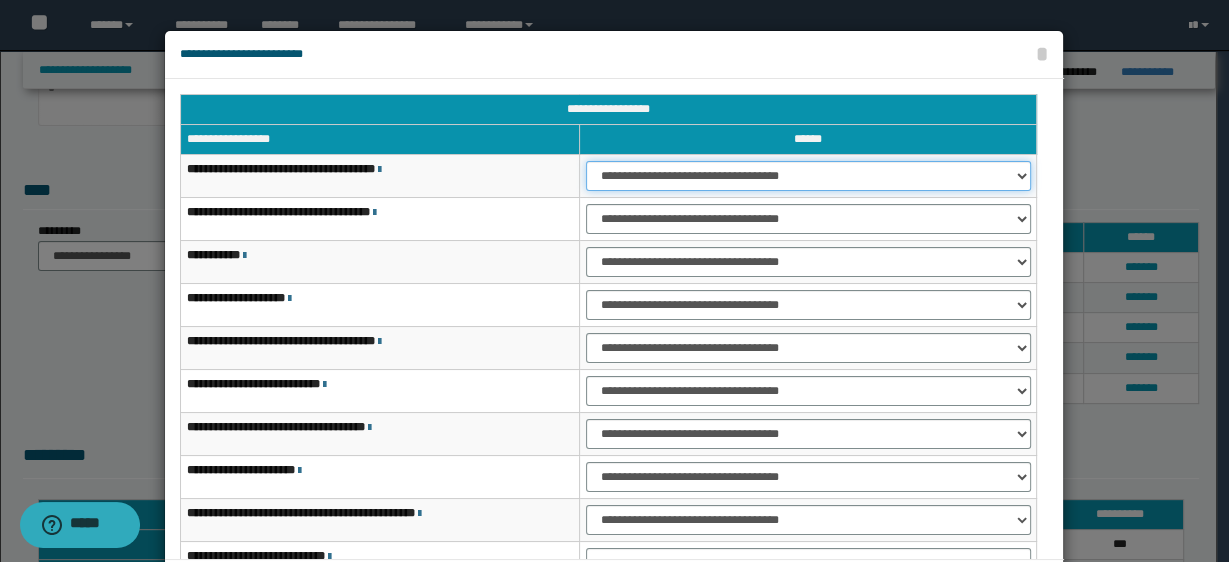click on "**********" at bounding box center [808, 176] 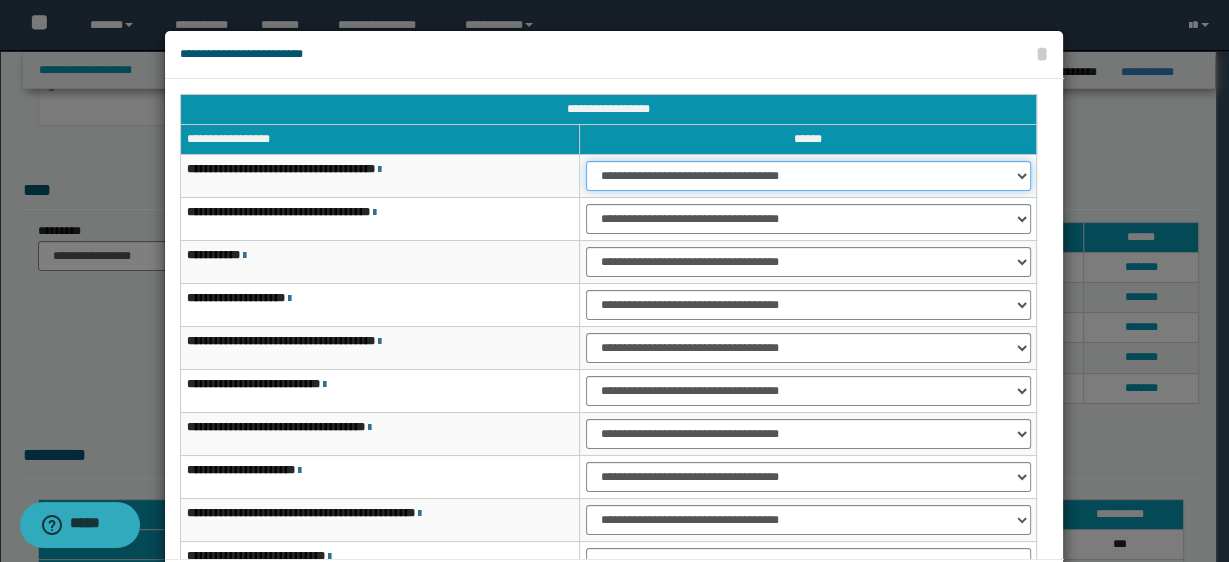 select on "***" 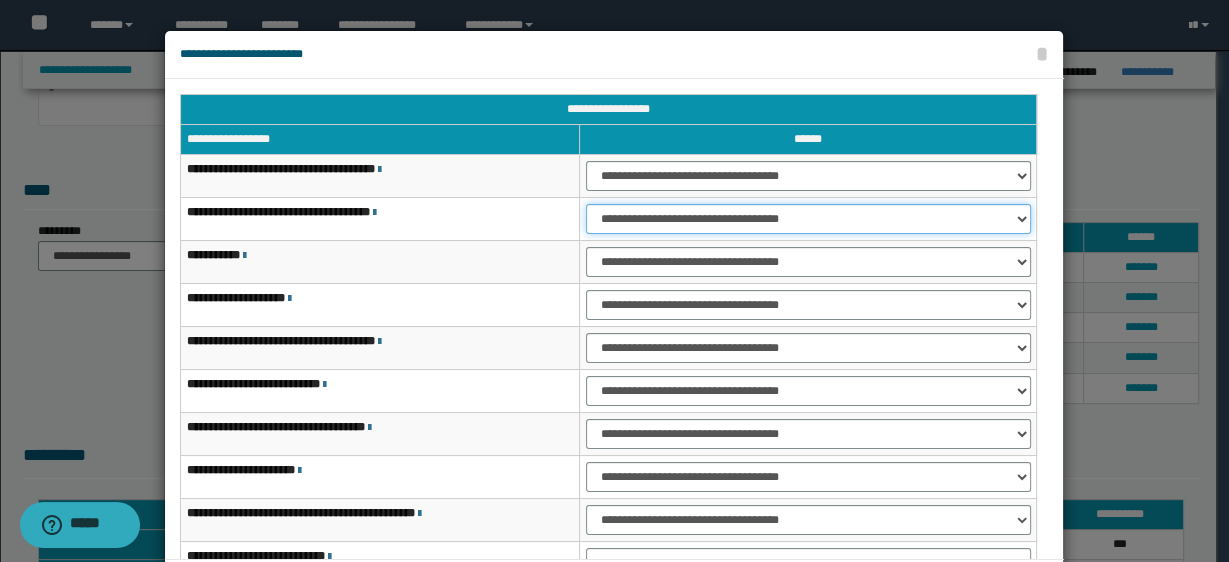 click on "**********" at bounding box center [808, 219] 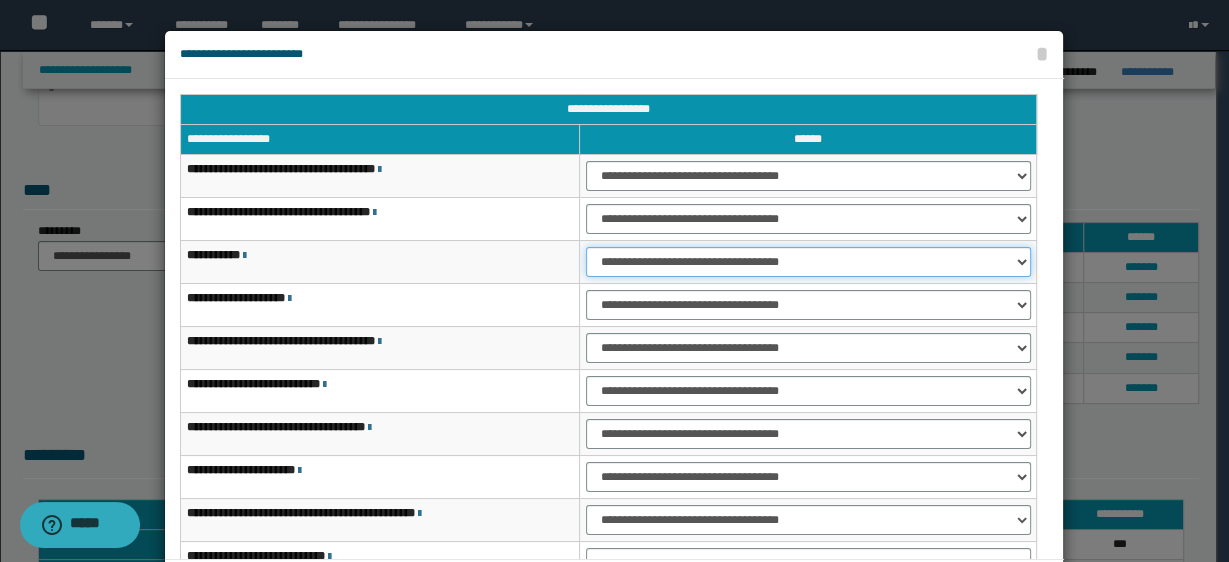 click on "**********" at bounding box center (808, 262) 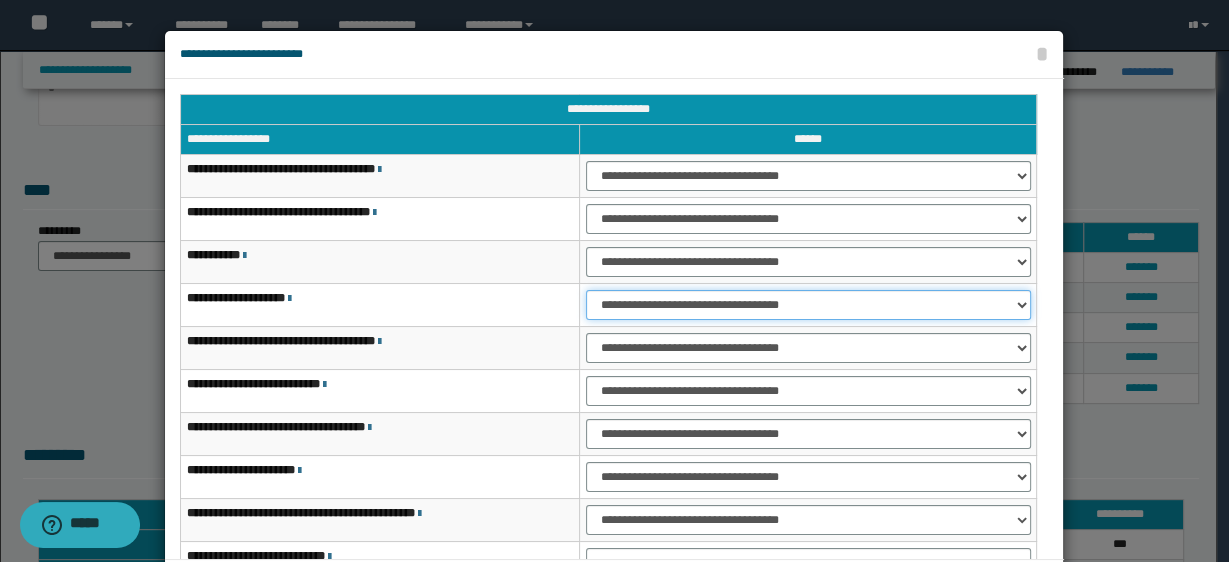 click on "**********" at bounding box center (808, 305) 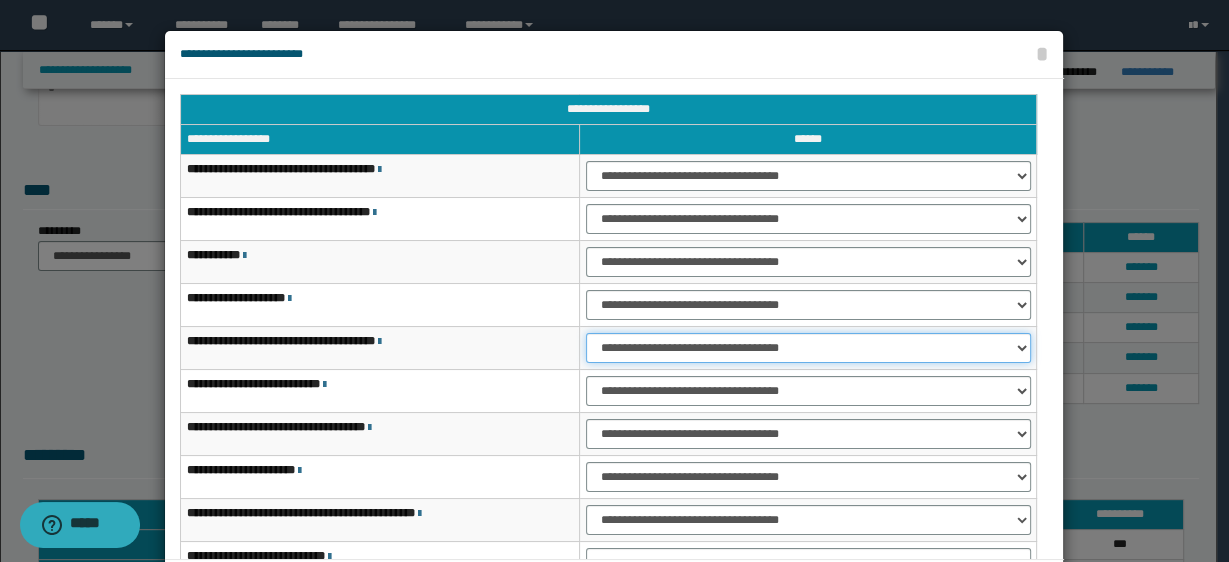 click on "**********" at bounding box center (808, 348) 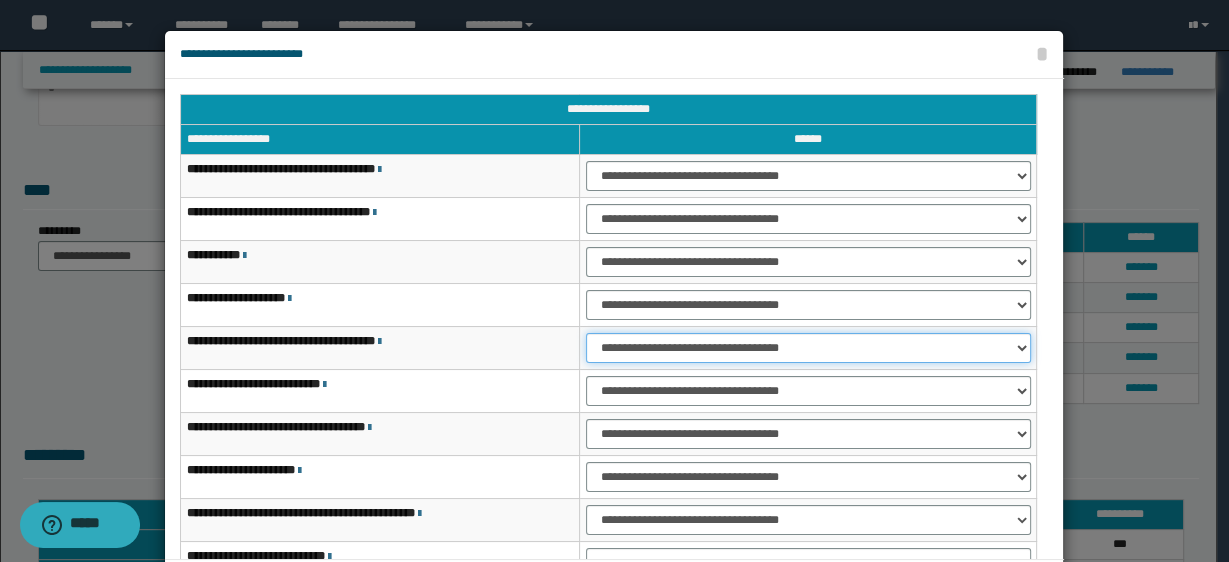 select on "***" 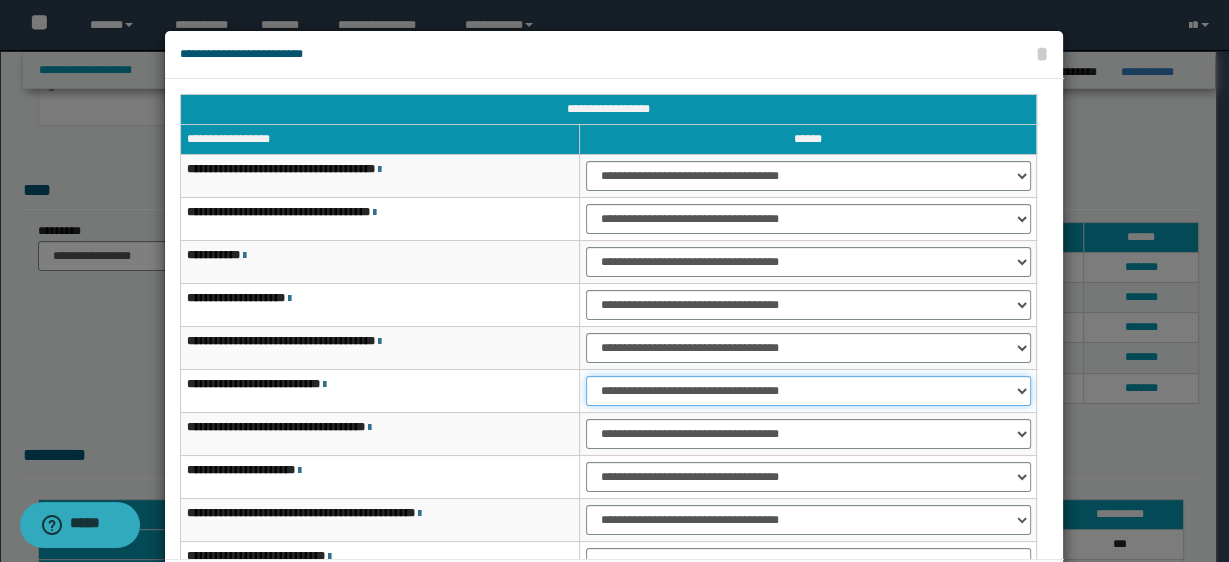 click on "**********" at bounding box center [808, 391] 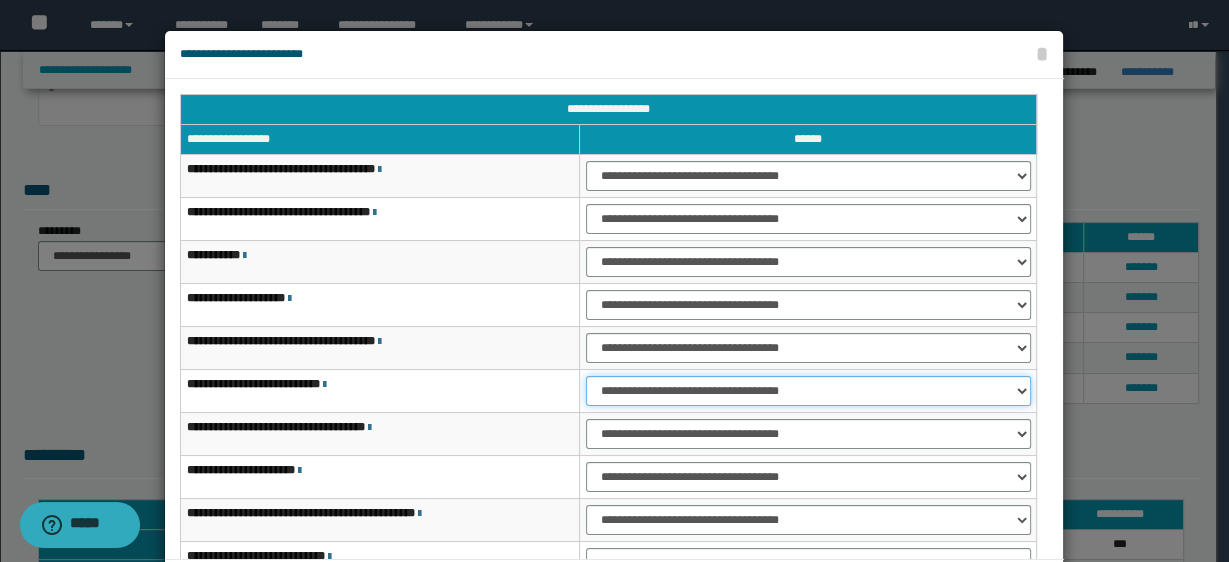select on "***" 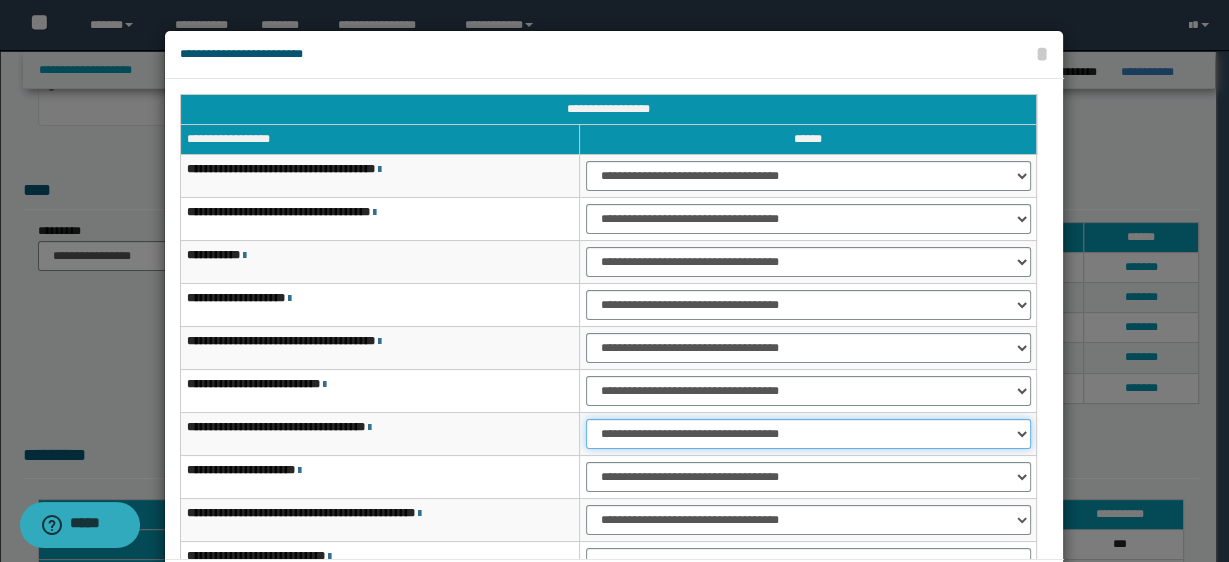 click on "**********" at bounding box center [808, 434] 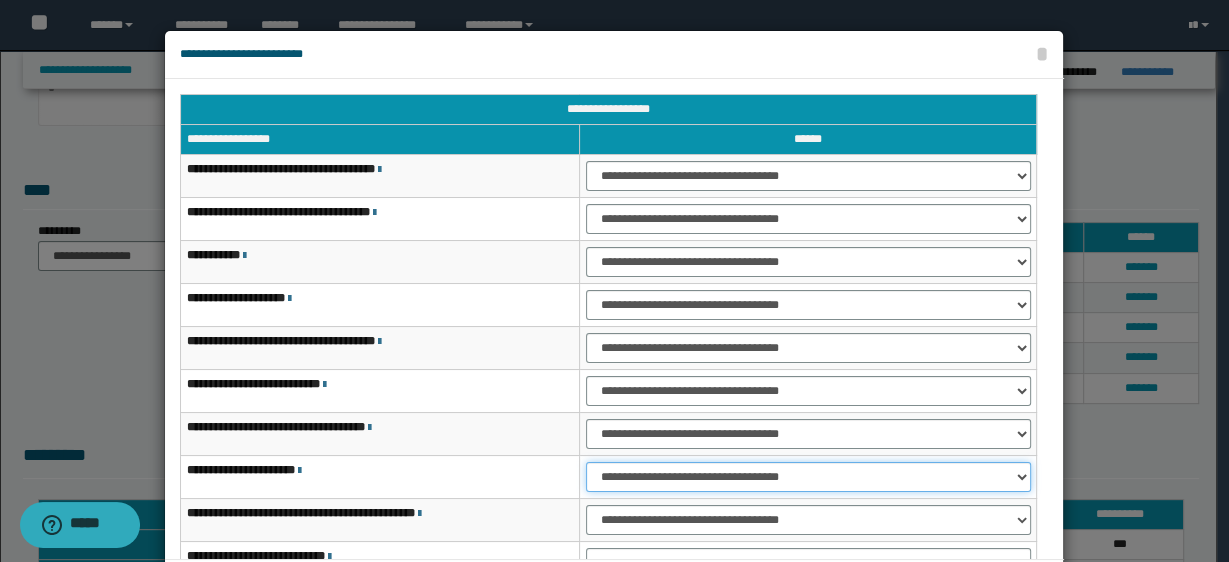 click on "**********" at bounding box center [808, 477] 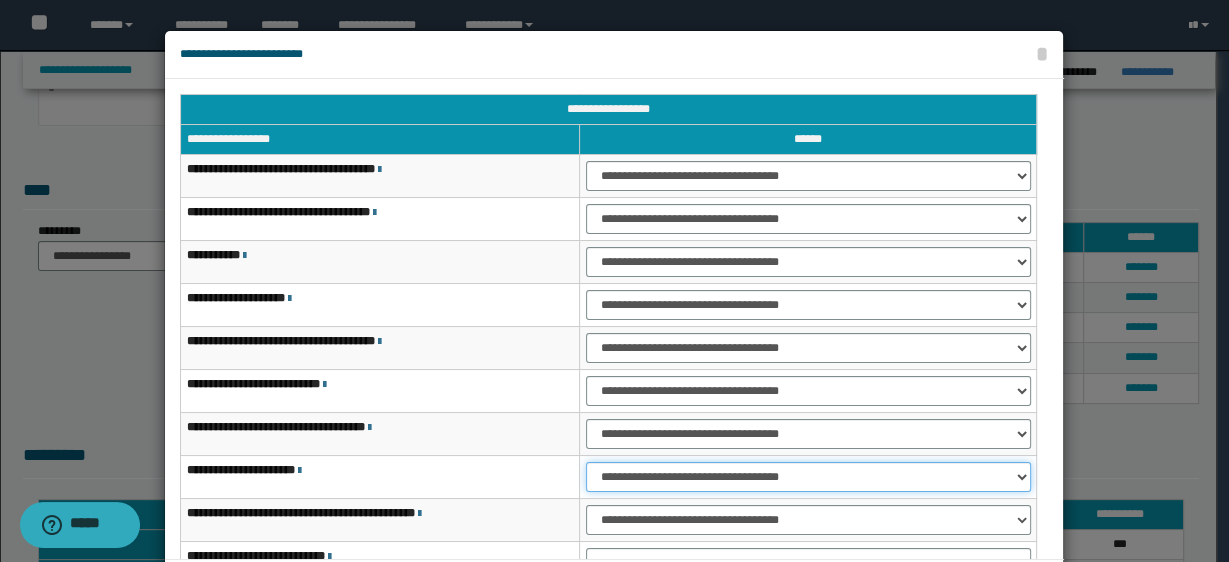 select on "***" 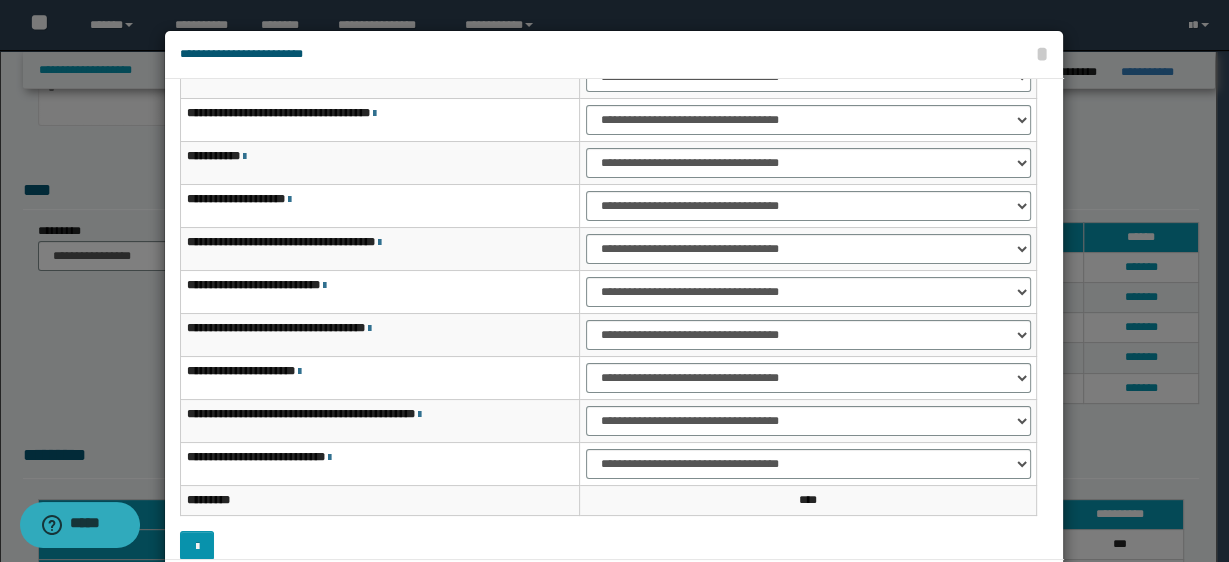 scroll, scrollTop: 101, scrollLeft: 0, axis: vertical 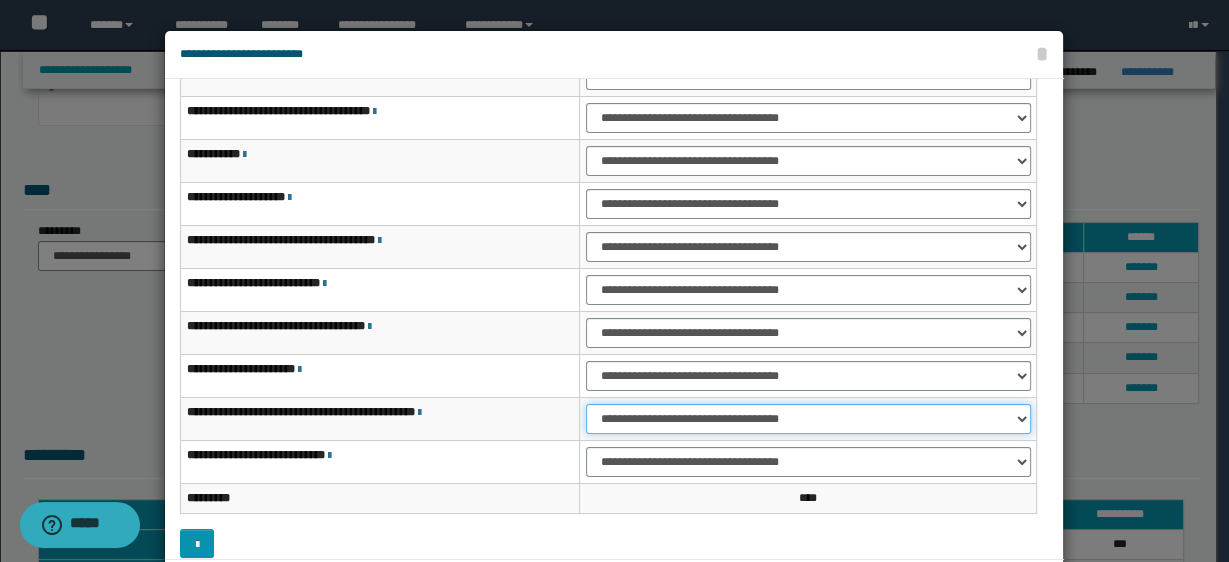 click on "**********" at bounding box center [808, 419] 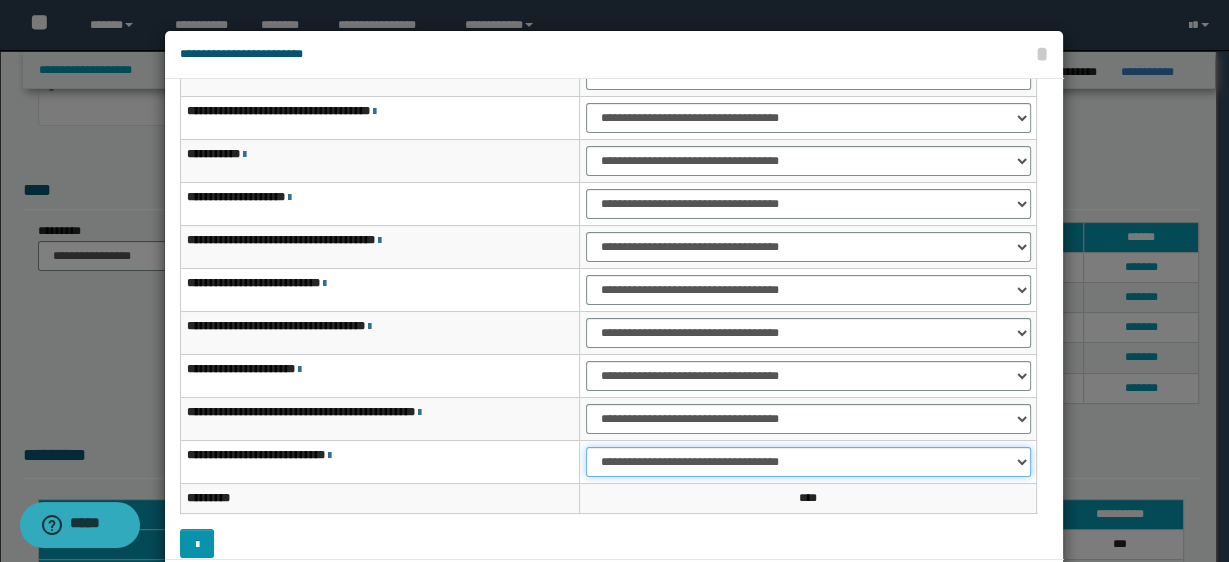 click on "**********" at bounding box center [808, 462] 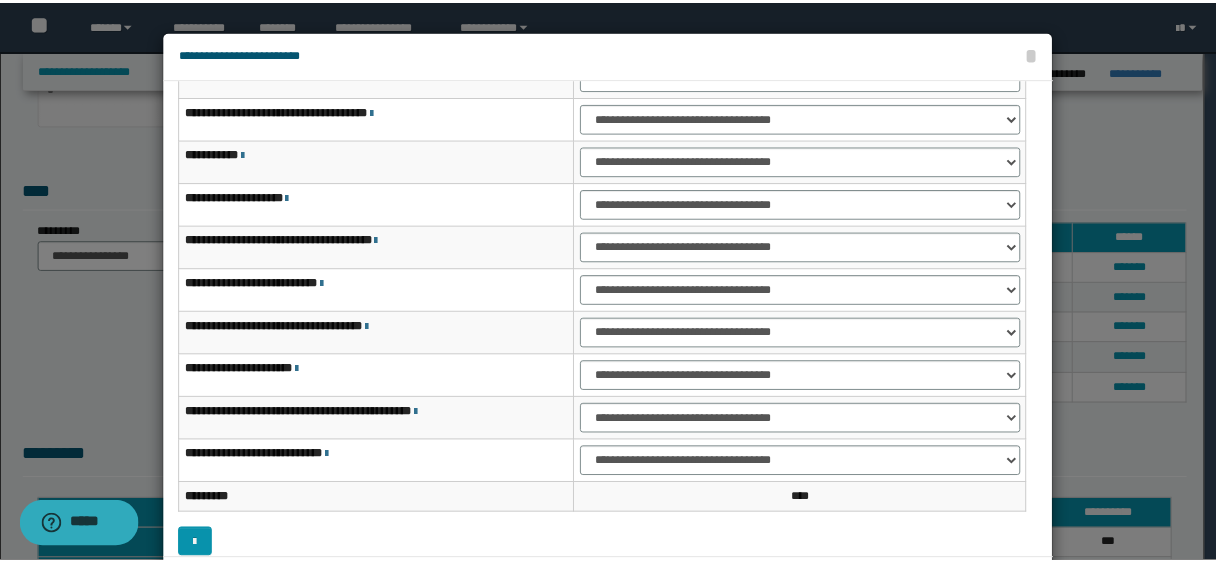 scroll, scrollTop: 86, scrollLeft: 0, axis: vertical 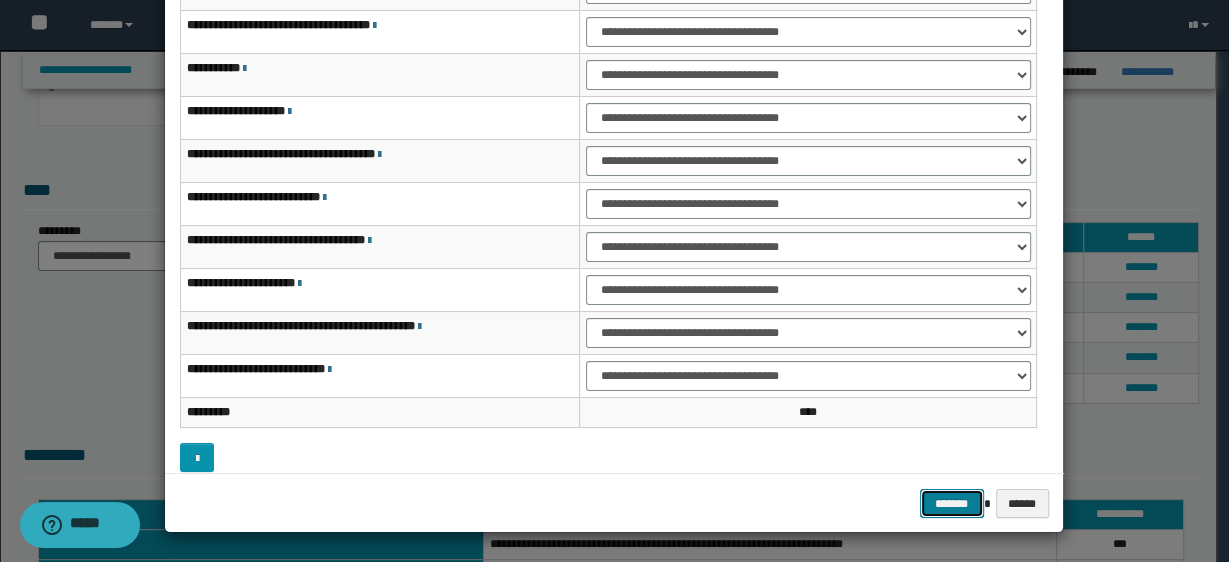click on "*******" at bounding box center (952, 503) 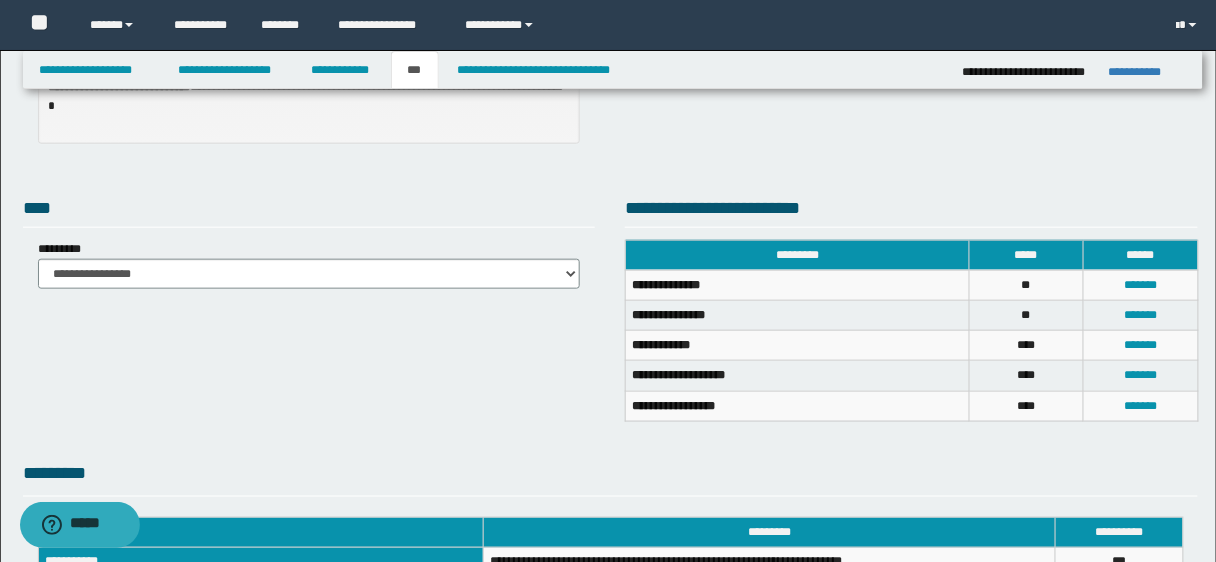 scroll, scrollTop: 198, scrollLeft: 0, axis: vertical 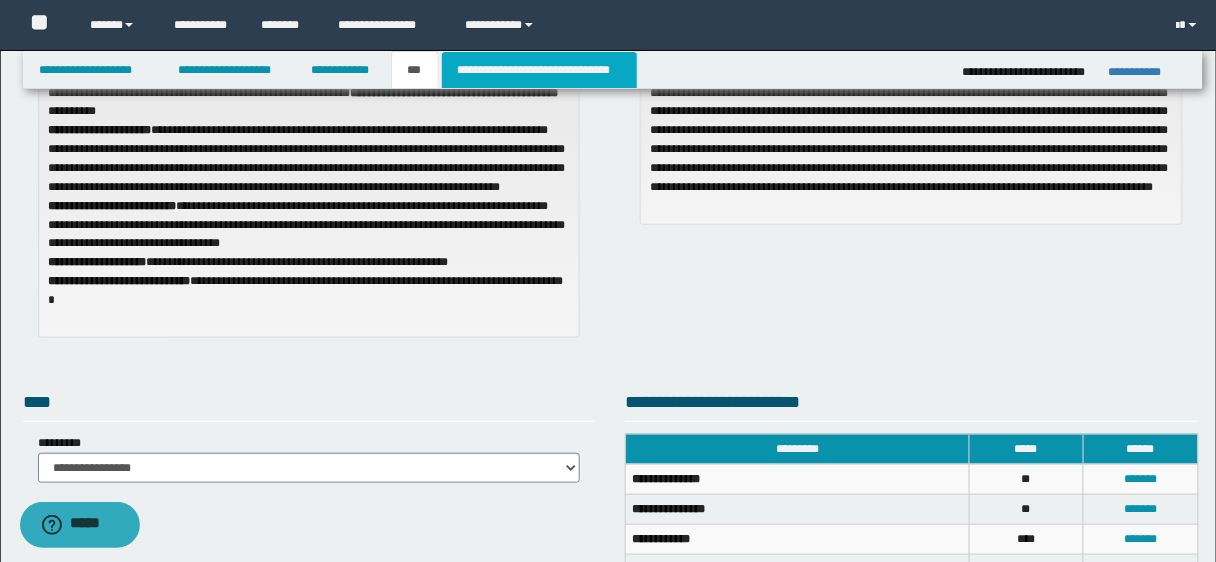 click on "**********" at bounding box center [539, 70] 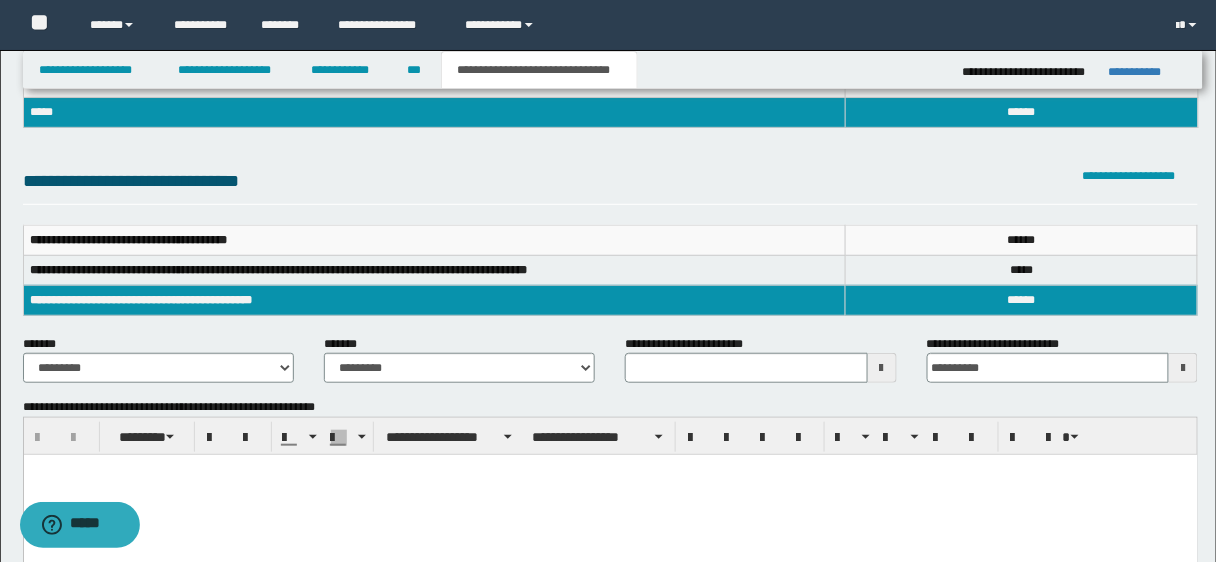 scroll, scrollTop: 195, scrollLeft: 0, axis: vertical 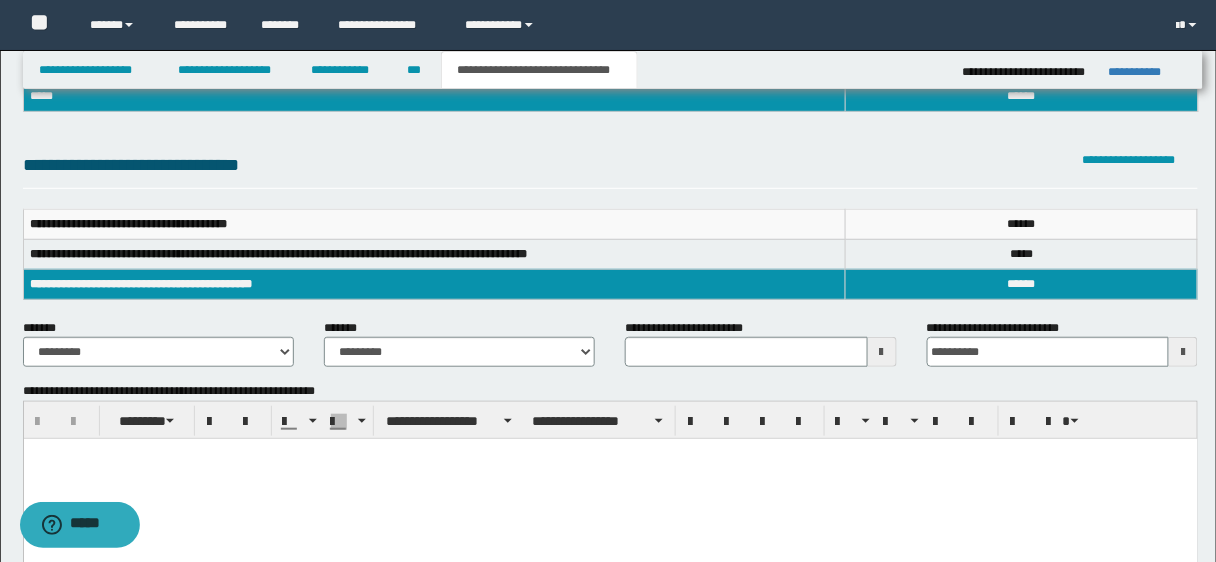 type 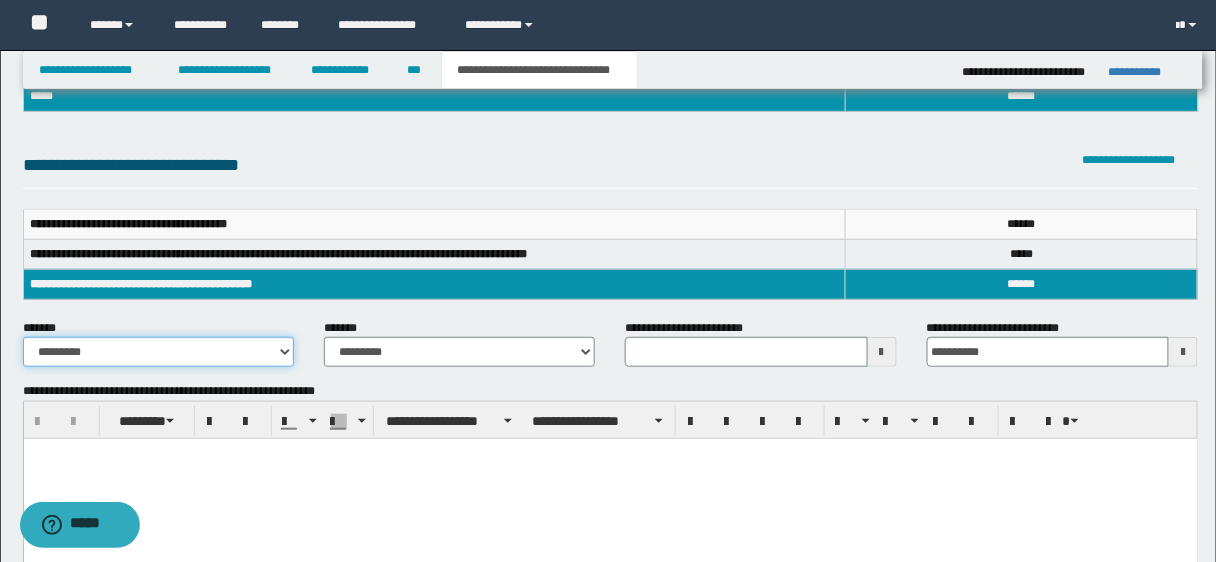 click on "**********" at bounding box center [158, 352] 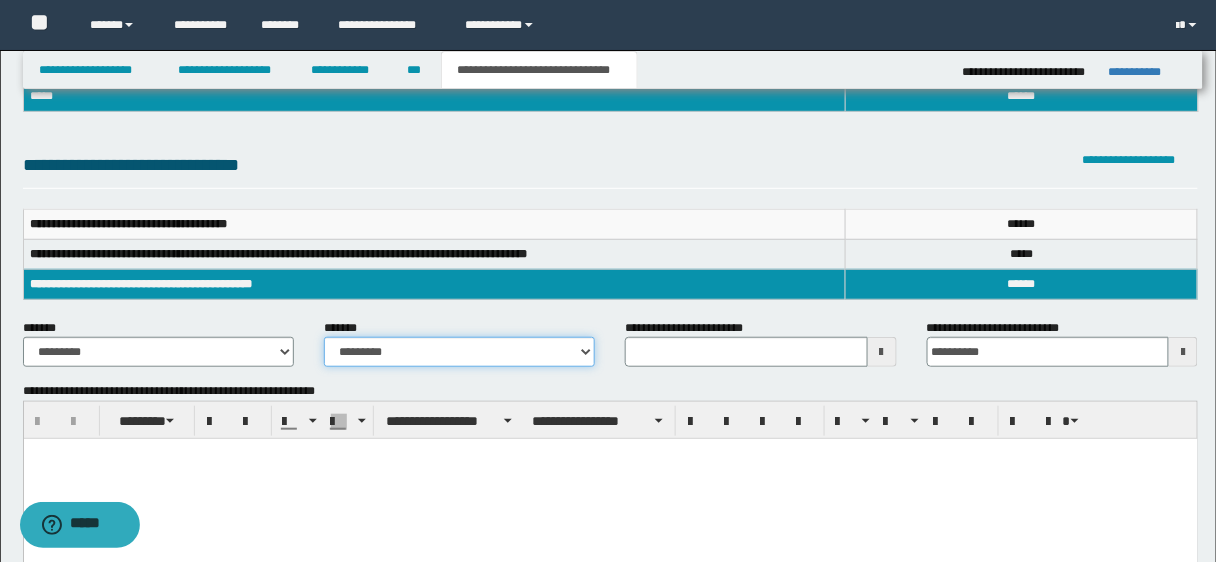 click on "**********" at bounding box center [459, 352] 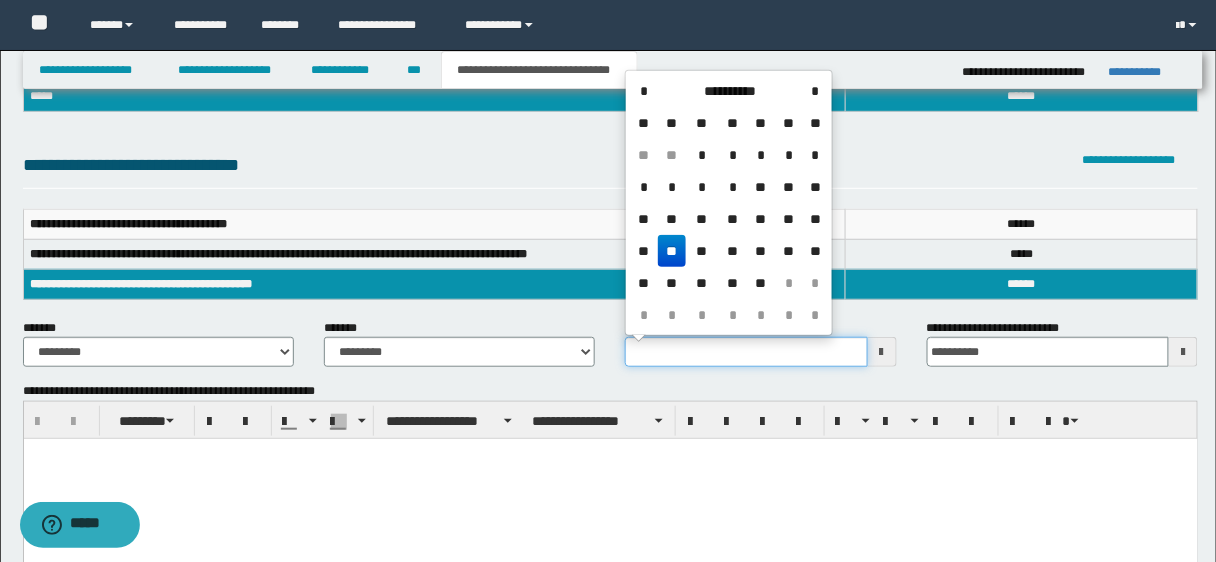 click on "**********" at bounding box center (746, 352) 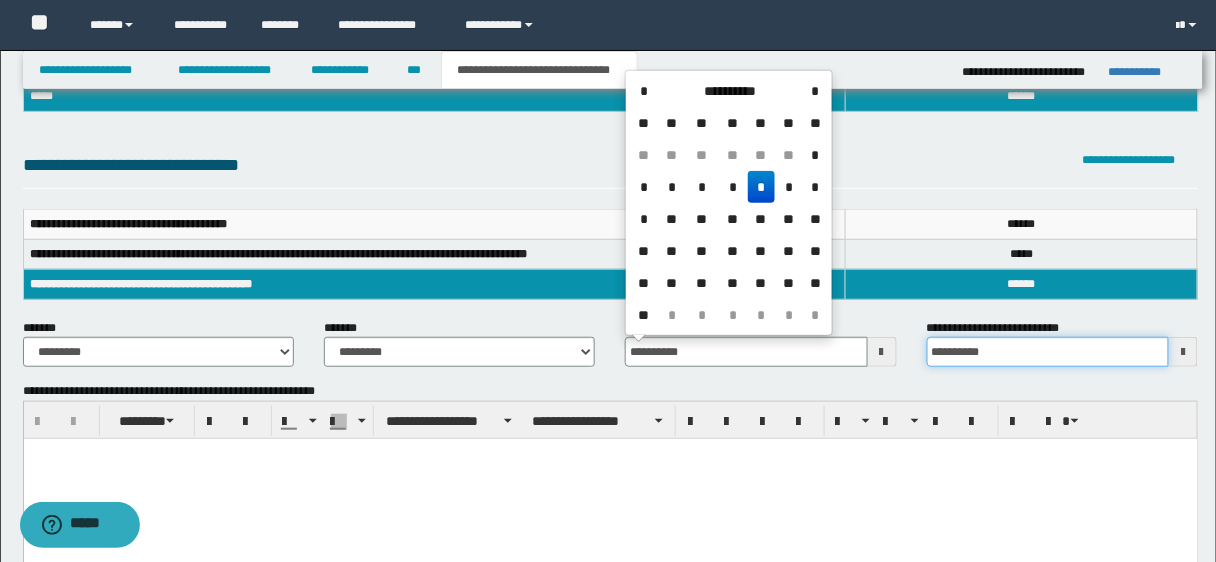 type on "**********" 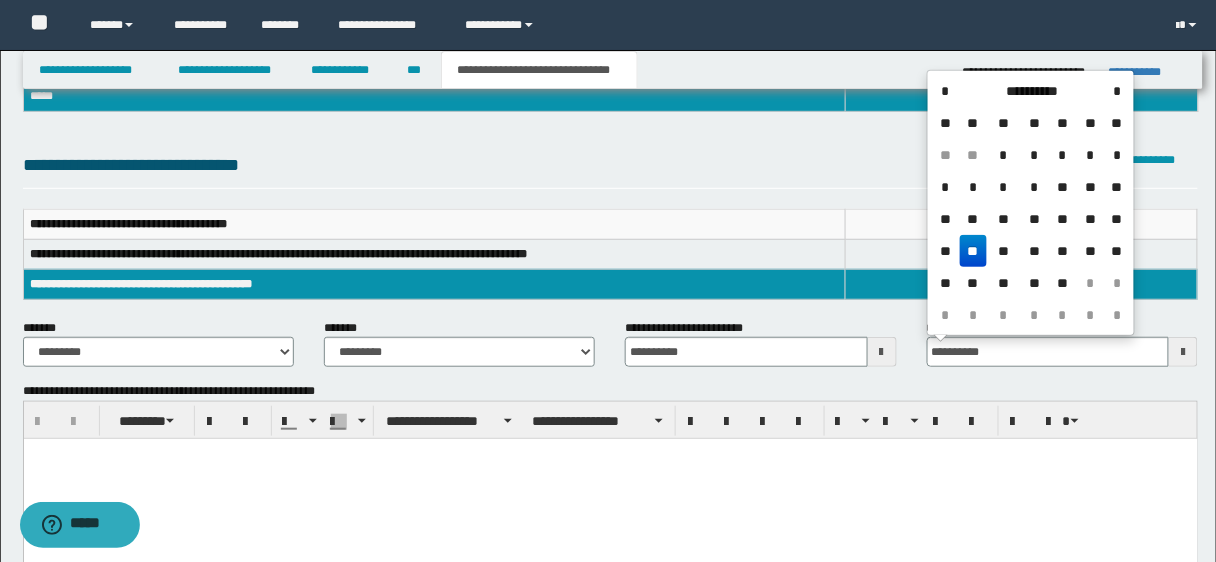 click at bounding box center (610, 479) 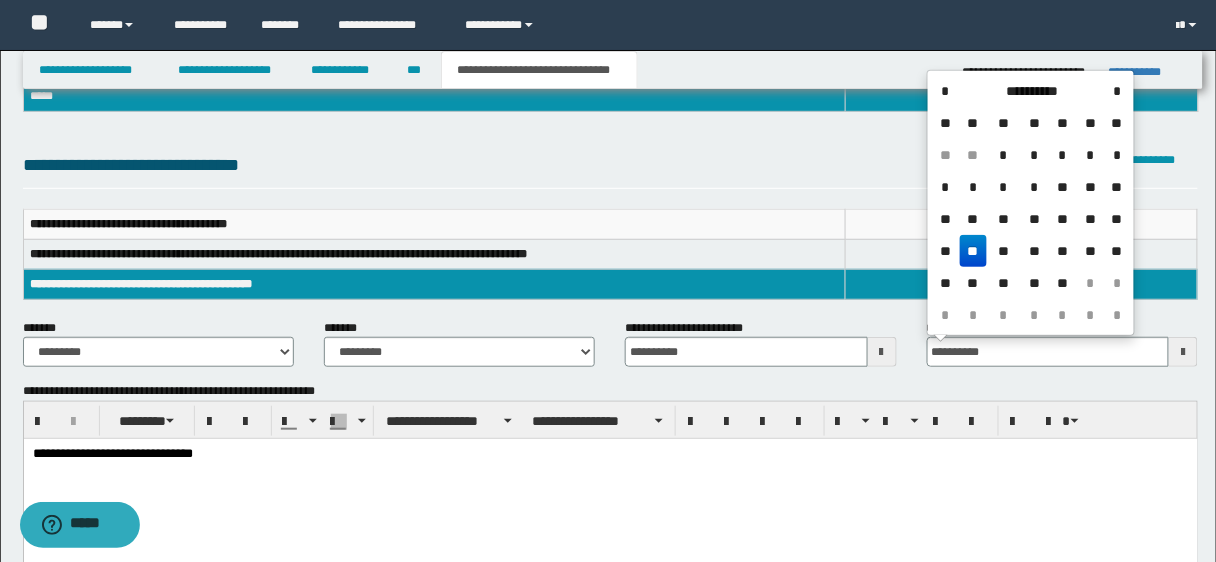 type on "**********" 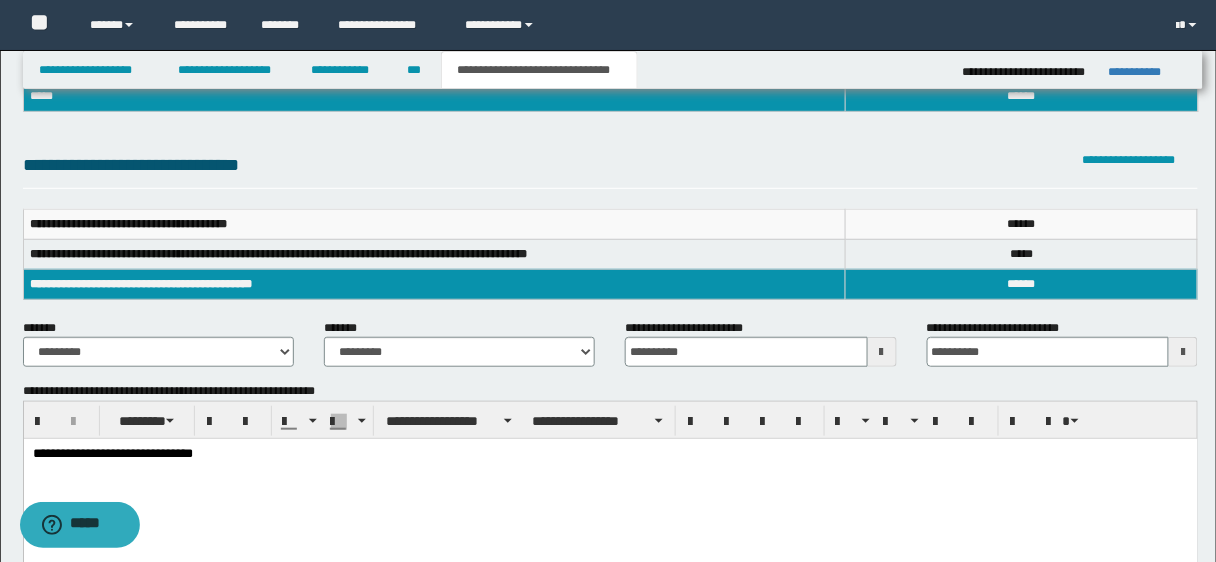 click on "**********" at bounding box center (611, 483) 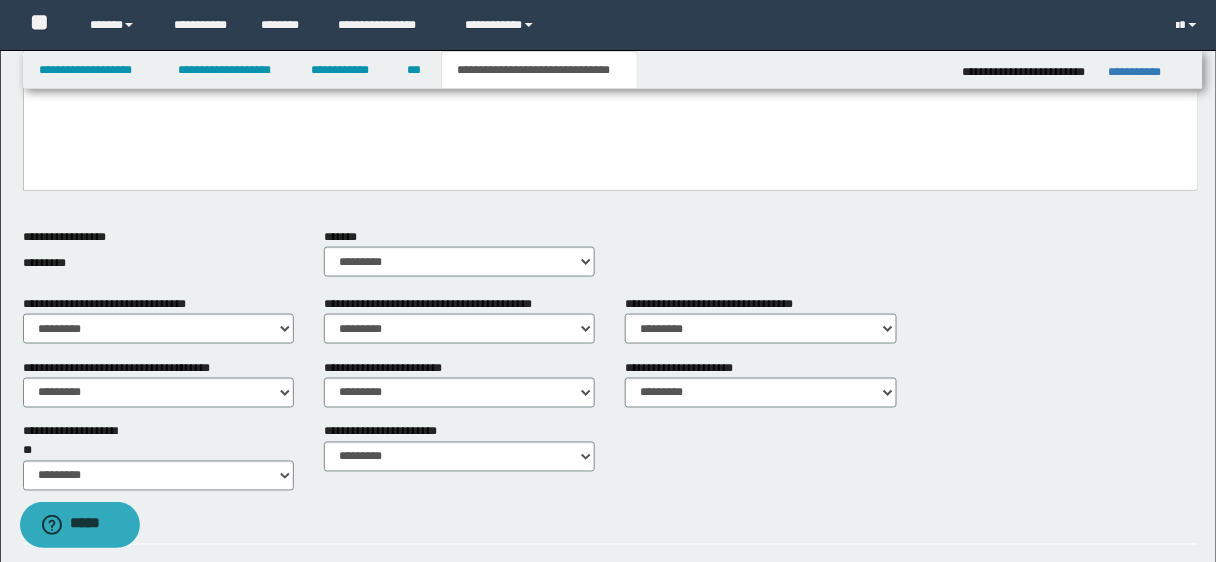 scroll, scrollTop: 579, scrollLeft: 0, axis: vertical 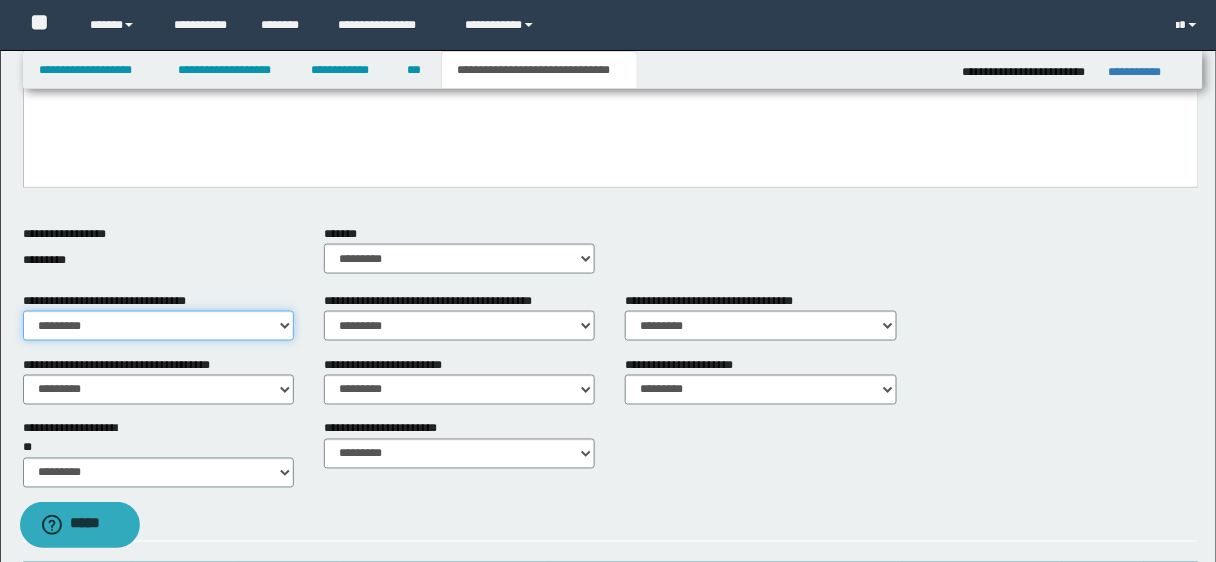 click on "*********
**
**" at bounding box center (158, 326) 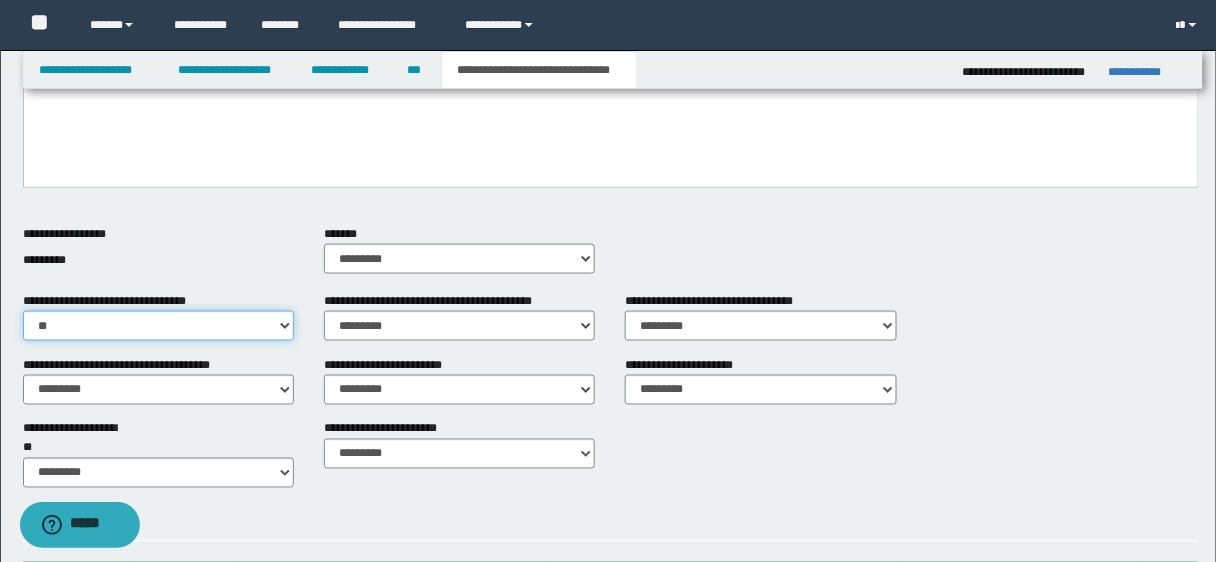 click on "*********
**
**" at bounding box center [158, 326] 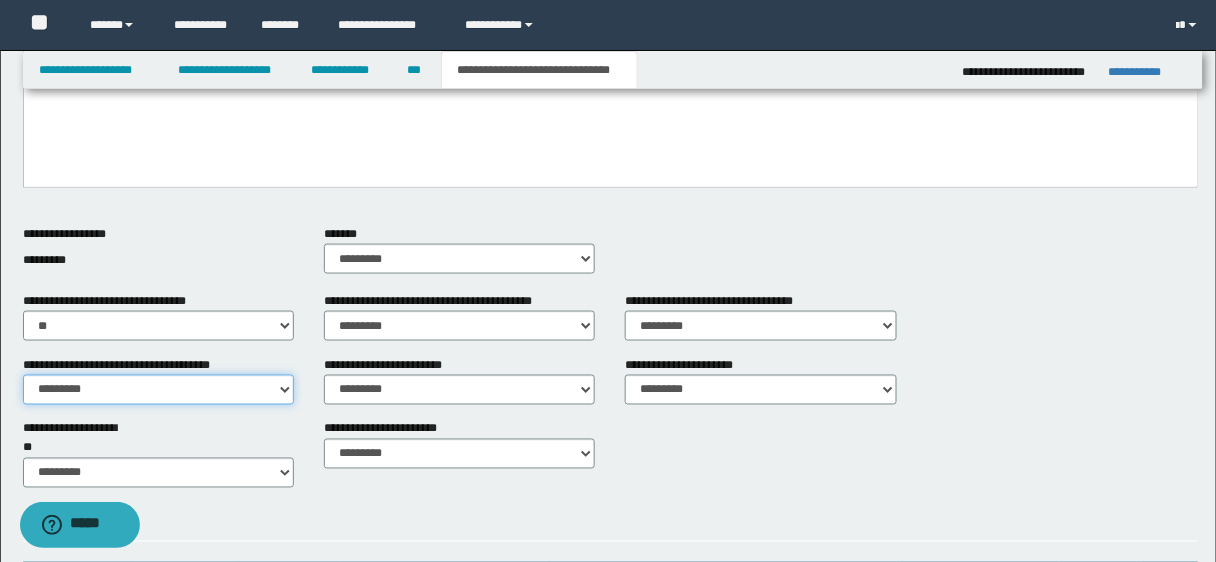 click on "*********
**
**" at bounding box center [158, 390] 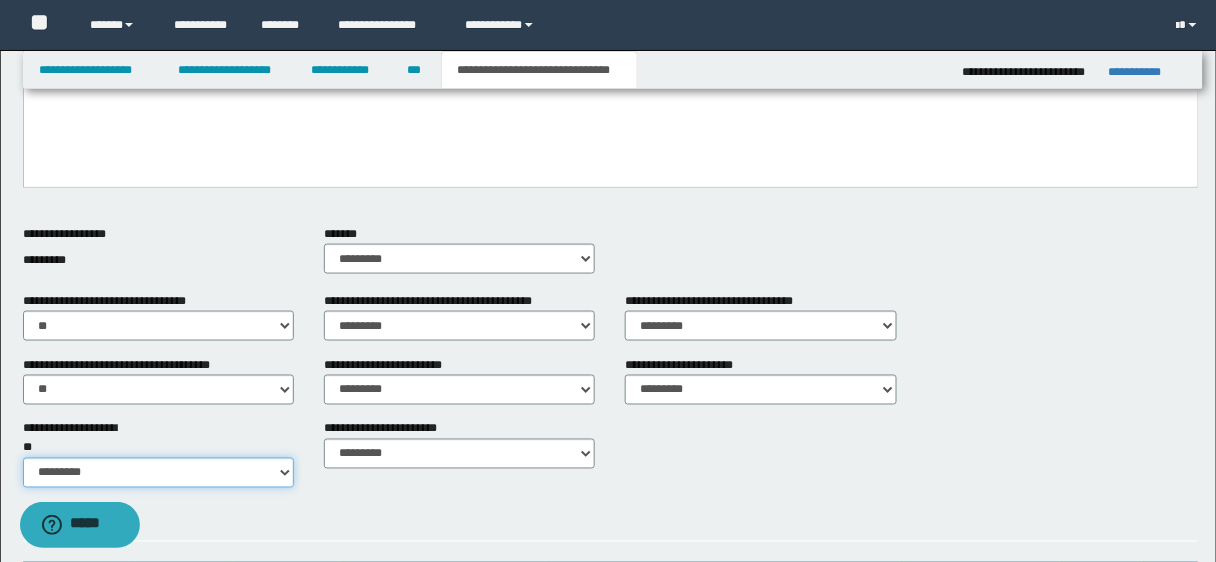 click on "*********
**
**" at bounding box center [158, 473] 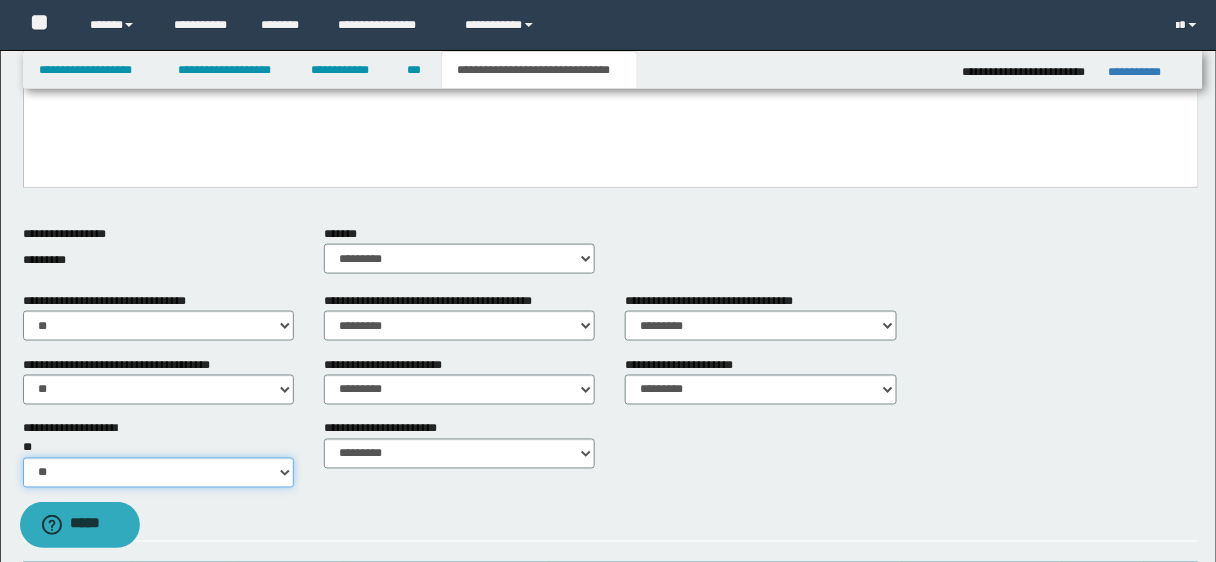 click on "*********
**
**" at bounding box center (158, 473) 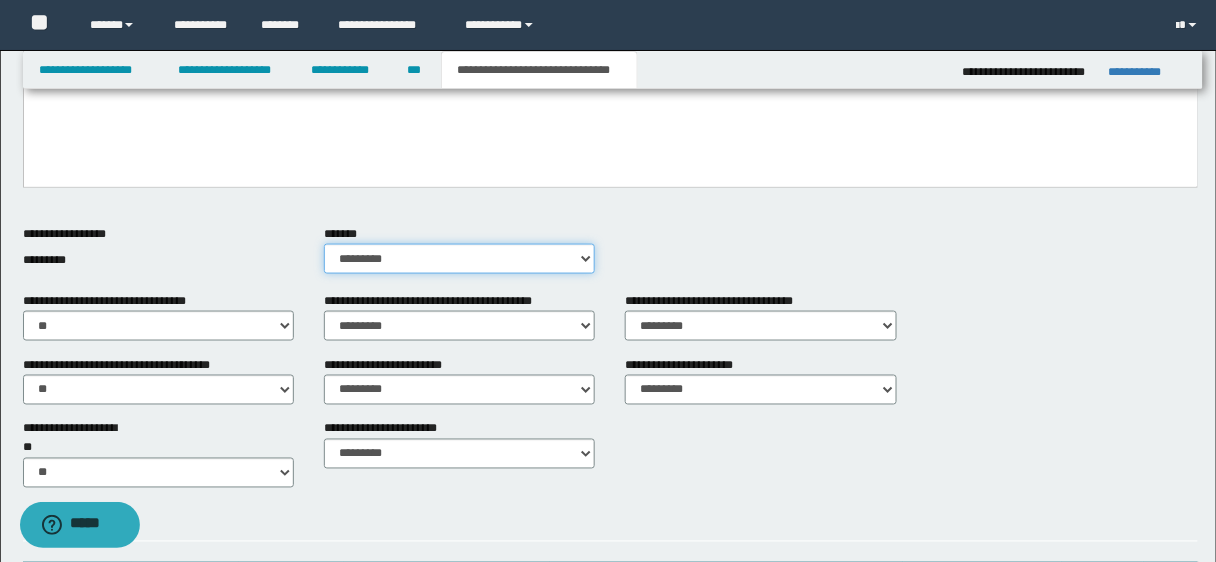 click on "*********
**
**" at bounding box center [459, 259] 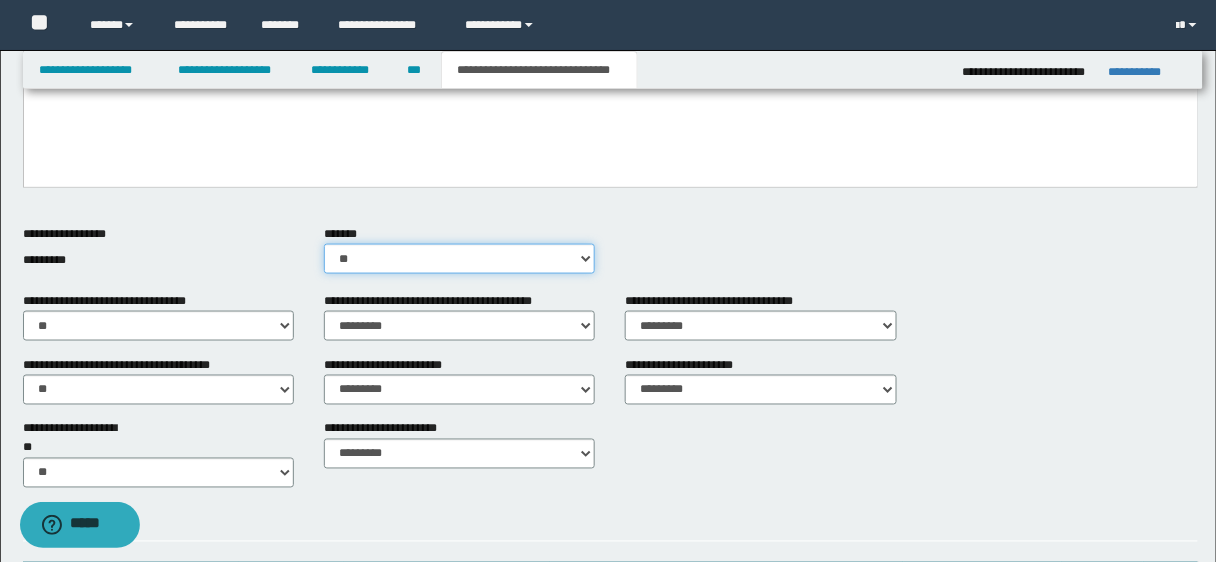 click on "*********
**
**" at bounding box center [459, 259] 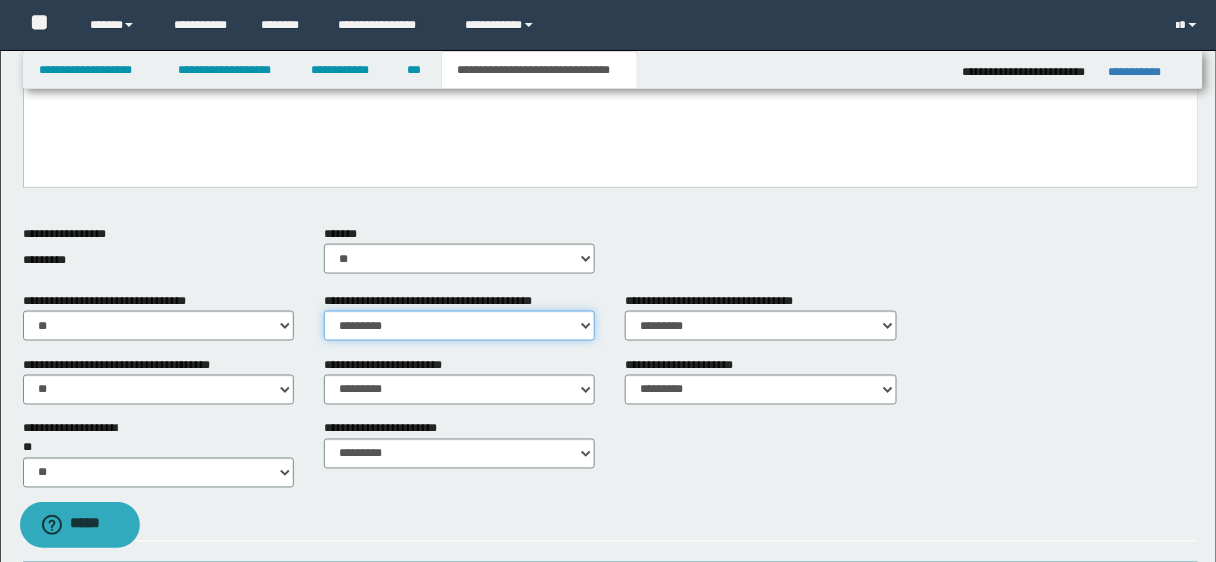 click on "*********
**
**" at bounding box center [459, 326] 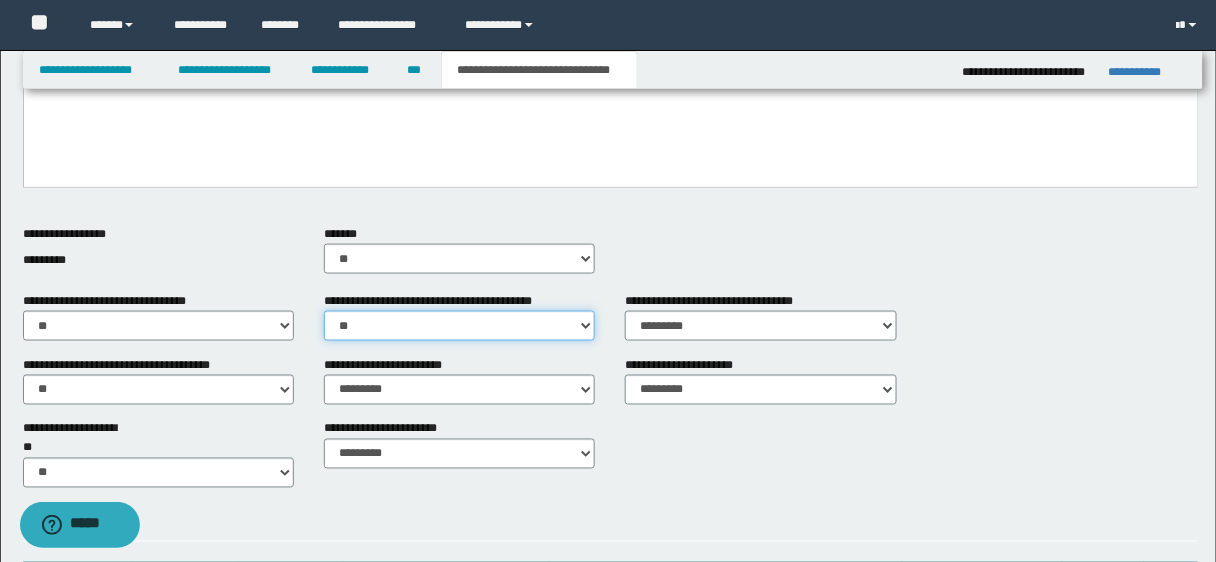 click on "*********
**
**" at bounding box center (459, 326) 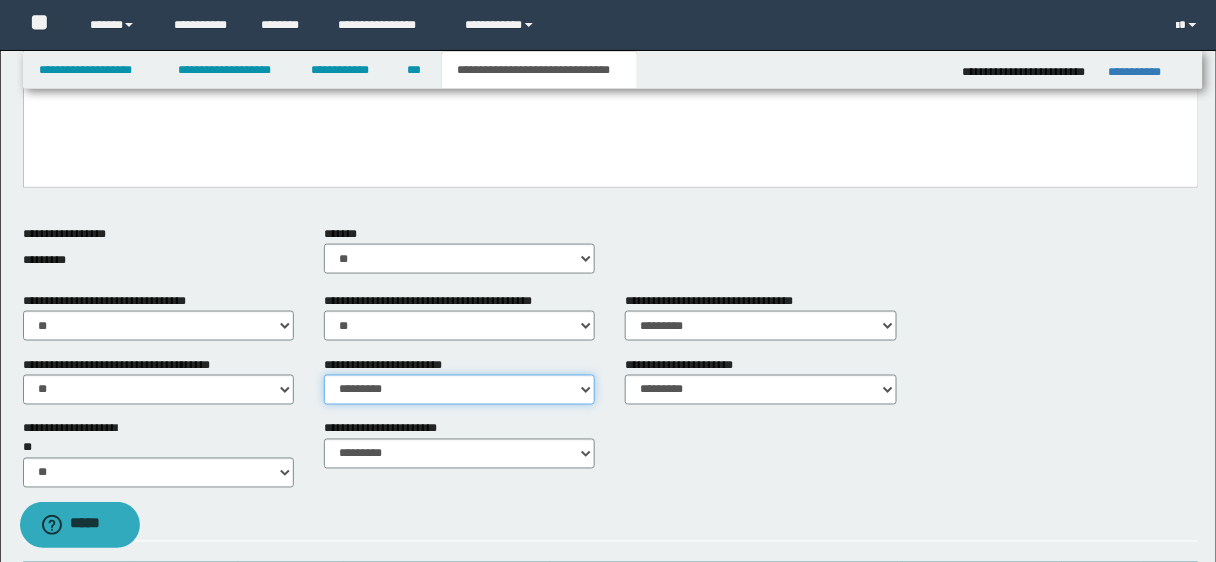 click on "*********
**
**" at bounding box center (459, 390) 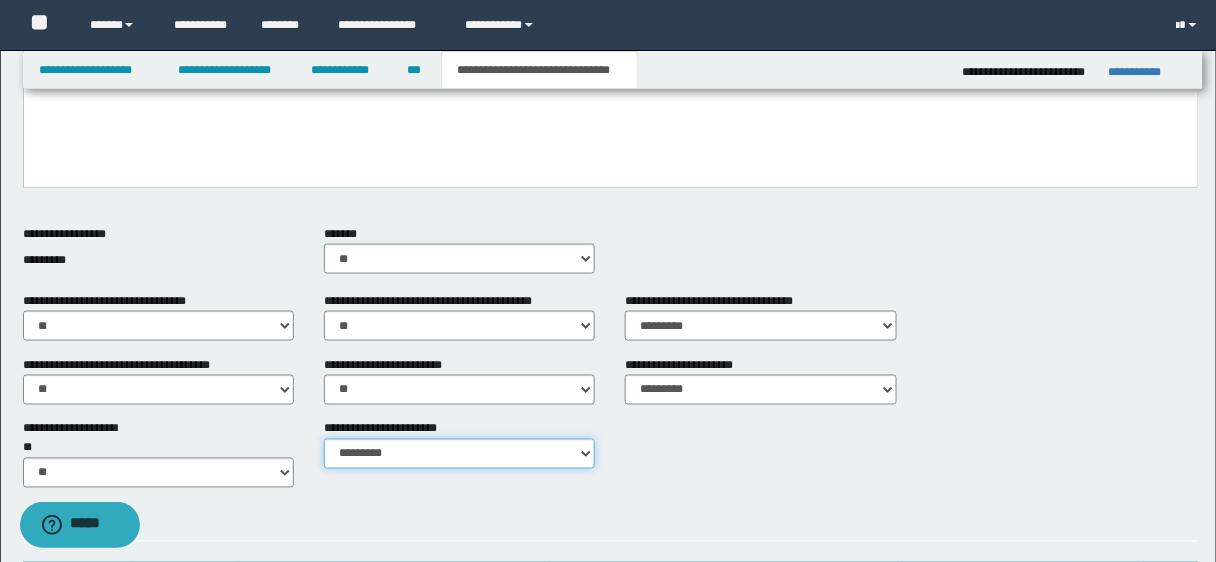 click on "*********
*********
*********" at bounding box center [459, 454] 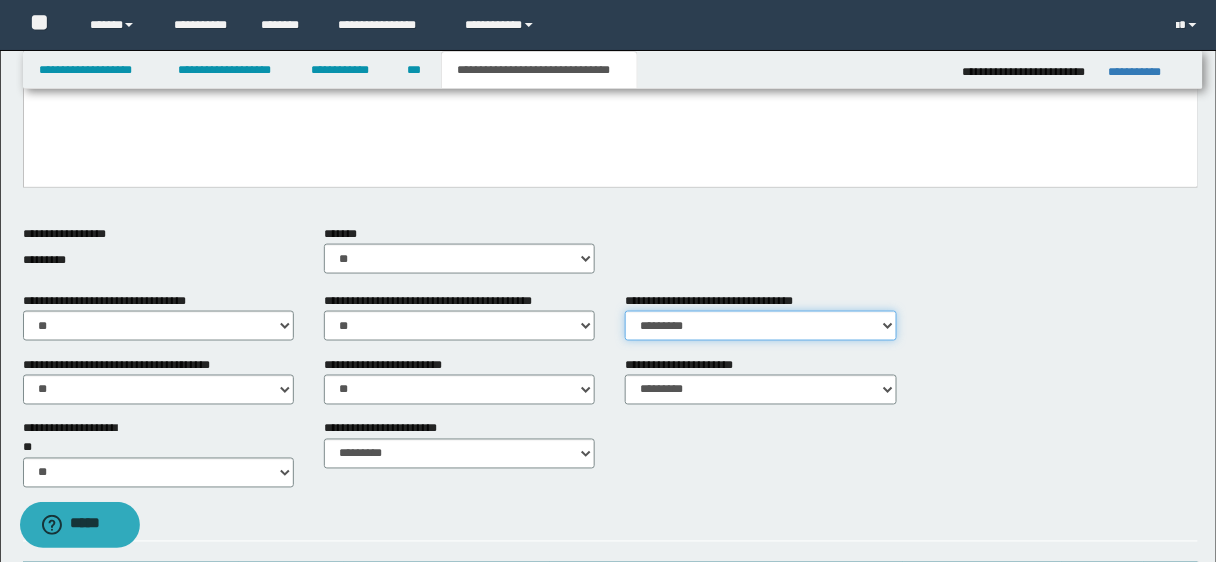 click on "*********
**
**" at bounding box center [760, 326] 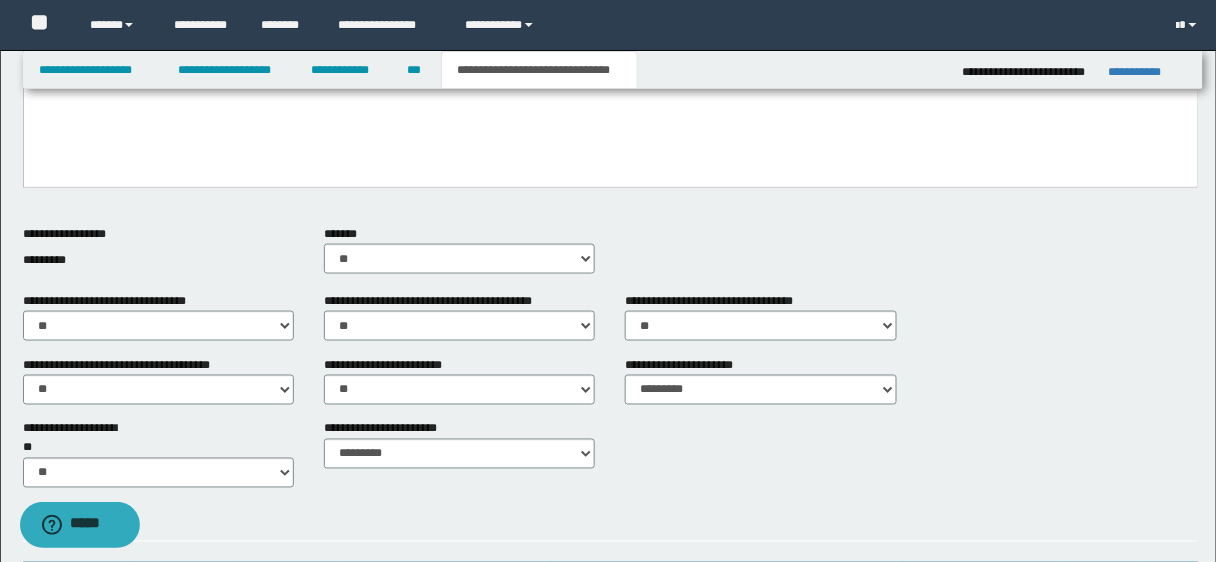 click on "**********" at bounding box center (760, 388) 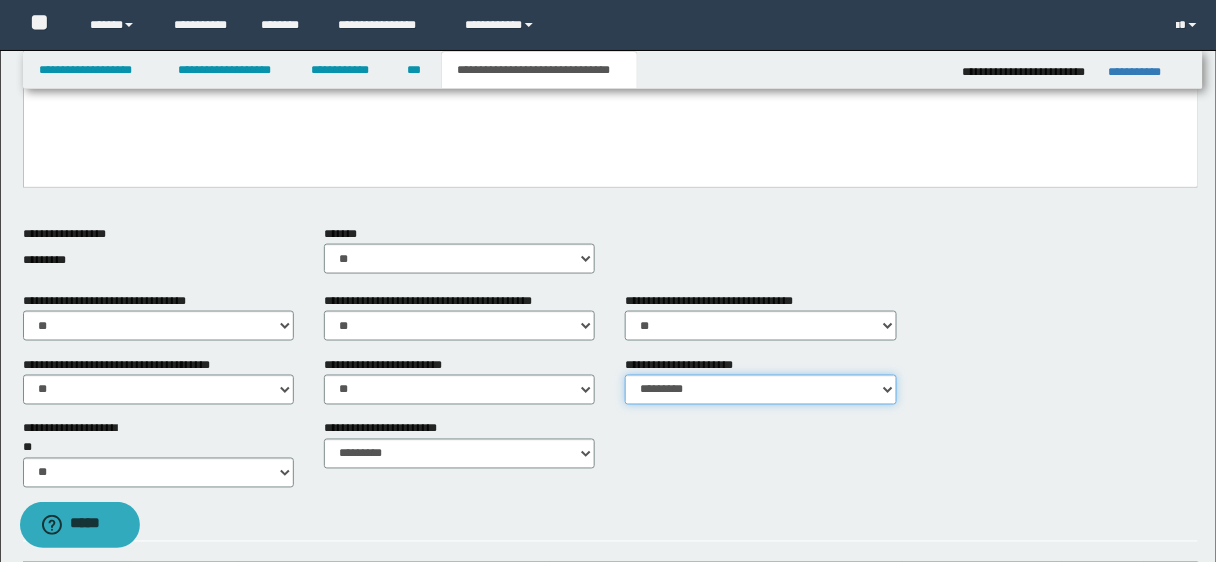 click on "*********
**
**" at bounding box center (760, 390) 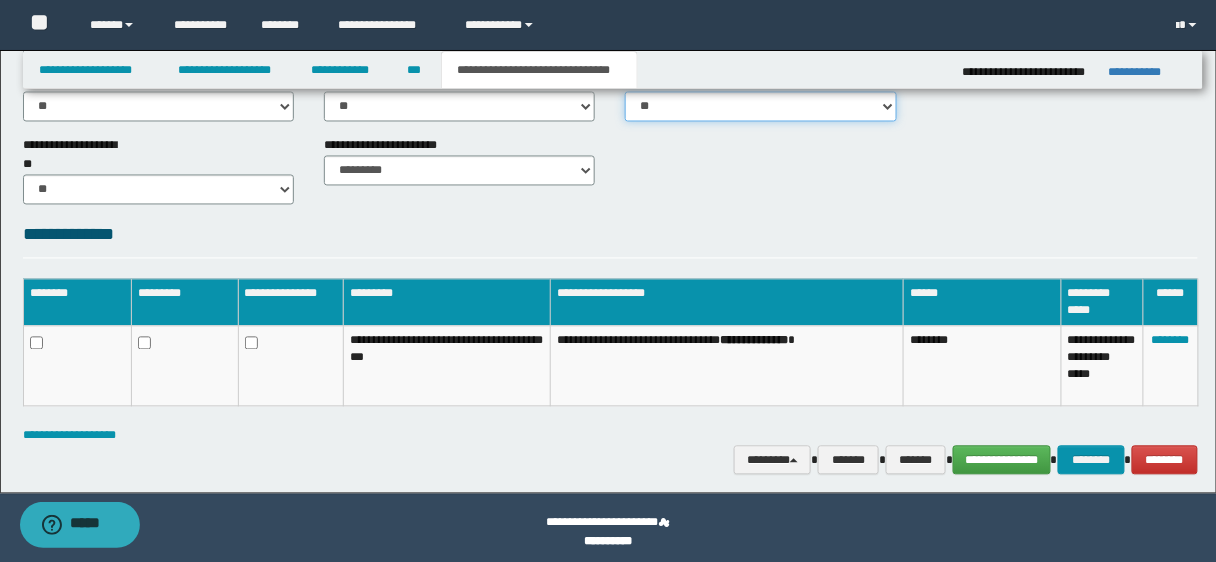 scroll, scrollTop: 787, scrollLeft: 0, axis: vertical 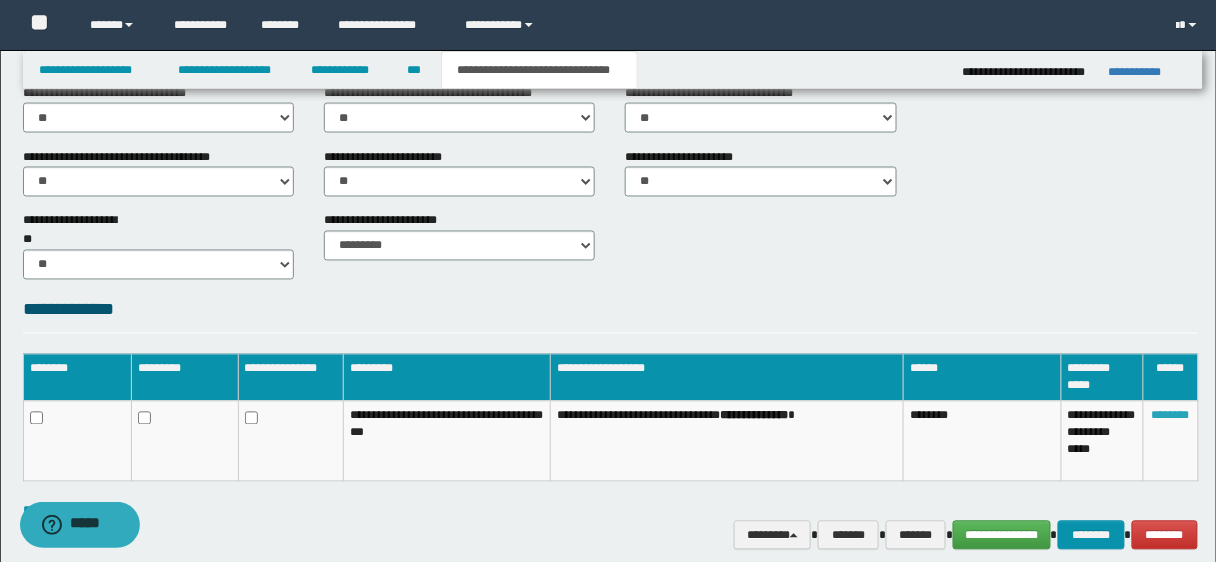 click on "********" at bounding box center (1171, 416) 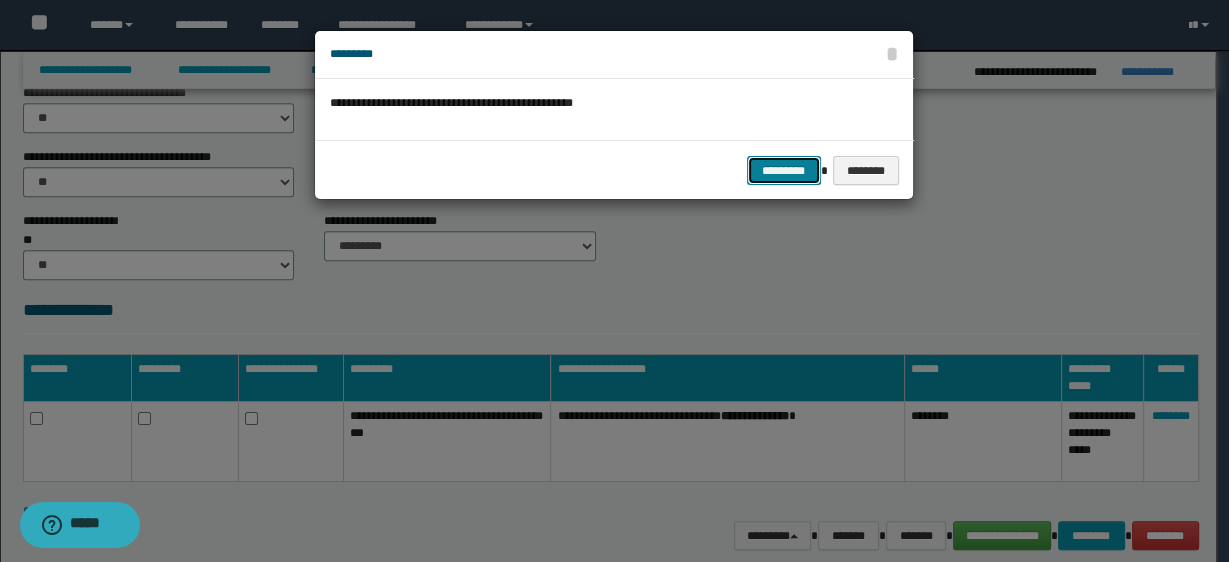 click on "*********" at bounding box center [784, 170] 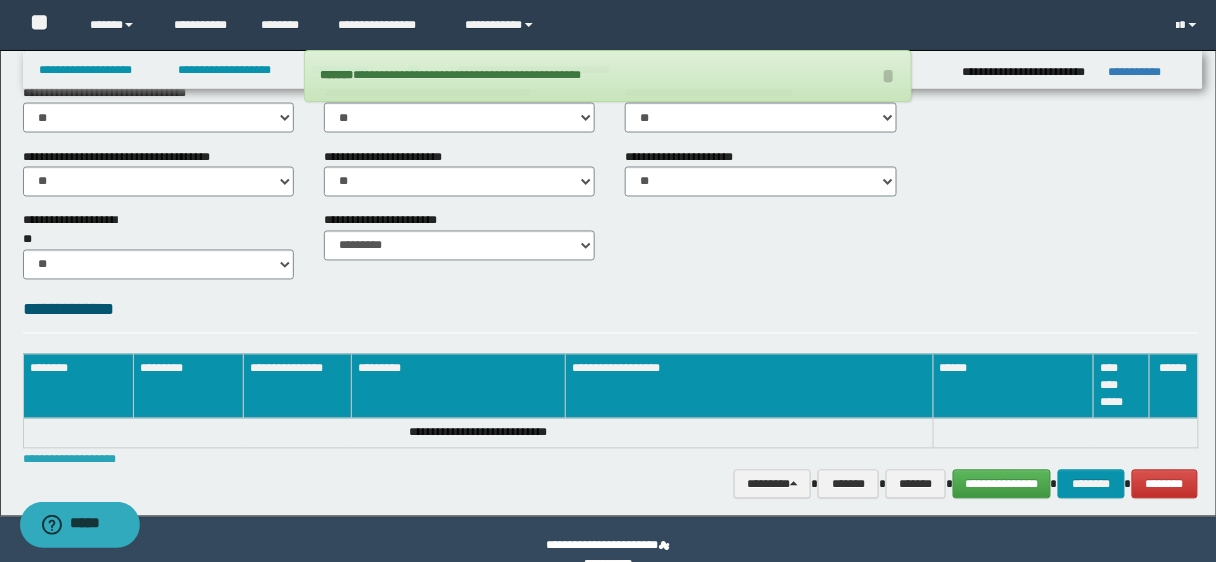click on "**********" at bounding box center [69, 460] 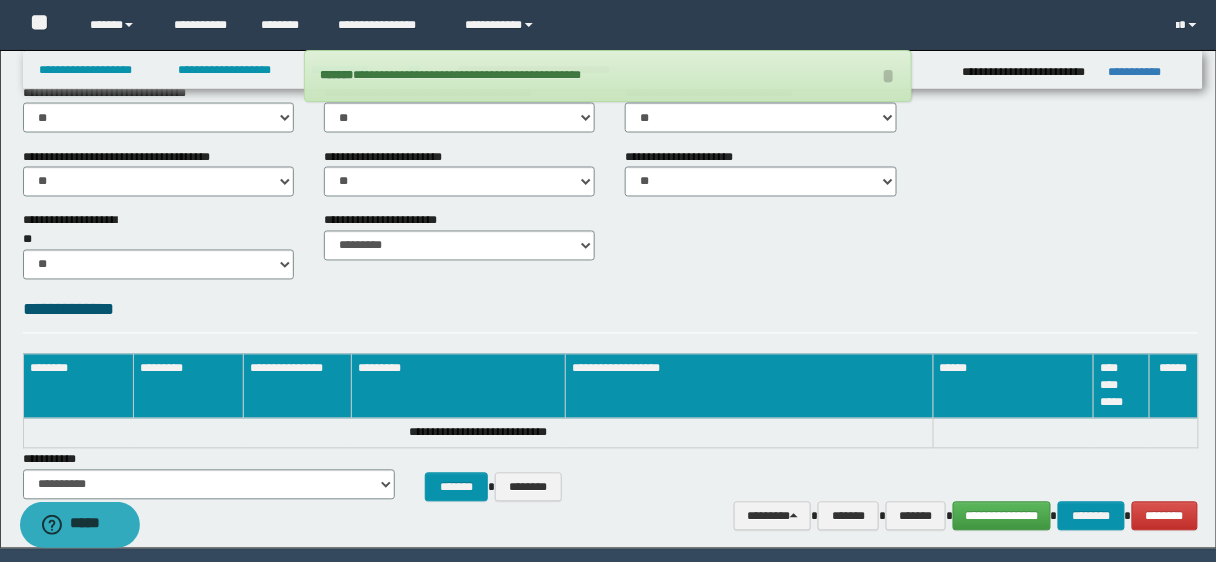 click on "**********" at bounding box center (209, 475) 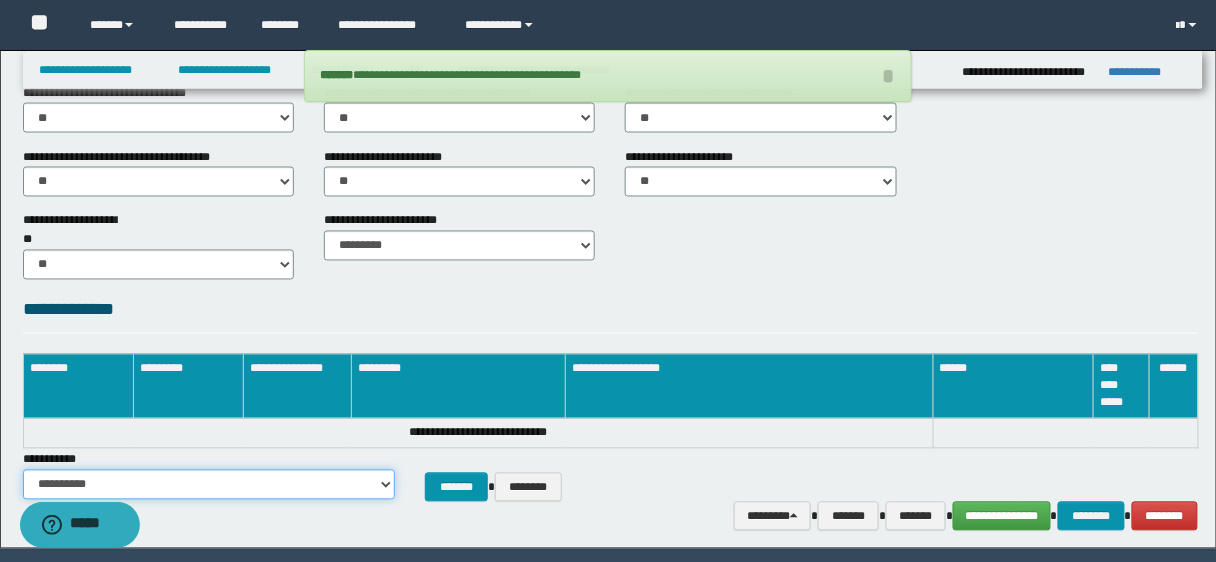 click on "**********" at bounding box center (209, 485) 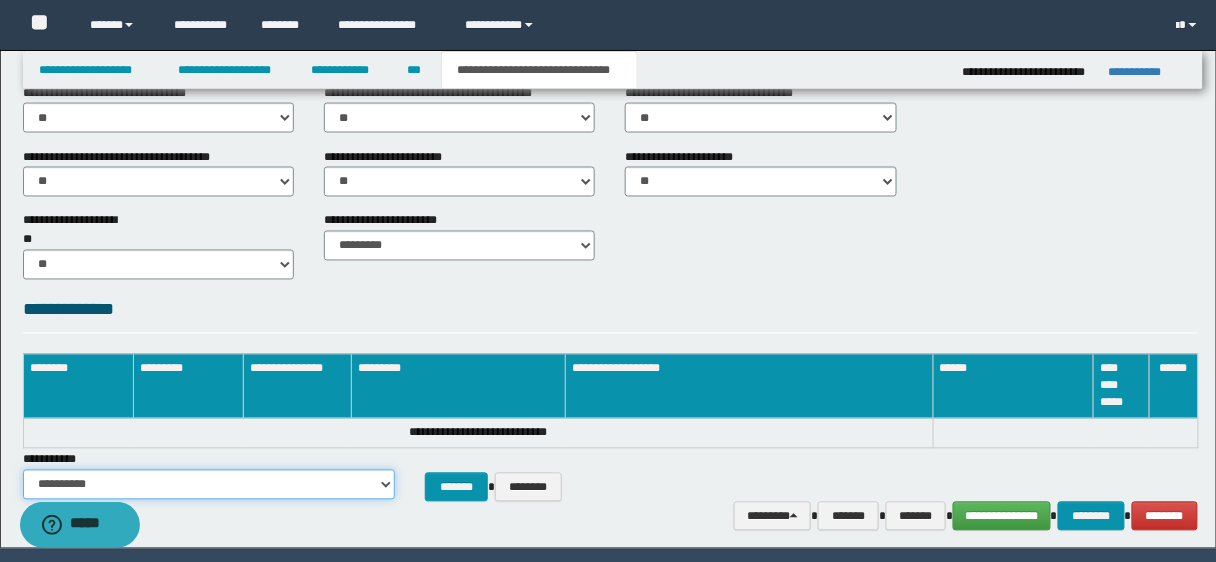 click on "**********" at bounding box center [209, 485] 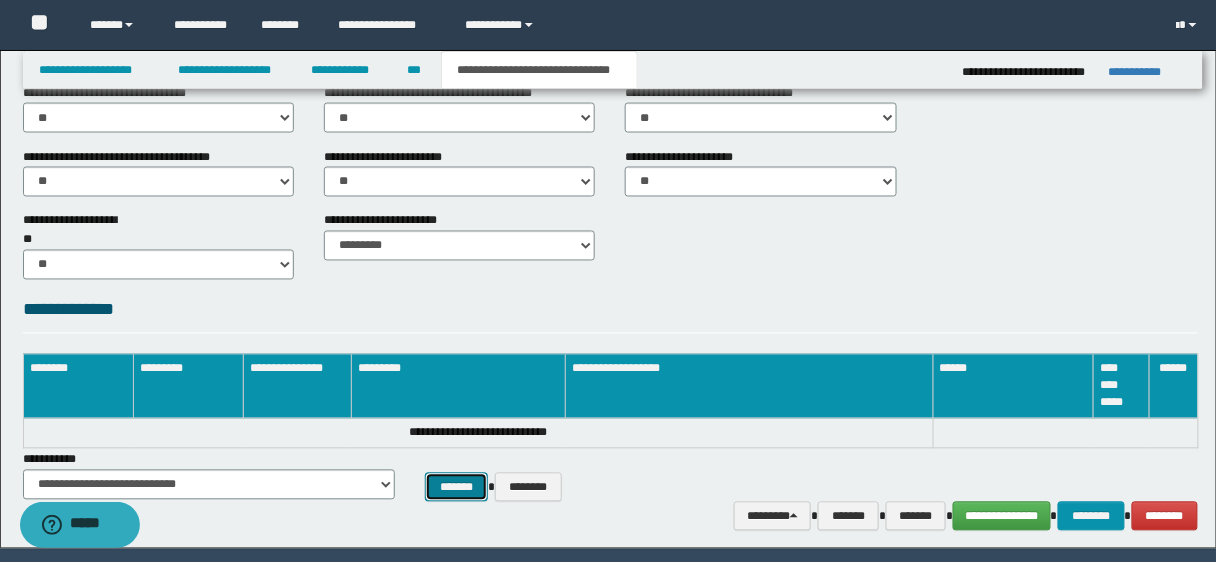 click on "*******" at bounding box center [457, 487] 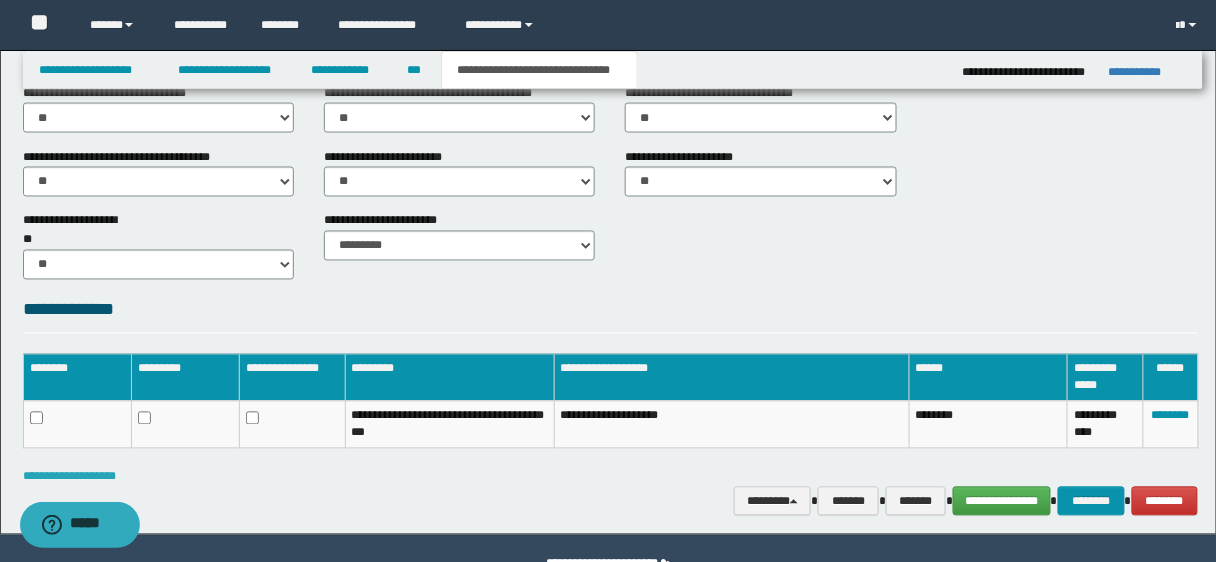 click on "**********" at bounding box center (69, 477) 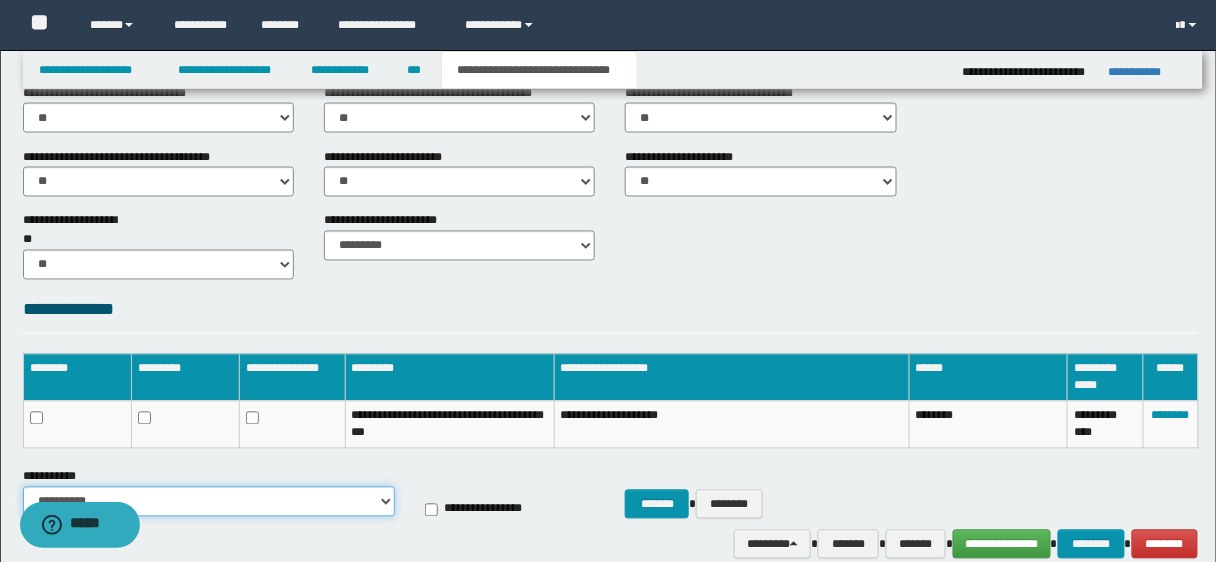 click on "**********" at bounding box center [209, 502] 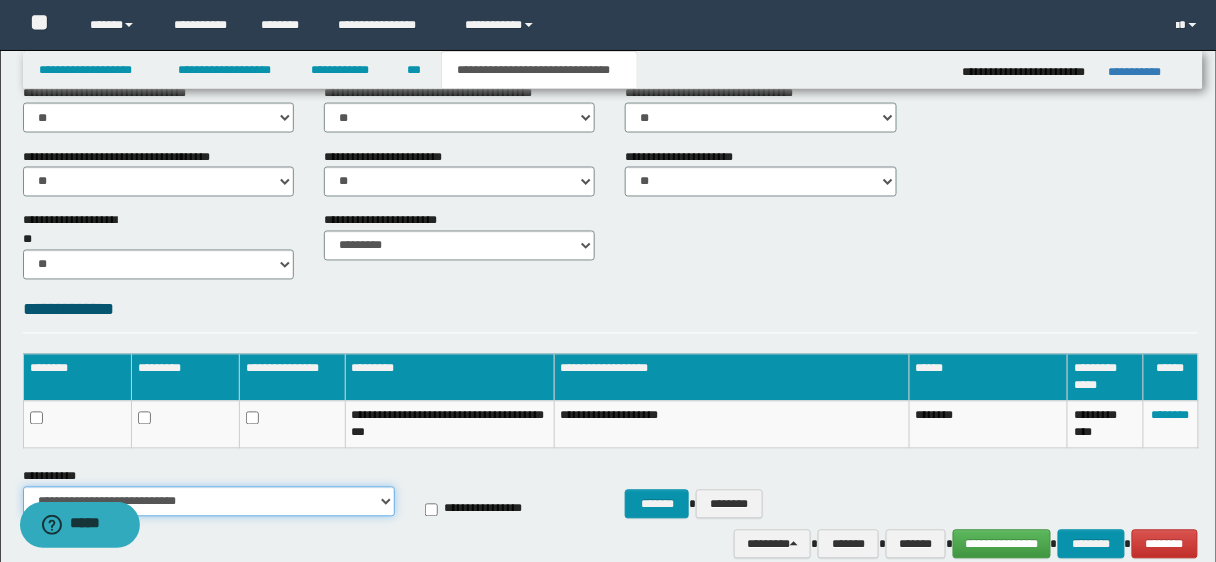 click on "**********" at bounding box center (209, 502) 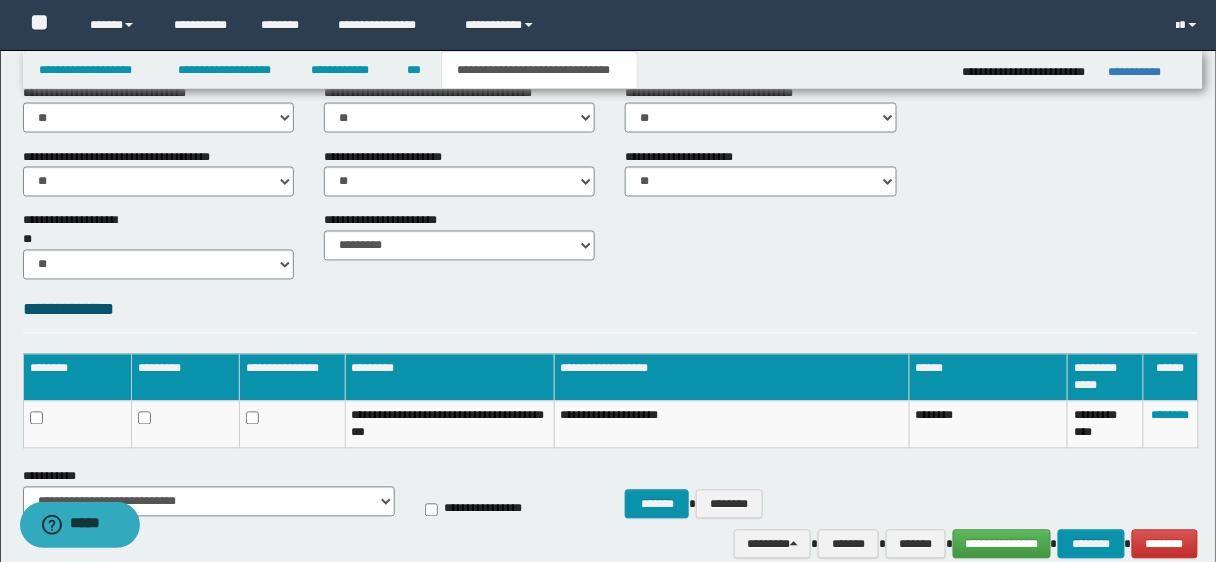 click on "**********" at bounding box center (483, 510) 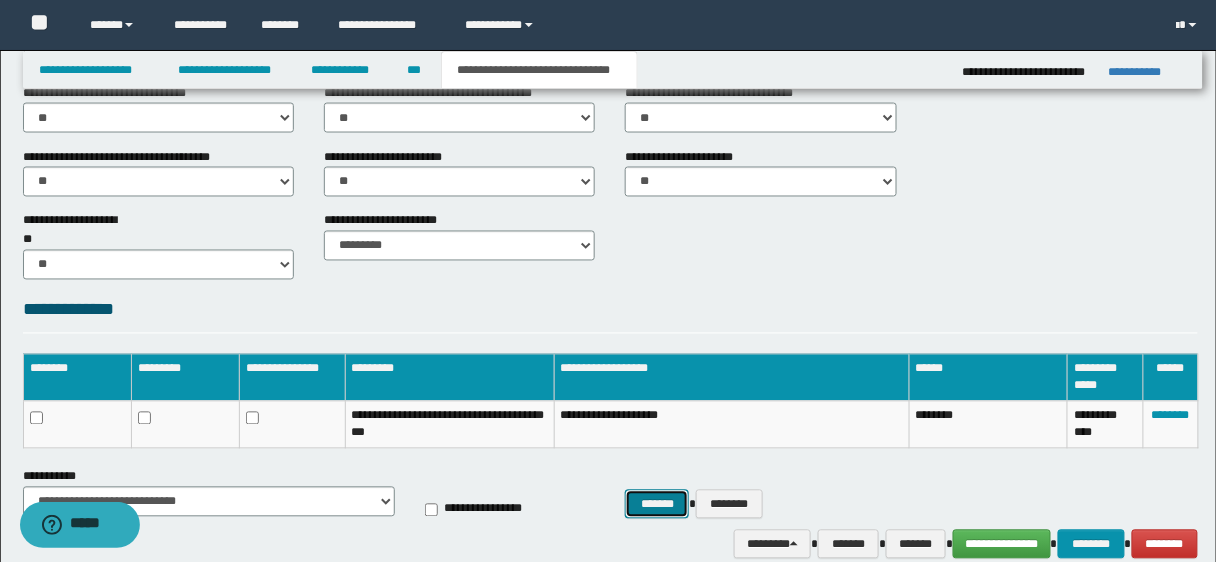 click on "*******" at bounding box center (657, 504) 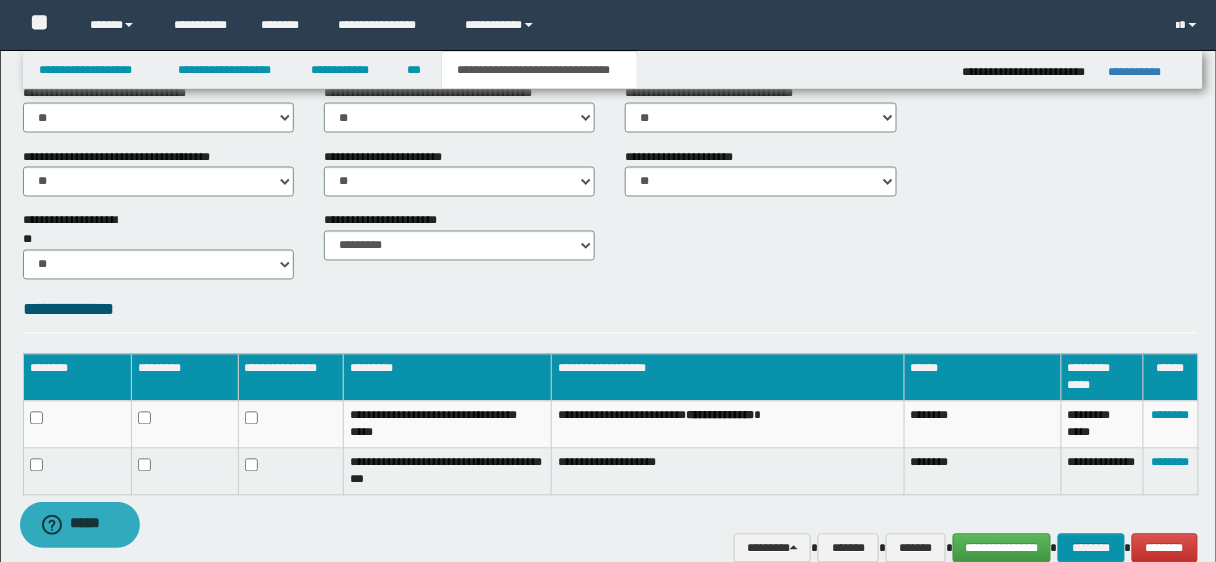 scroll, scrollTop: 883, scrollLeft: 0, axis: vertical 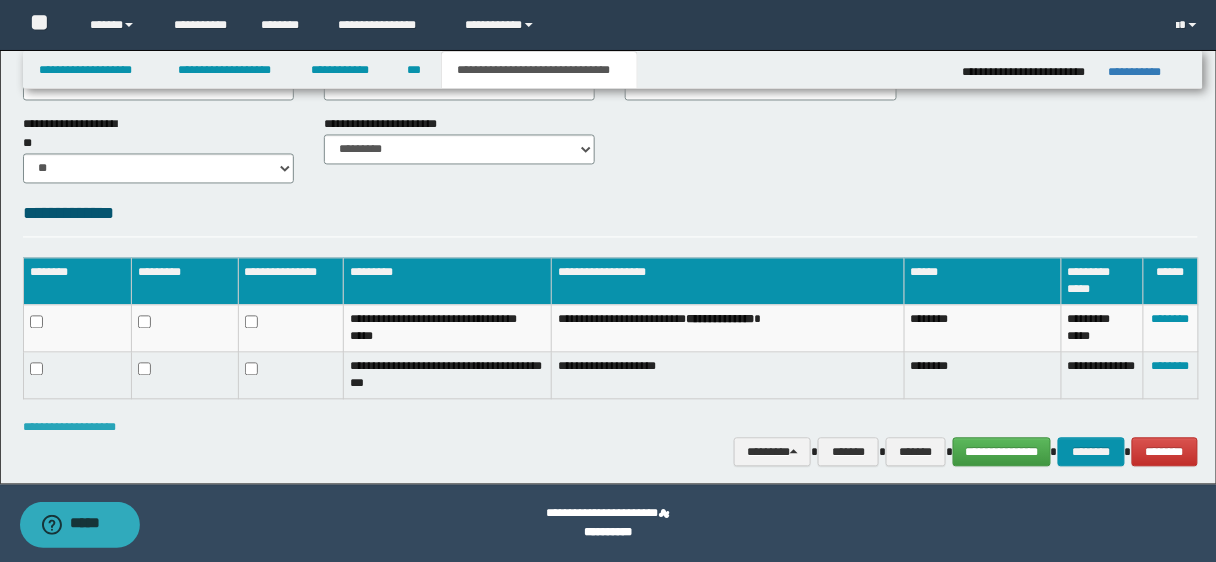 click on "**********" at bounding box center [69, 428] 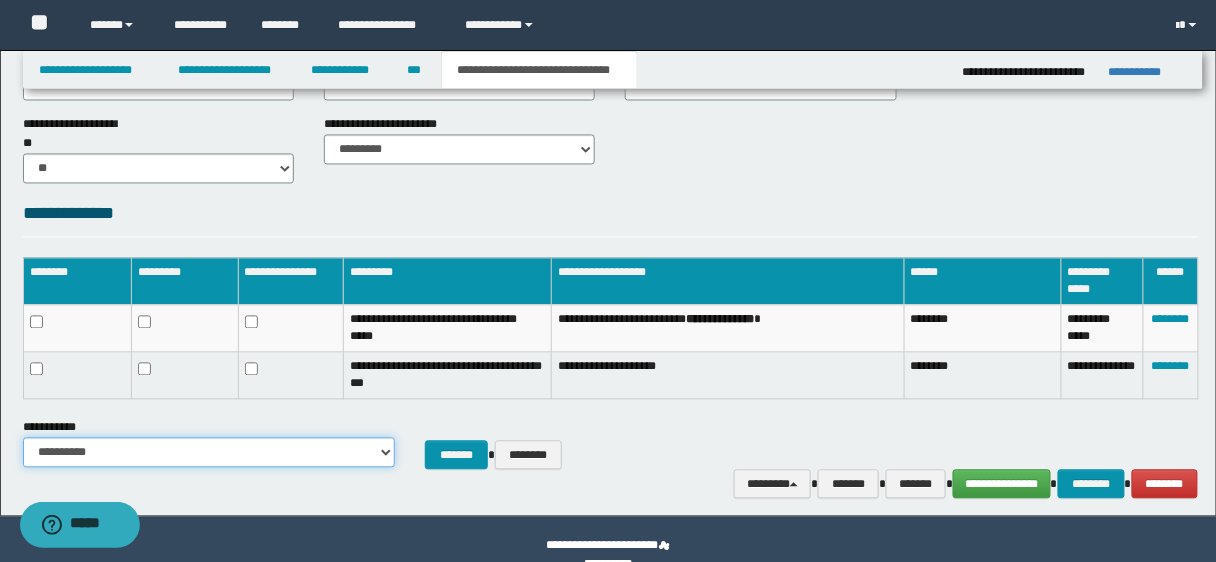 click on "**********" at bounding box center (209, 453) 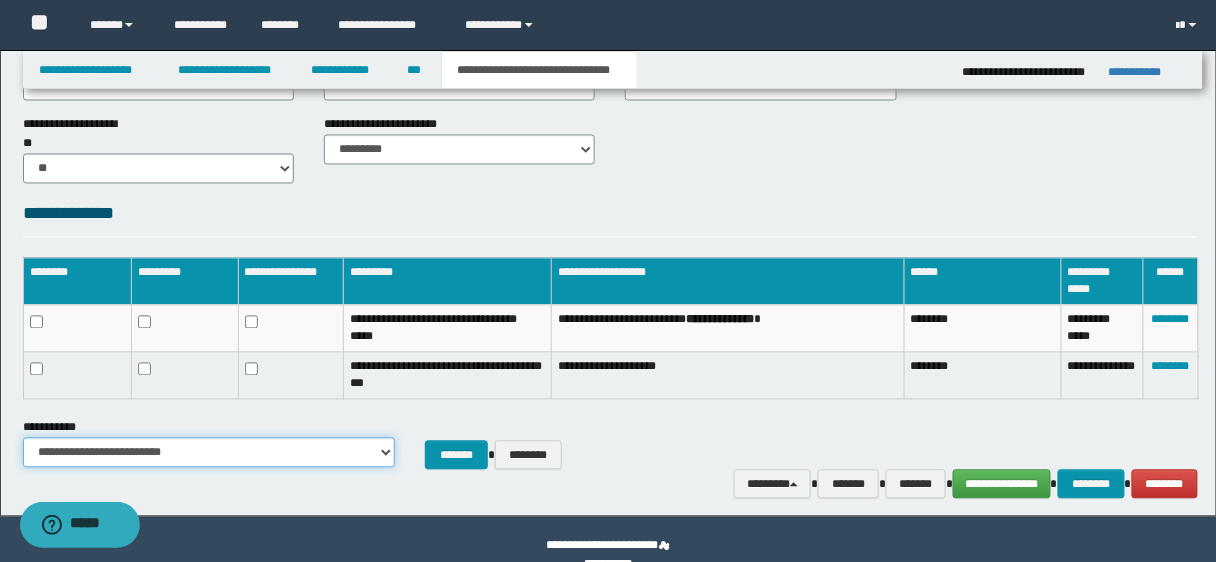 click on "**********" at bounding box center [209, 453] 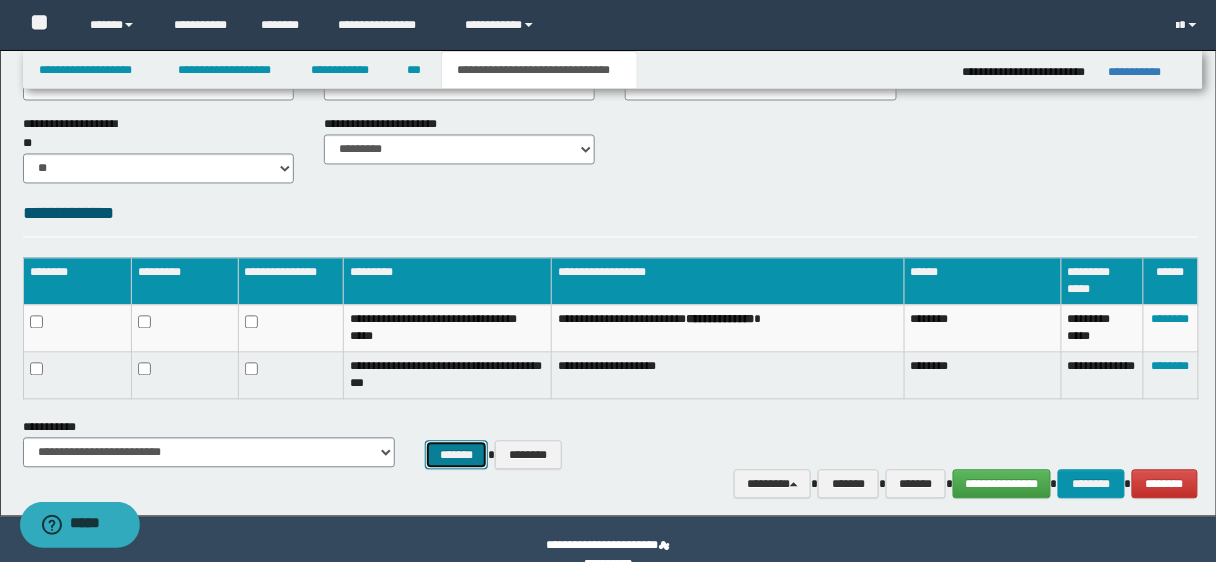 click on "*******" at bounding box center (457, 455) 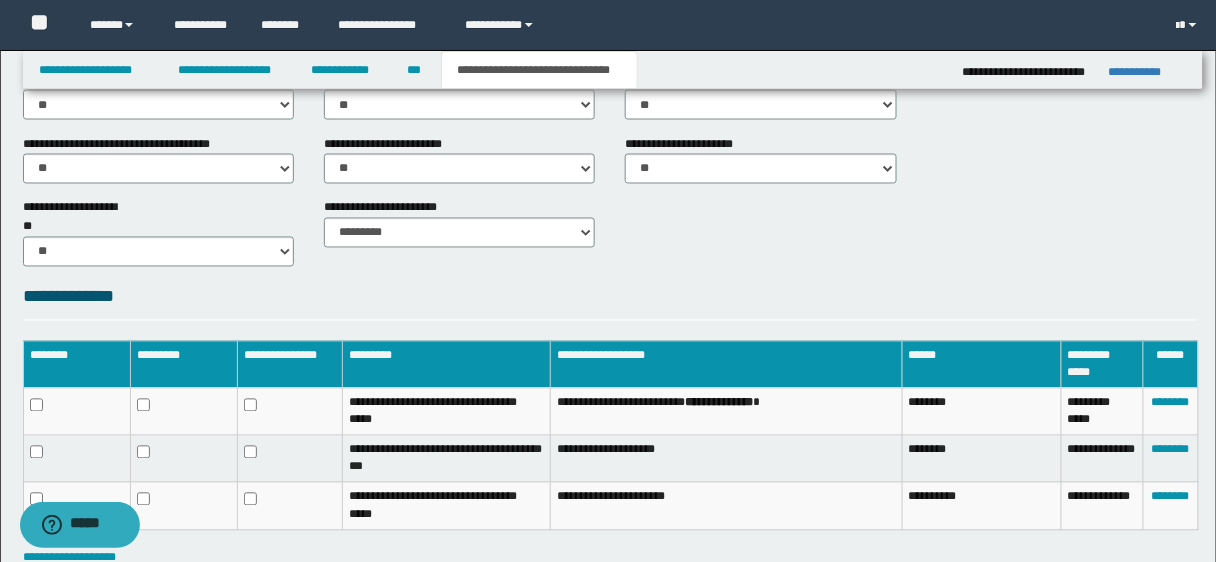 scroll, scrollTop: 828, scrollLeft: 0, axis: vertical 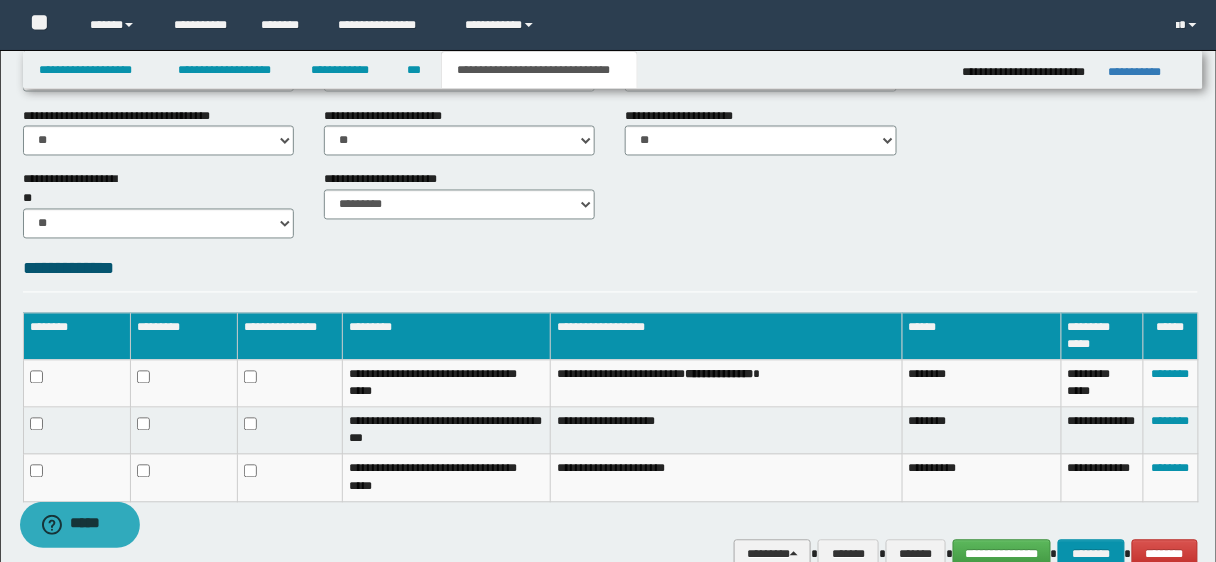 click on "********" at bounding box center [772, 554] 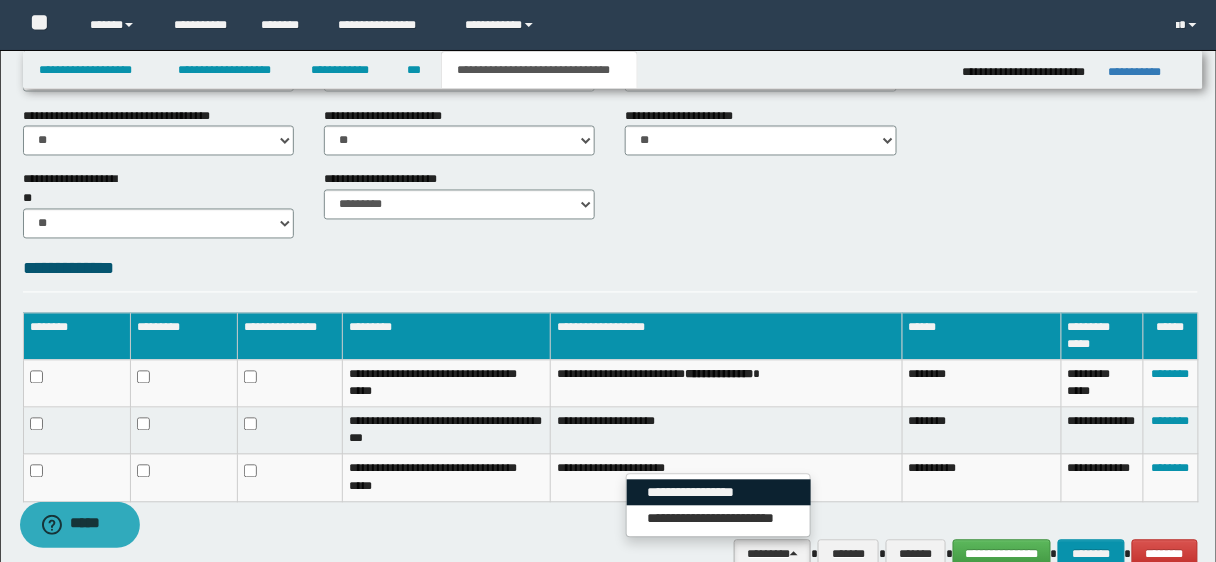 click on "**********" at bounding box center [719, 493] 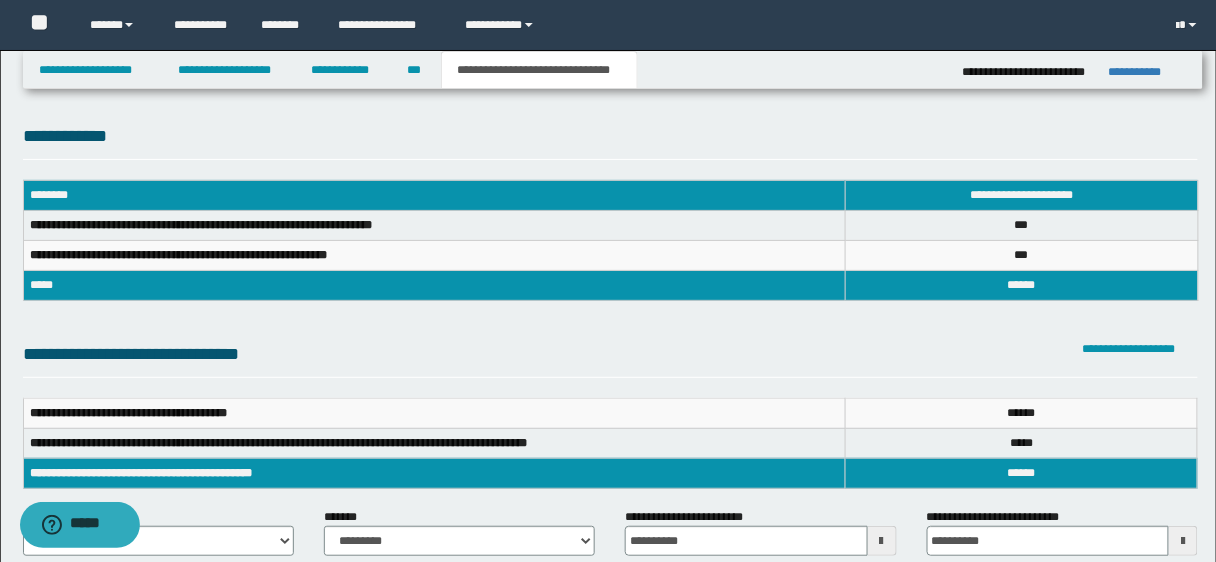 scroll, scrollTop: 0, scrollLeft: 0, axis: both 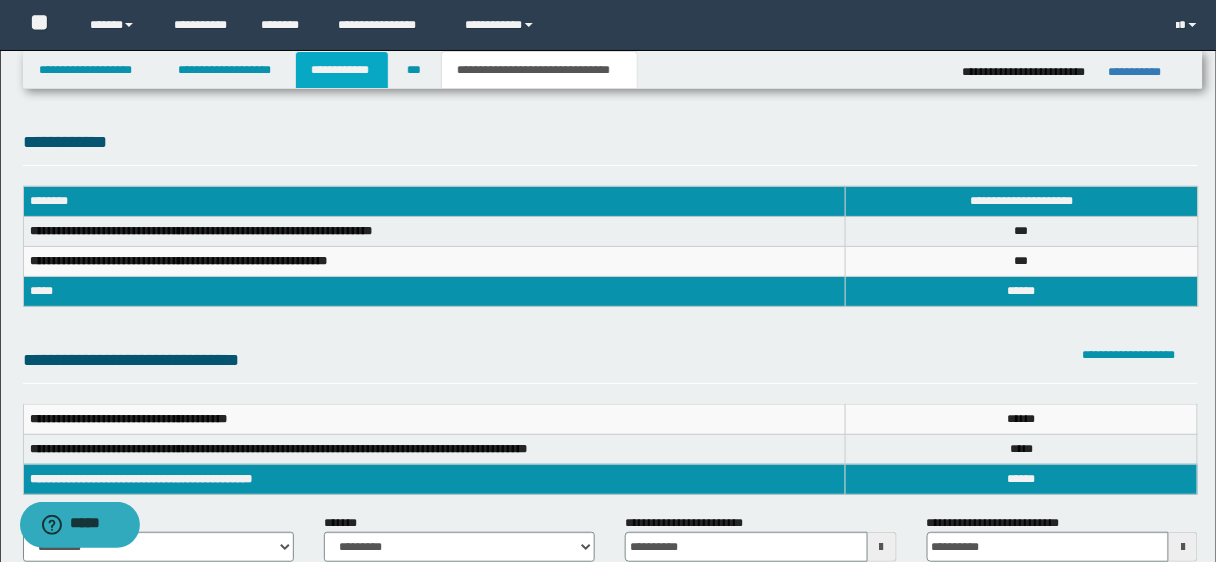 click on "**********" at bounding box center (342, 70) 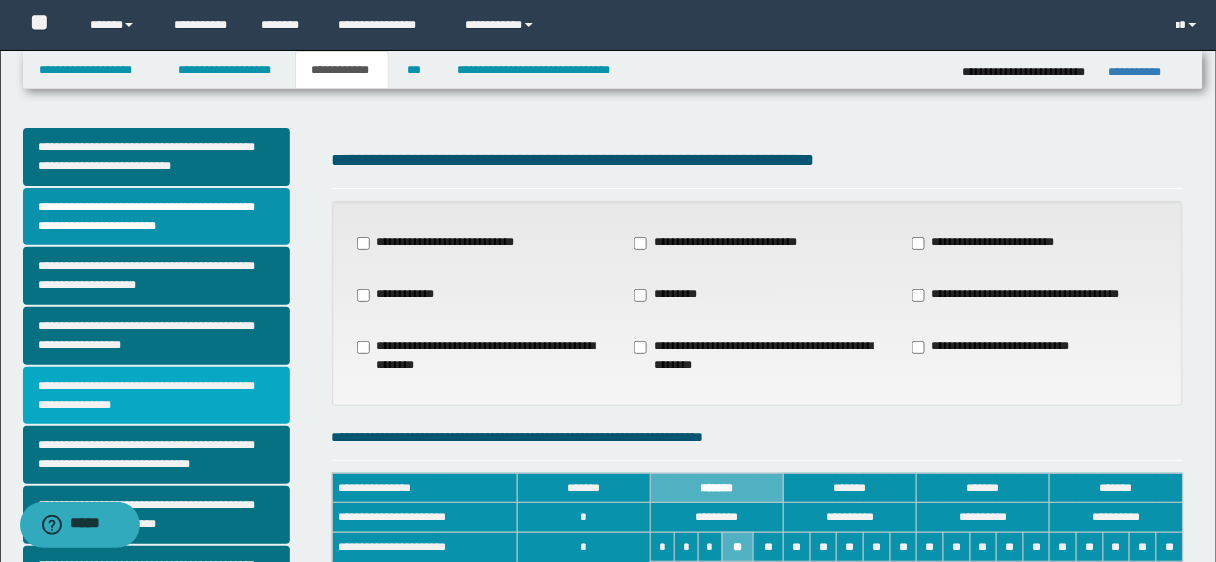 click on "**********" at bounding box center (156, 396) 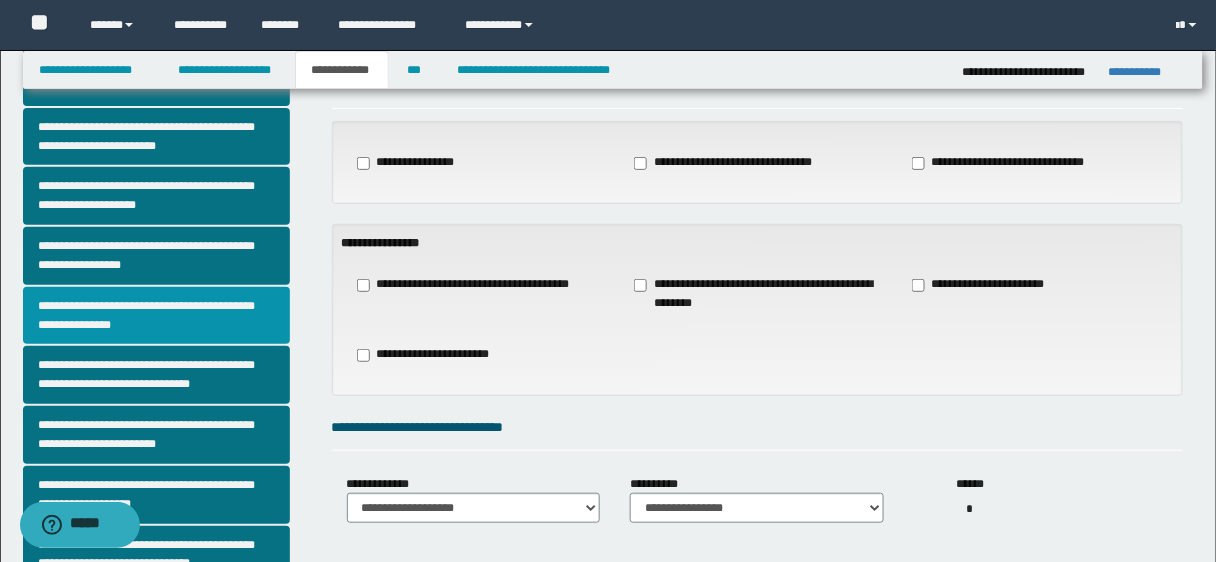 scroll, scrollTop: 88, scrollLeft: 0, axis: vertical 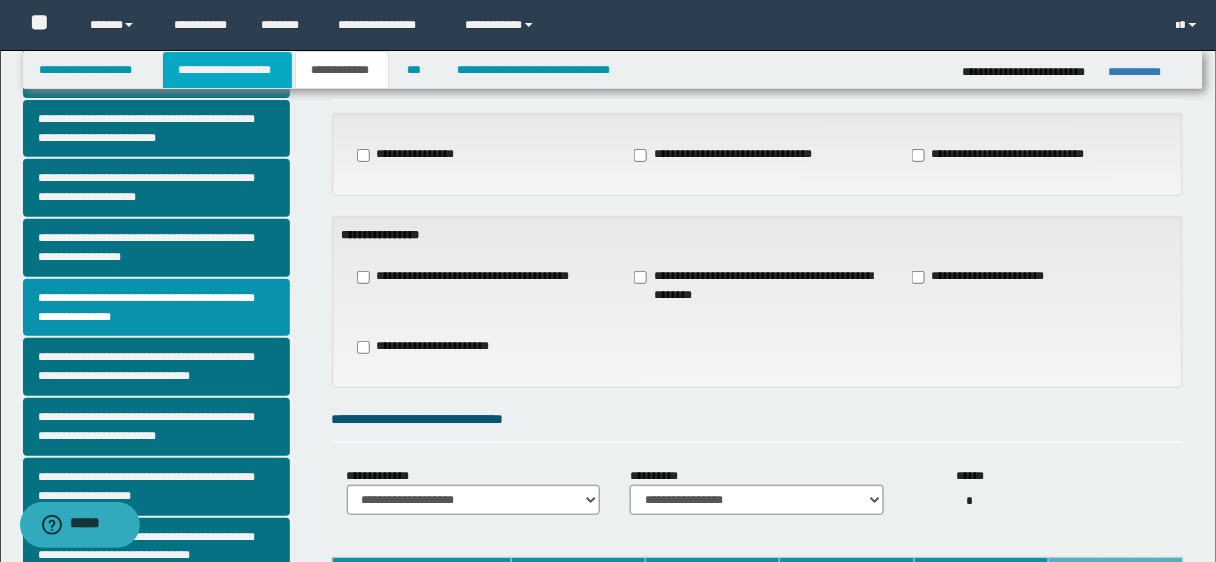 click on "**********" at bounding box center (227, 70) 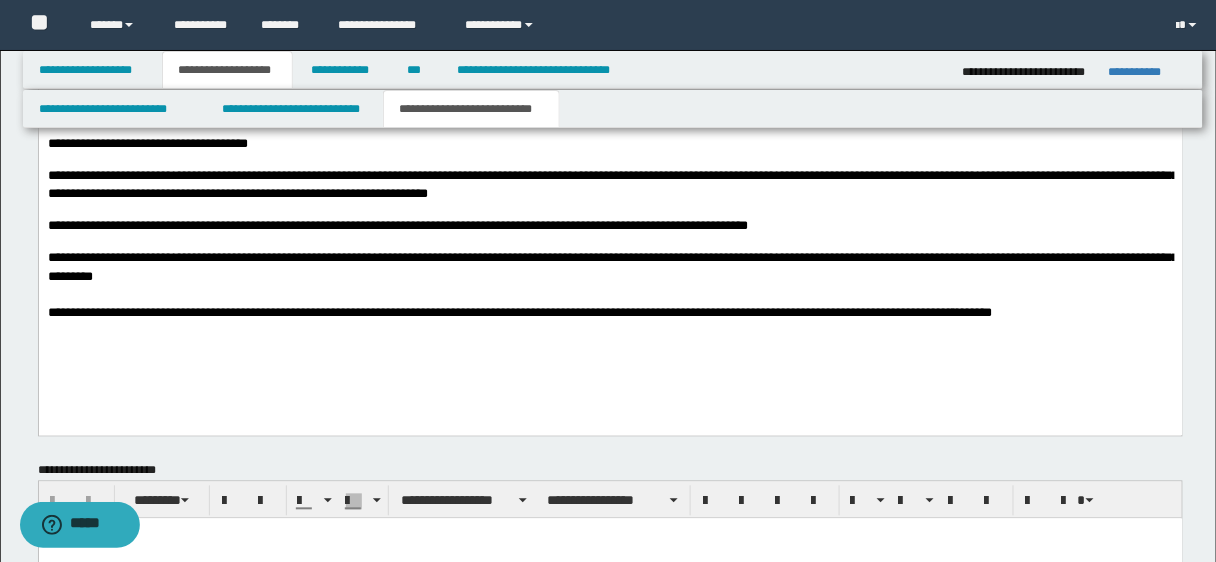 scroll, scrollTop: 762, scrollLeft: 0, axis: vertical 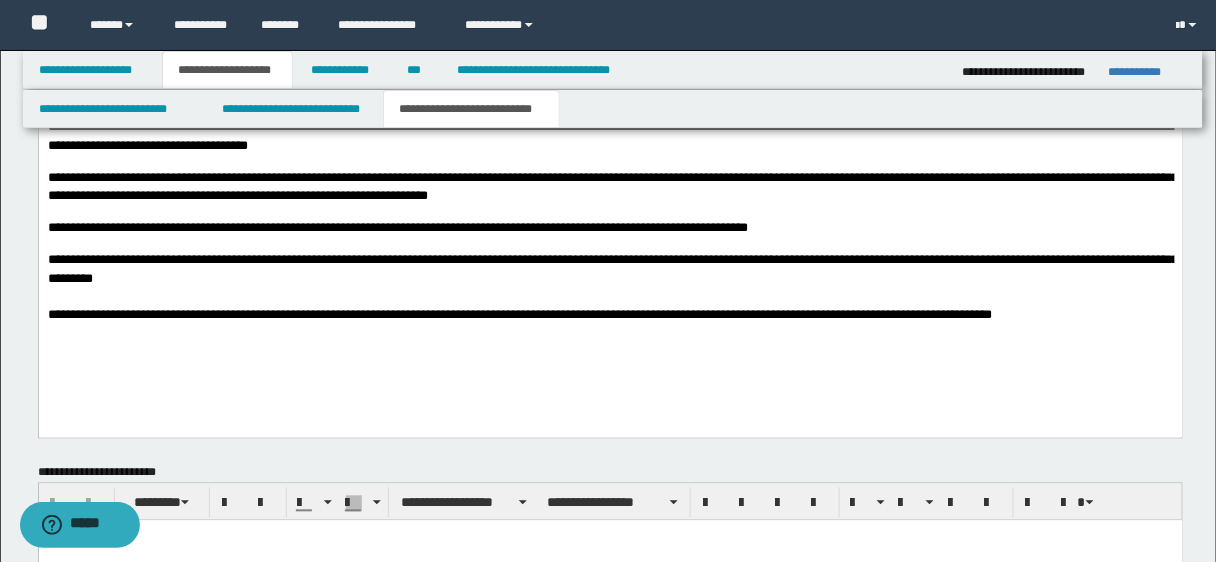 click on "**********" at bounding box center (612, 269) 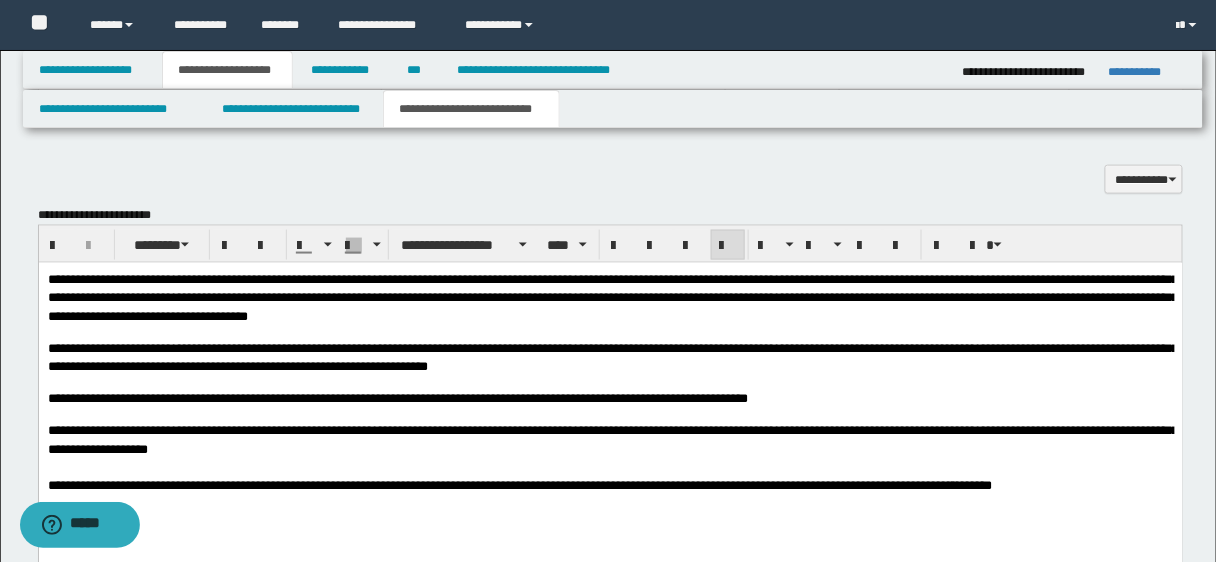 scroll, scrollTop: 593, scrollLeft: 0, axis: vertical 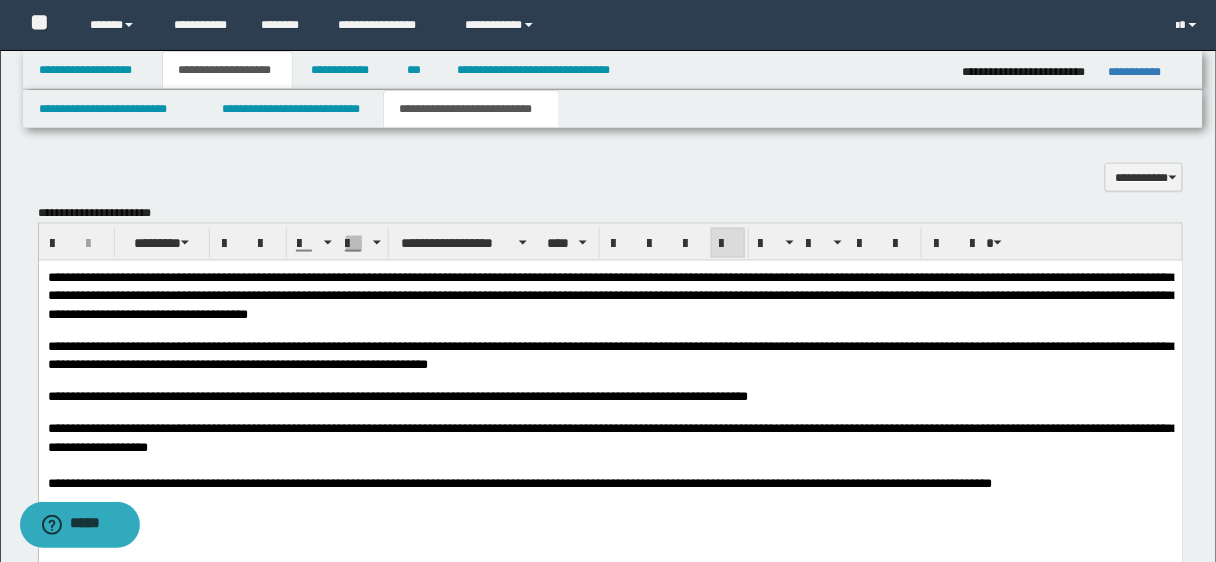 click on "**********" at bounding box center [612, 296] 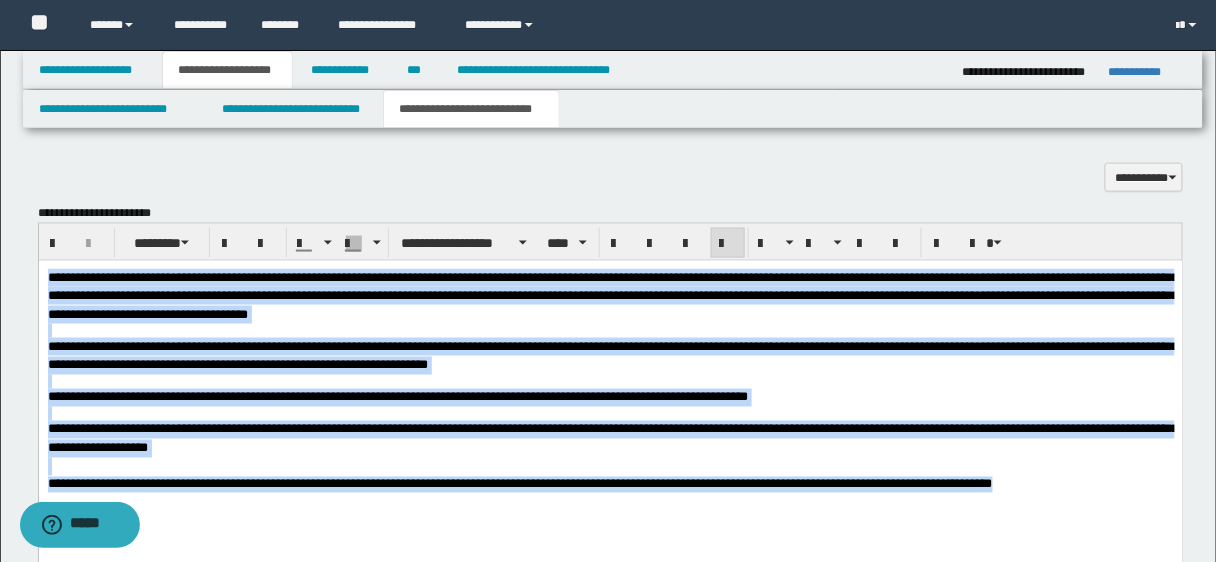 drag, startPoint x: 1052, startPoint y: 509, endPoint x: 269, endPoint y: 273, distance: 817.7928 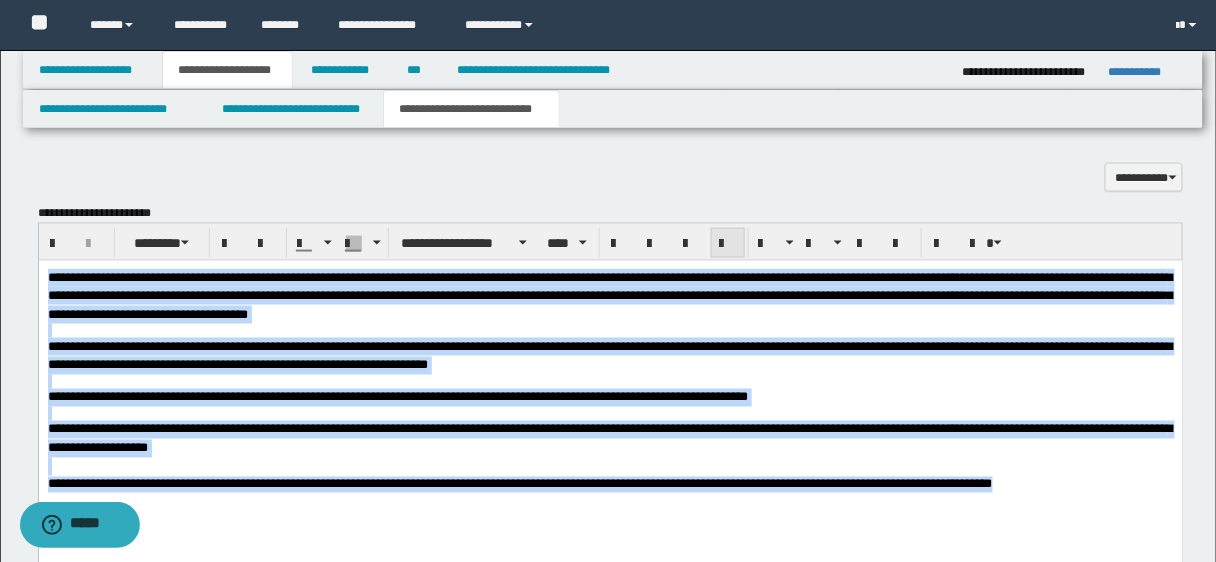 click at bounding box center (728, 244) 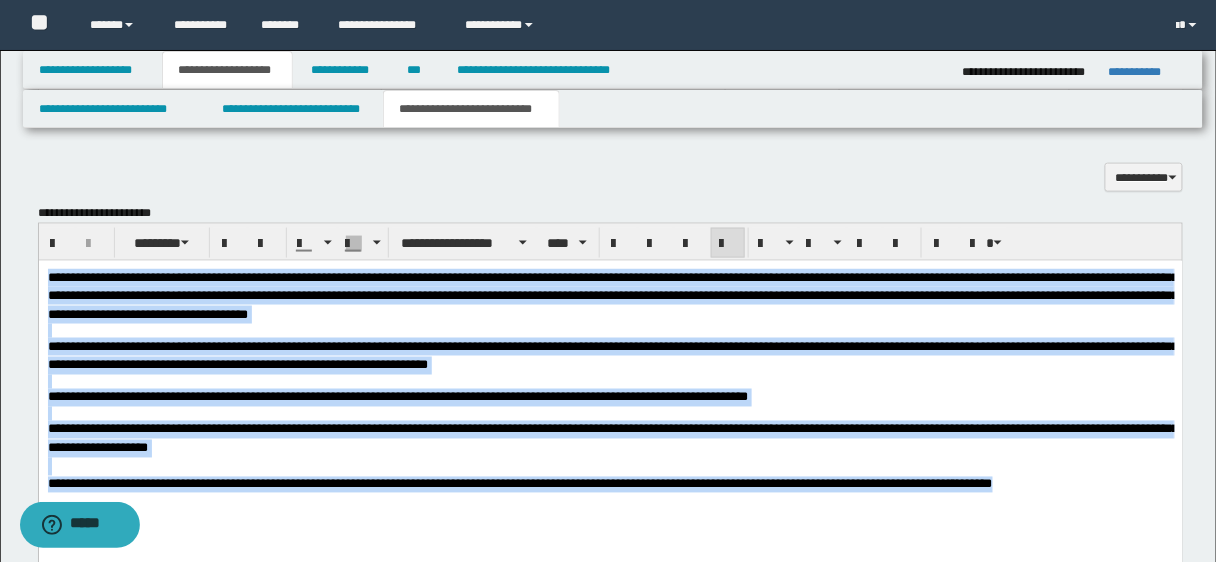 click at bounding box center (610, 467) 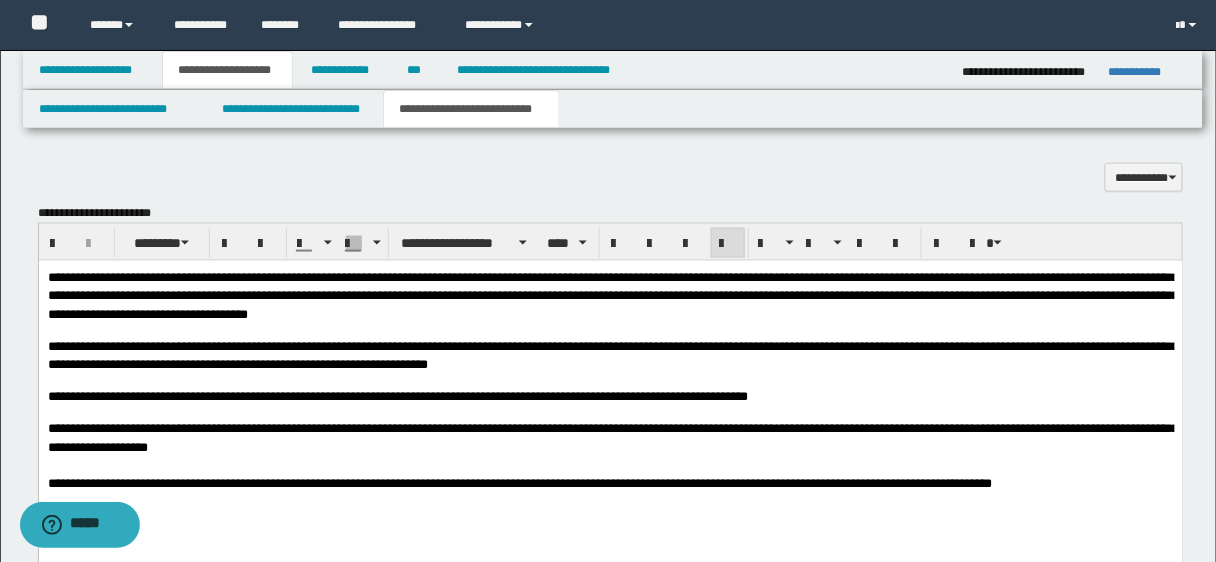 scroll, scrollTop: 407, scrollLeft: 0, axis: vertical 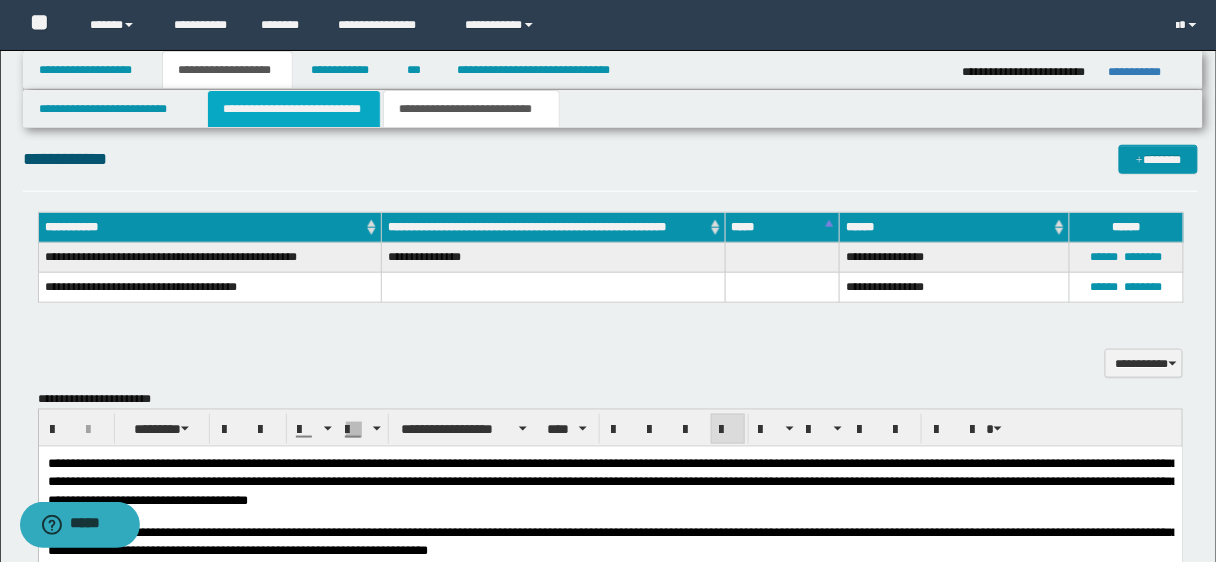 click on "**********" at bounding box center [294, 109] 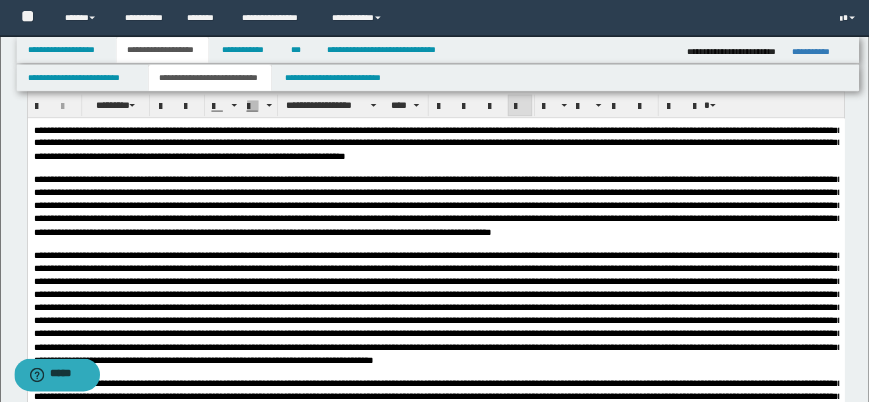 scroll, scrollTop: 0, scrollLeft: 0, axis: both 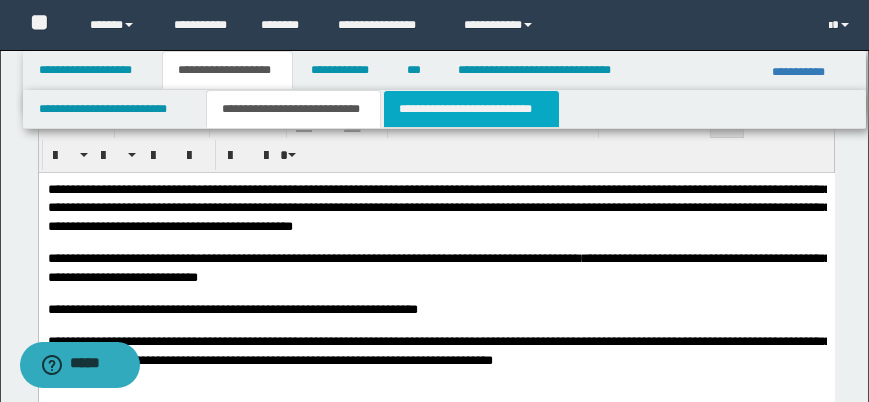 click on "**********" at bounding box center [471, 109] 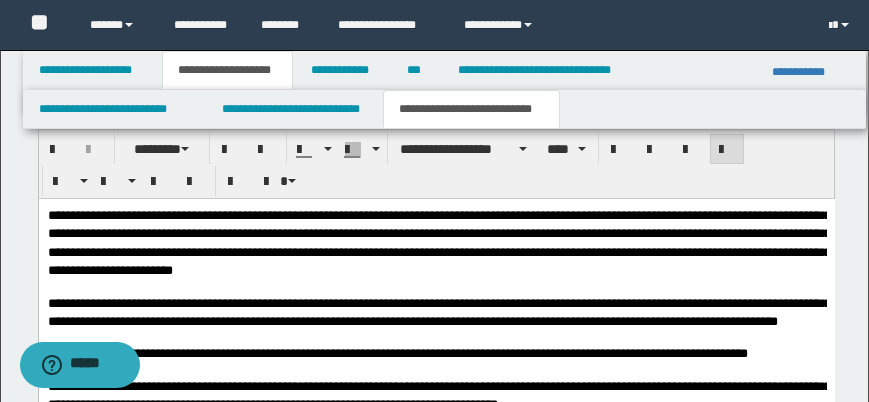 scroll, scrollTop: 847, scrollLeft: 0, axis: vertical 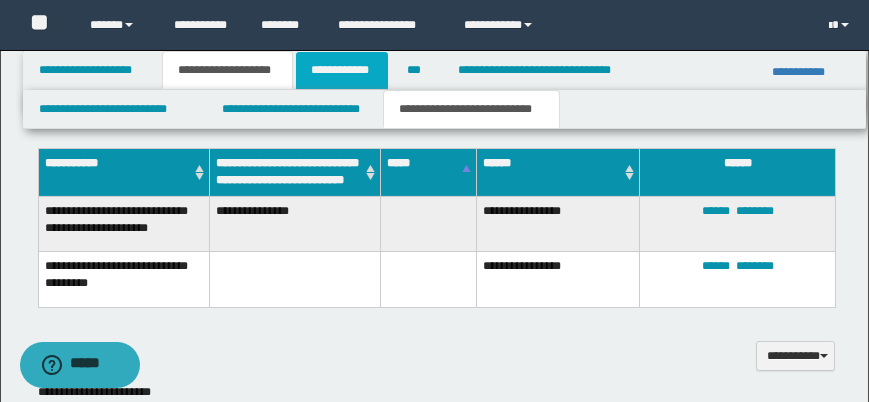 click on "**********" at bounding box center (342, 70) 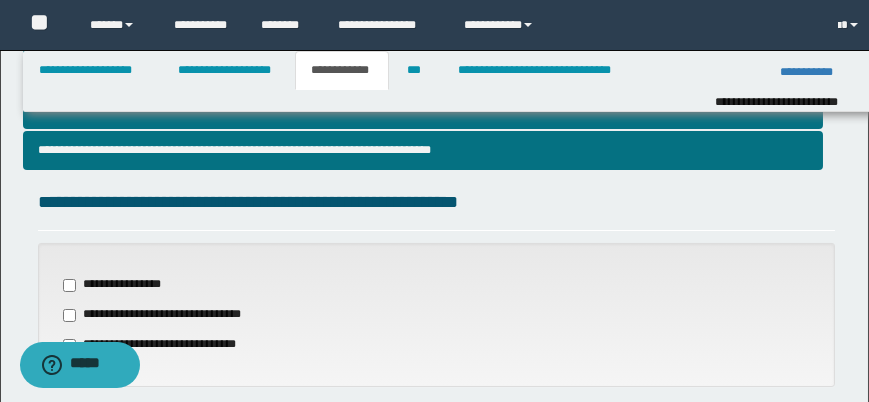 scroll, scrollTop: 538, scrollLeft: 0, axis: vertical 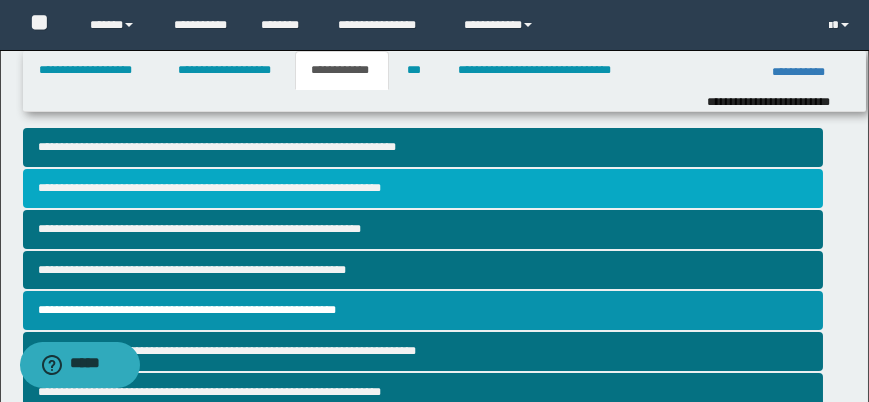 click on "**********" at bounding box center [423, 188] 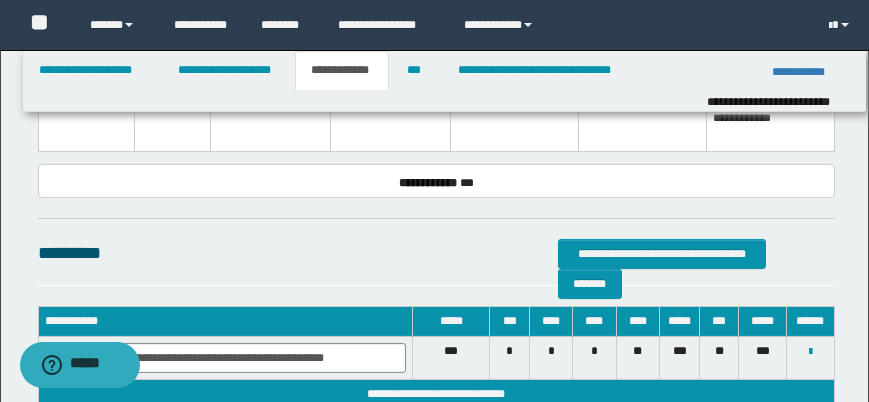 scroll, scrollTop: 2125, scrollLeft: 0, axis: vertical 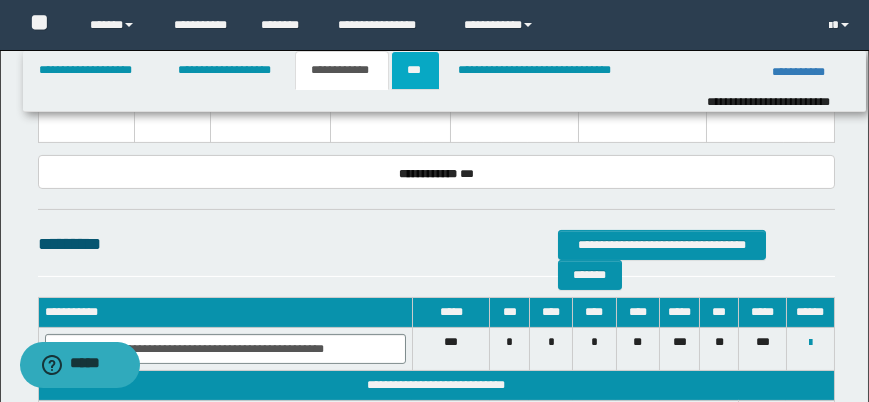 click on "***" at bounding box center [415, 70] 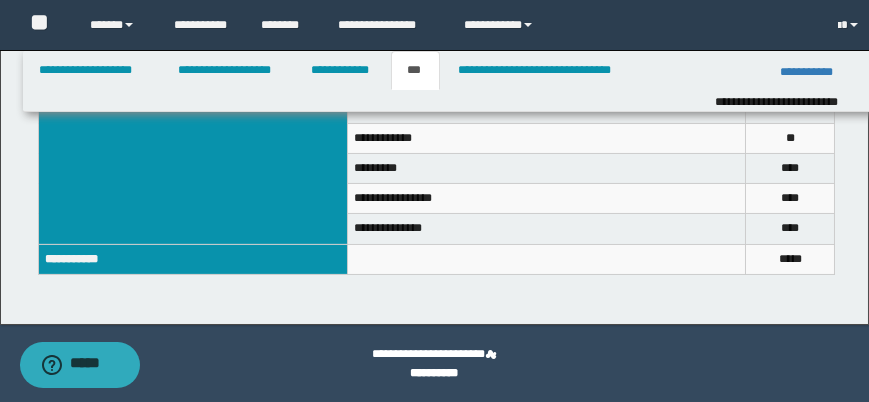 scroll, scrollTop: 1237, scrollLeft: 0, axis: vertical 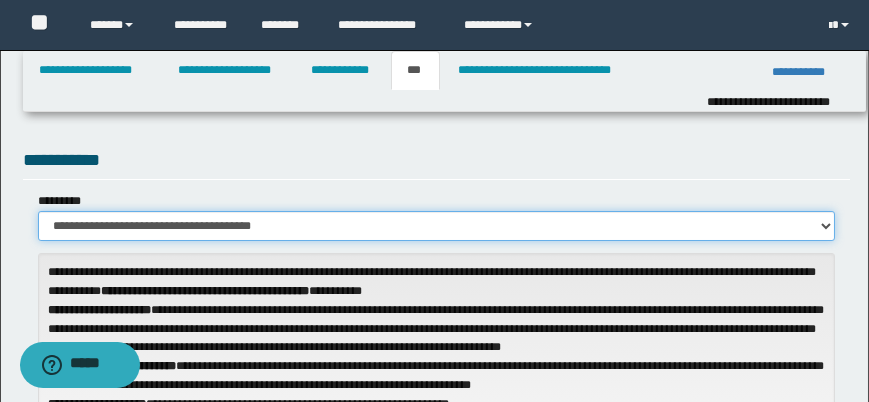 click on "**********" at bounding box center (437, 226) 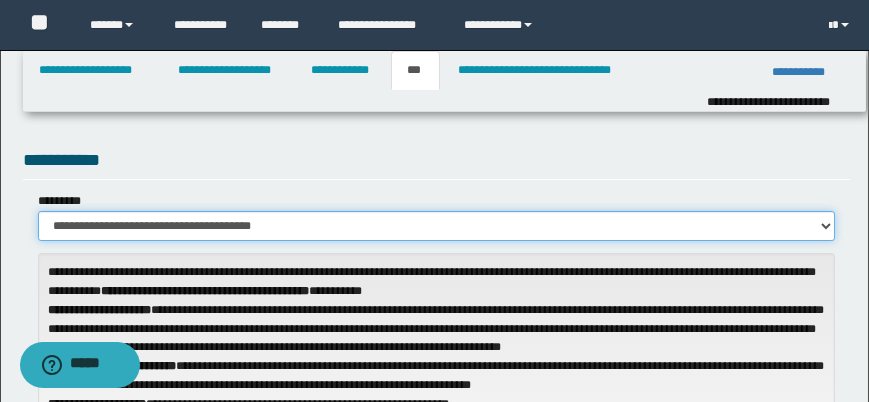 select on "**" 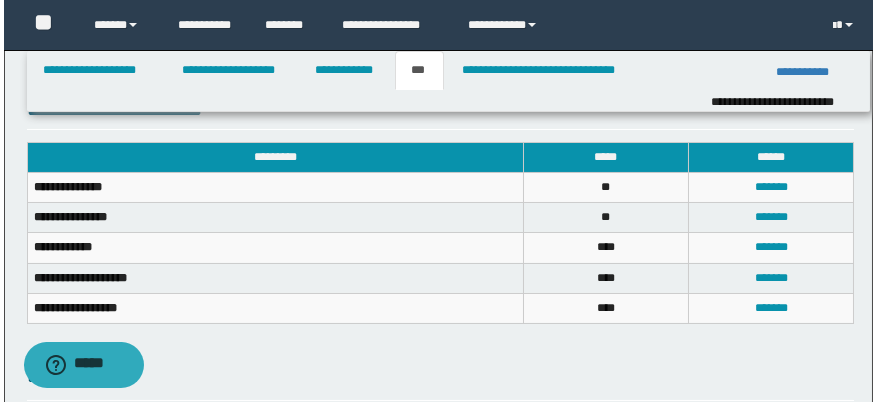 scroll, scrollTop: 804, scrollLeft: 0, axis: vertical 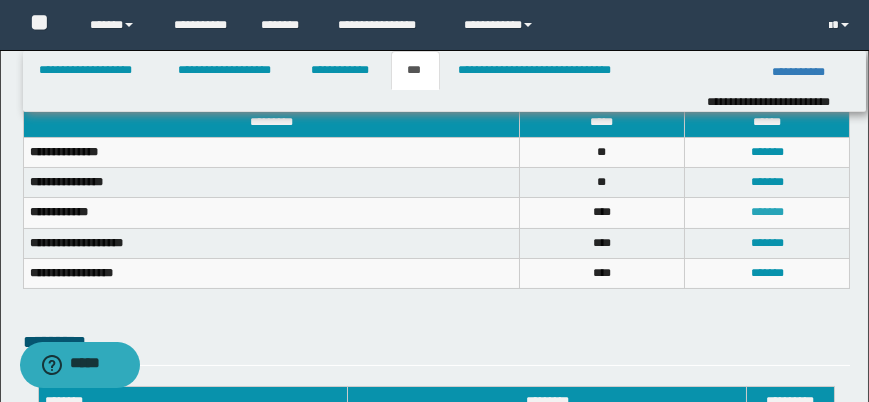 click on "*******" at bounding box center [767, 212] 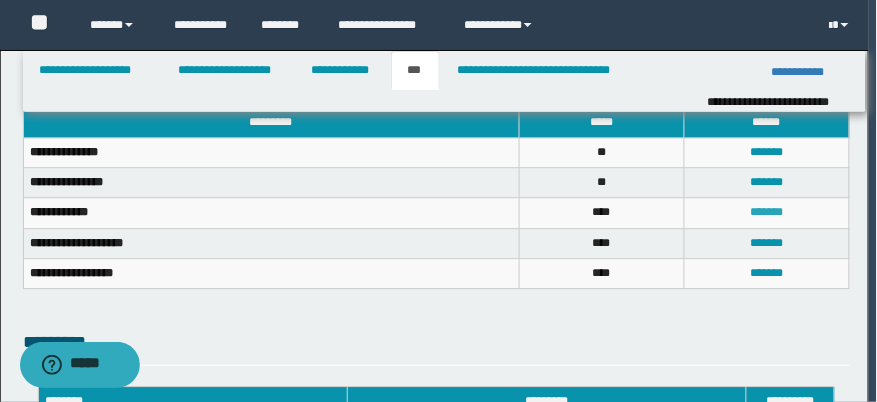 scroll, scrollTop: 0, scrollLeft: 0, axis: both 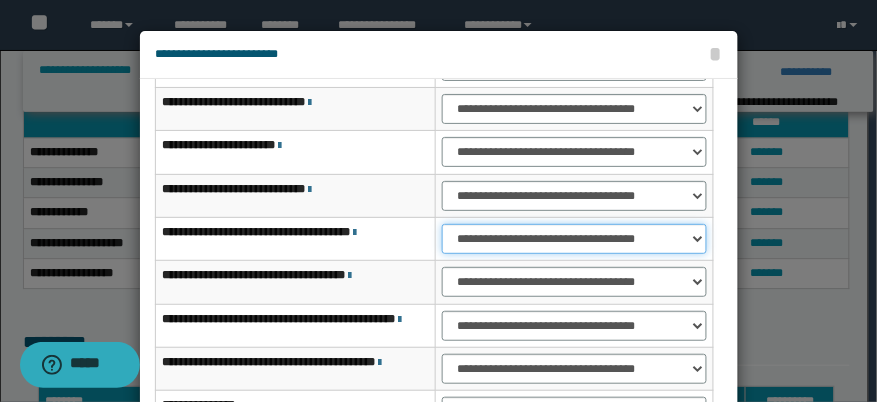 drag, startPoint x: 555, startPoint y: 242, endPoint x: 557, endPoint y: 267, distance: 25.079872 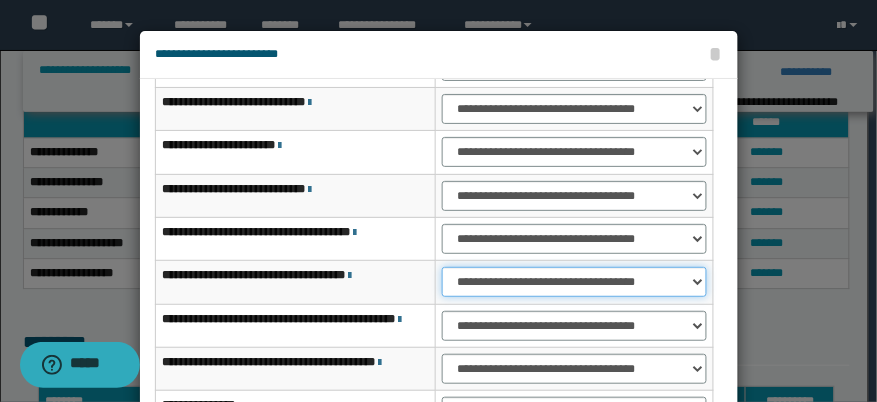 click on "**********" at bounding box center [574, 282] 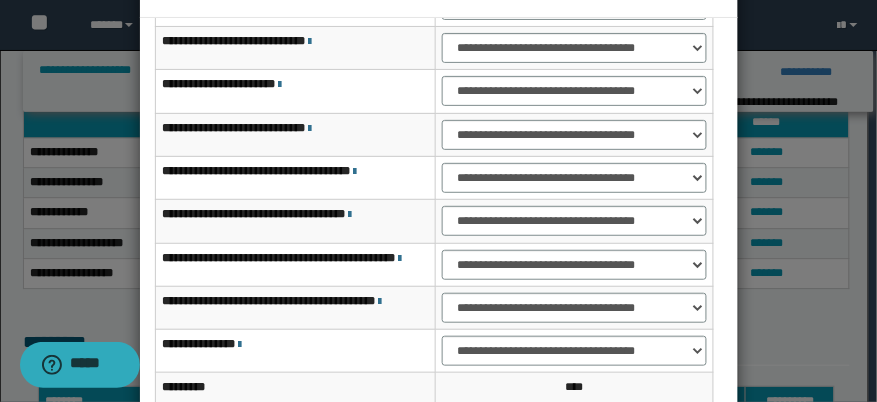 scroll, scrollTop: 64, scrollLeft: 0, axis: vertical 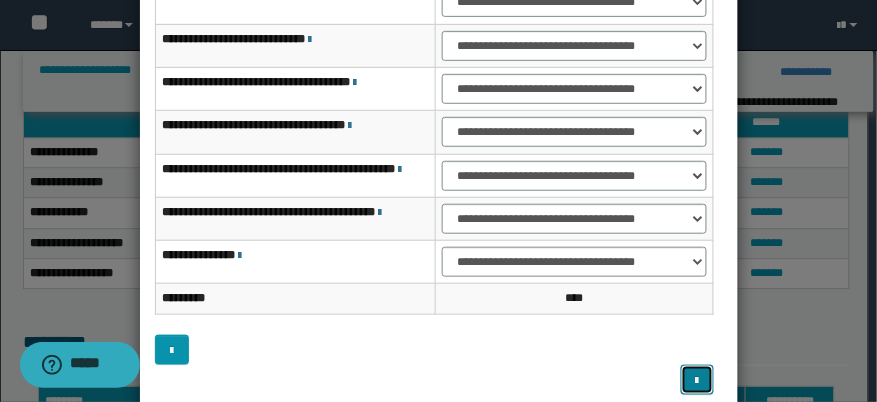 click at bounding box center (698, 380) 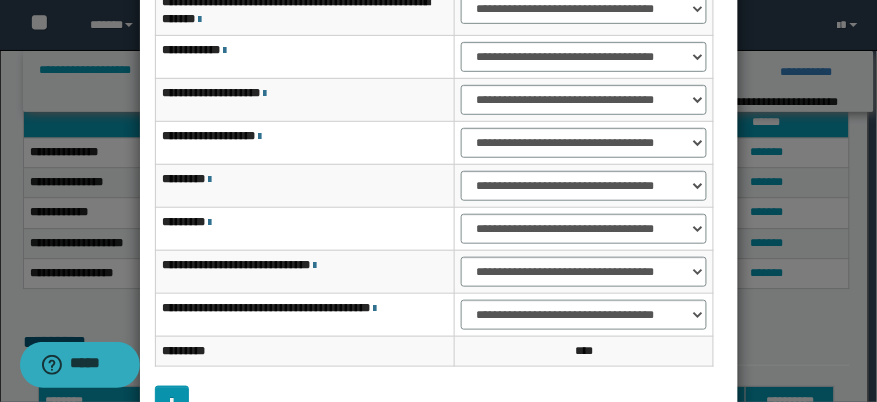 scroll, scrollTop: 109, scrollLeft: 0, axis: vertical 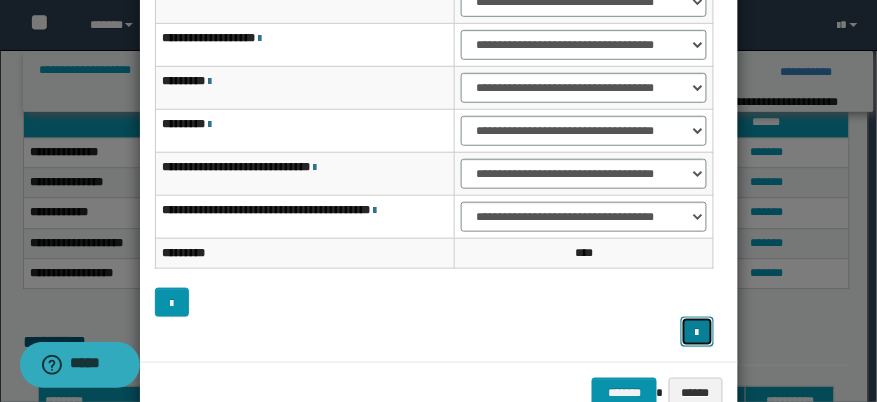 click at bounding box center (698, 332) 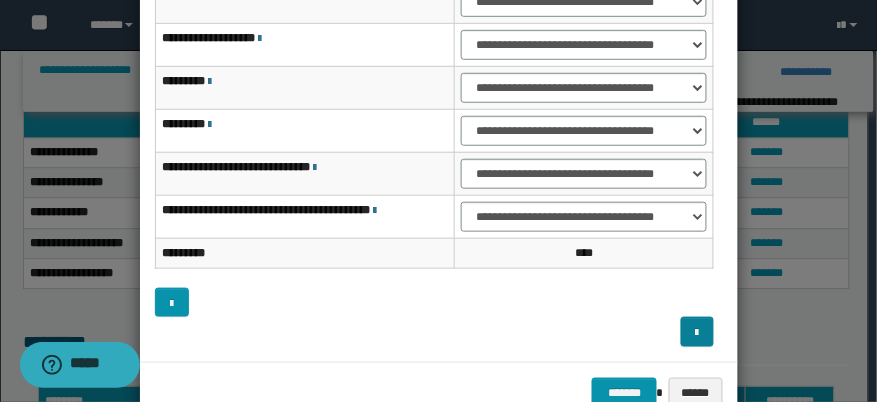scroll, scrollTop: 125, scrollLeft: 0, axis: vertical 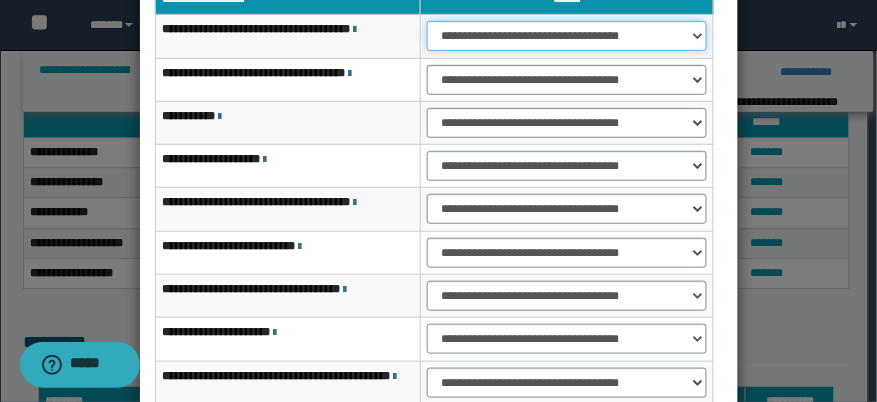click on "**********" at bounding box center (567, 36) 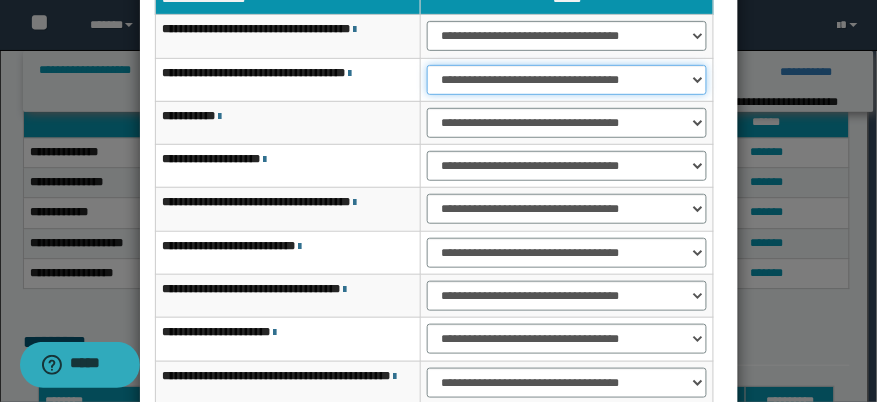 click on "**********" at bounding box center [567, 80] 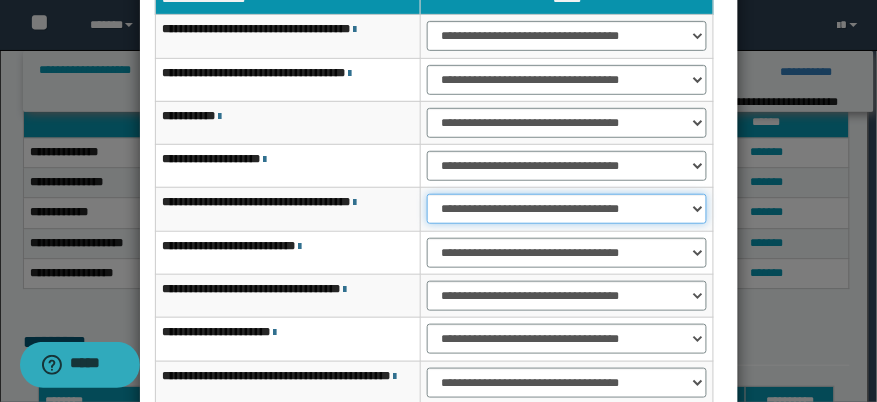 click on "**********" at bounding box center [567, 209] 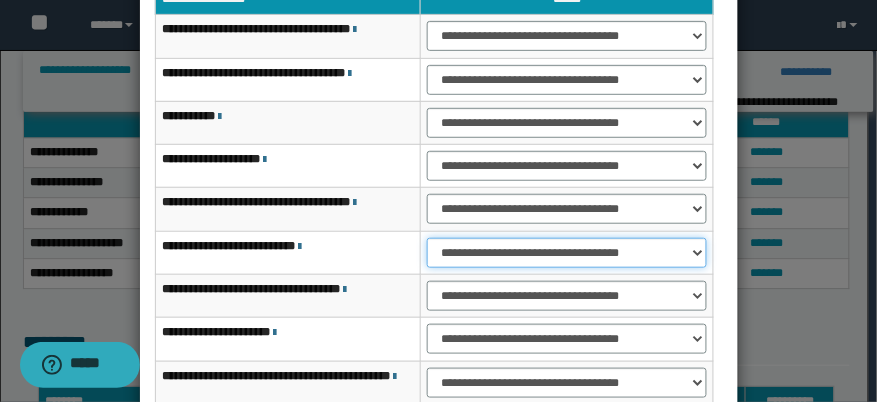 click on "**********" at bounding box center (567, 253) 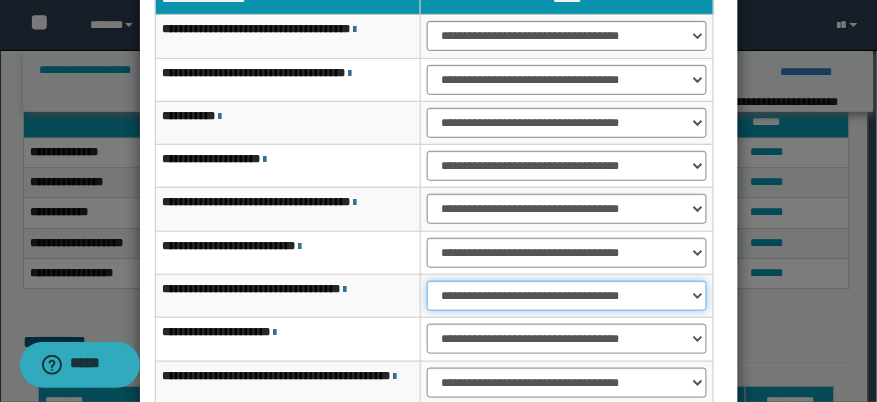 click on "**********" at bounding box center [567, 296] 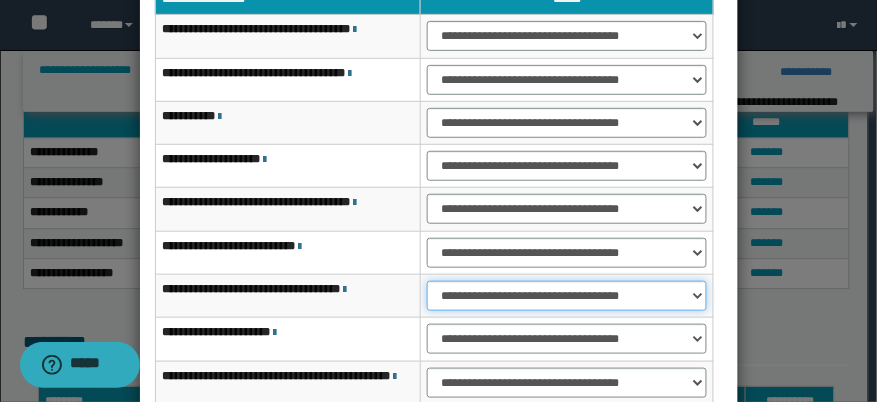 select on "***" 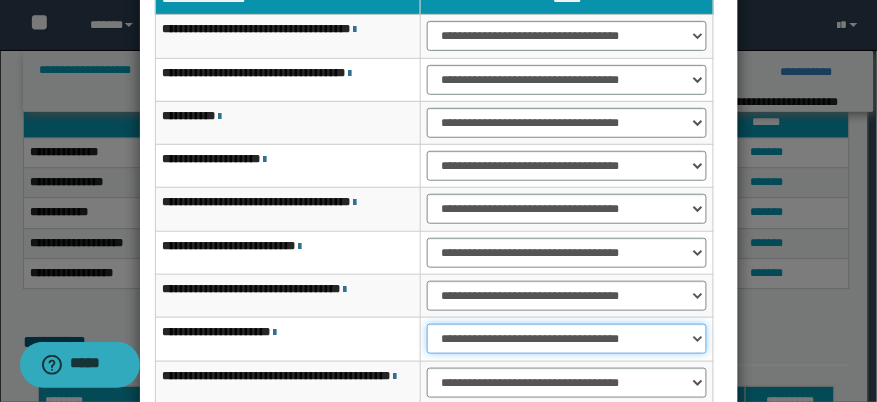 click on "**********" at bounding box center (567, 339) 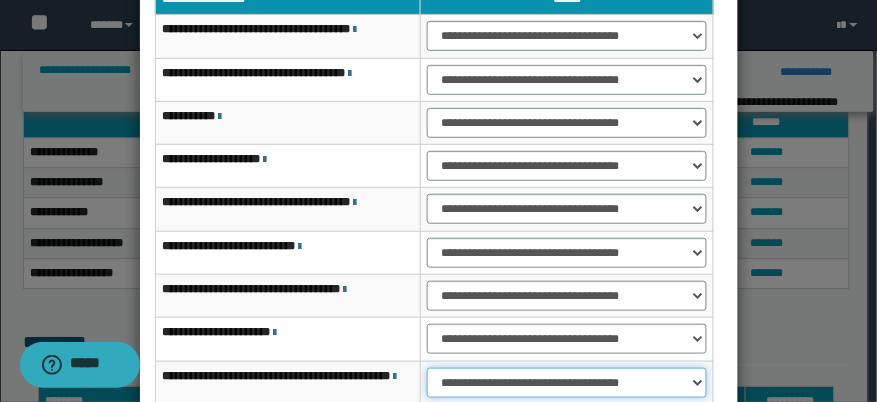 click on "**********" at bounding box center [567, 383] 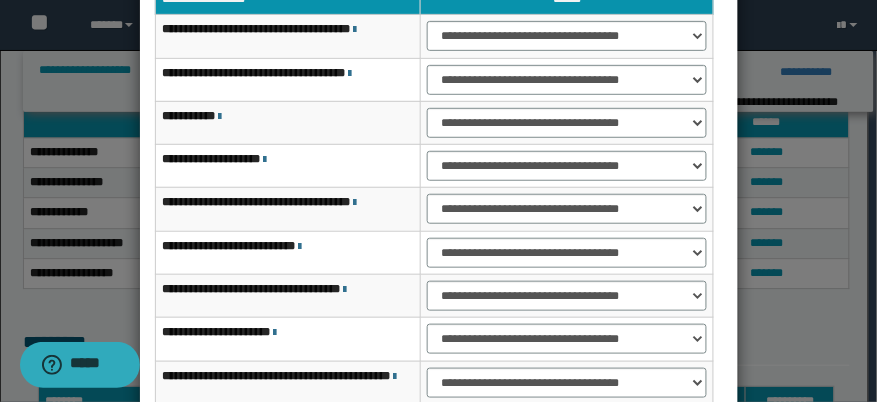 scroll, scrollTop: 249, scrollLeft: 0, axis: vertical 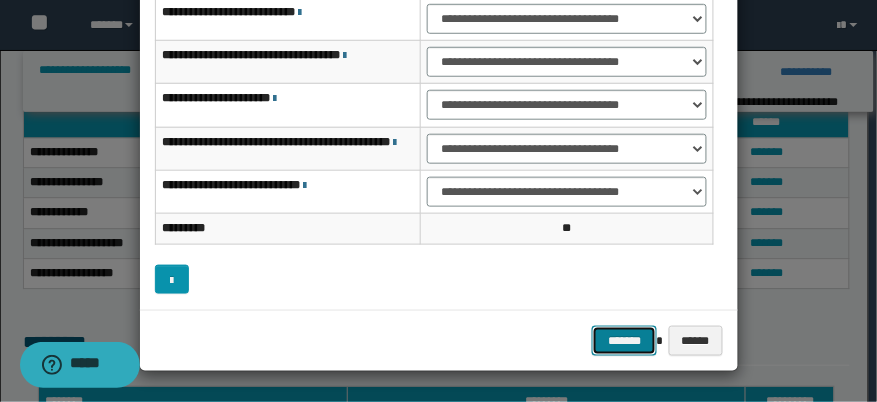 click on "*******" at bounding box center (624, 341) 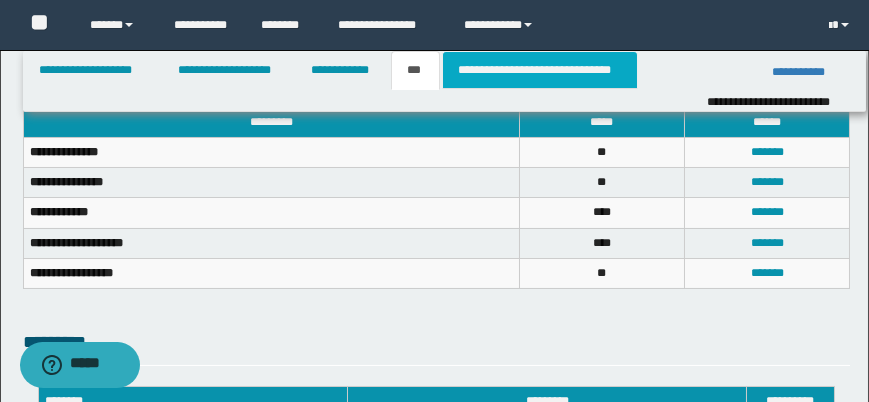 click on "**********" at bounding box center [540, 70] 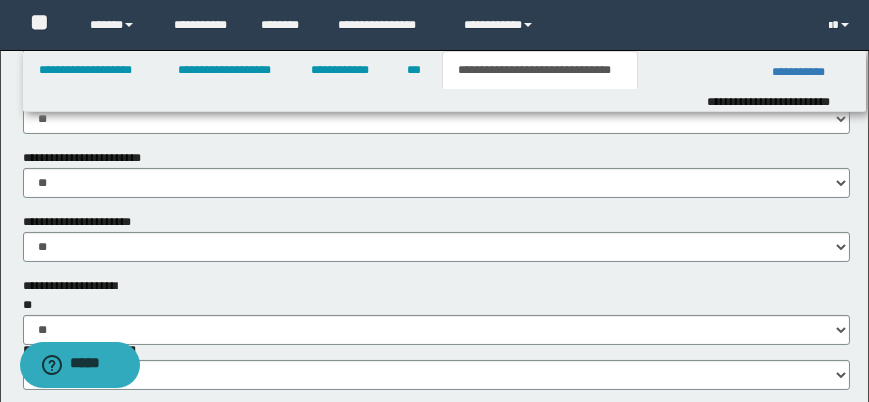 scroll, scrollTop: 1261, scrollLeft: 0, axis: vertical 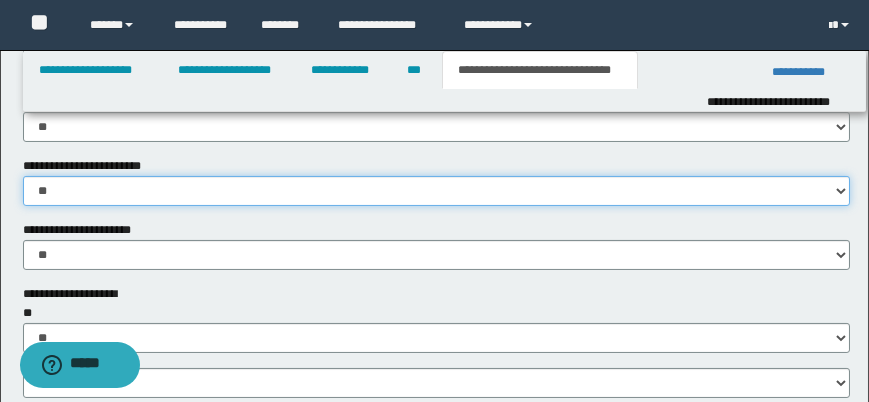 click on "*********
**
**" at bounding box center (437, 191) 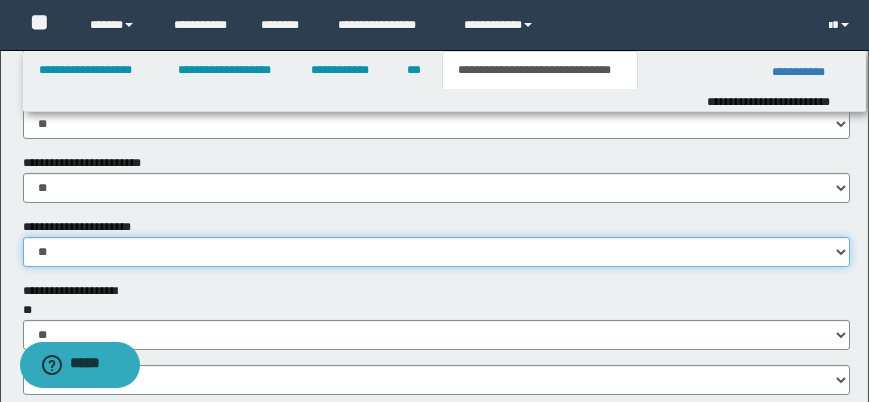 click on "*********
**
**" at bounding box center [437, 252] 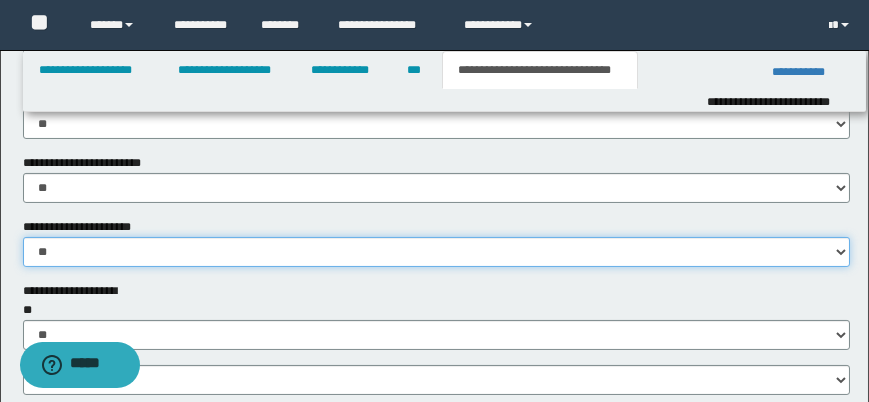 select on "*" 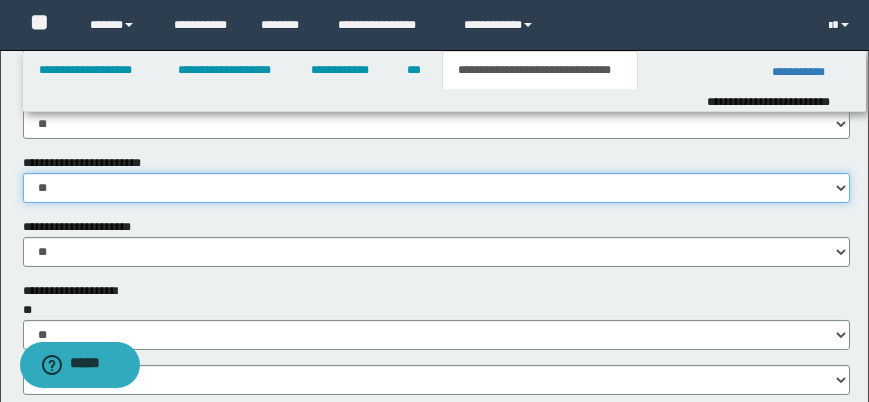 click on "*********
**
**" at bounding box center [437, 188] 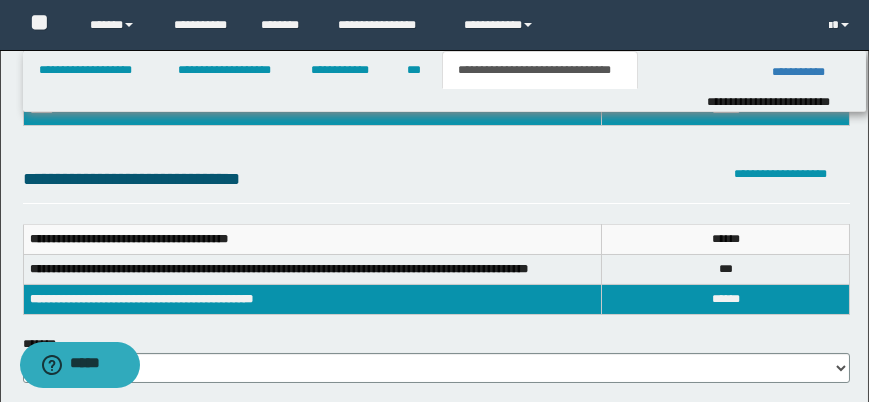 scroll, scrollTop: 132, scrollLeft: 0, axis: vertical 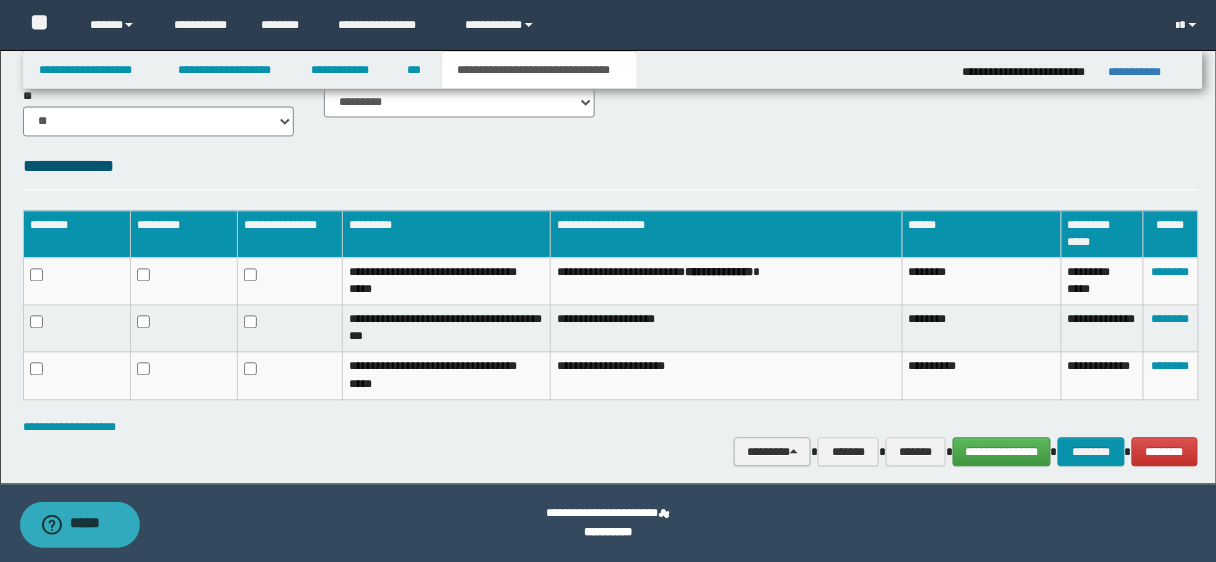 click on "********" at bounding box center (772, 452) 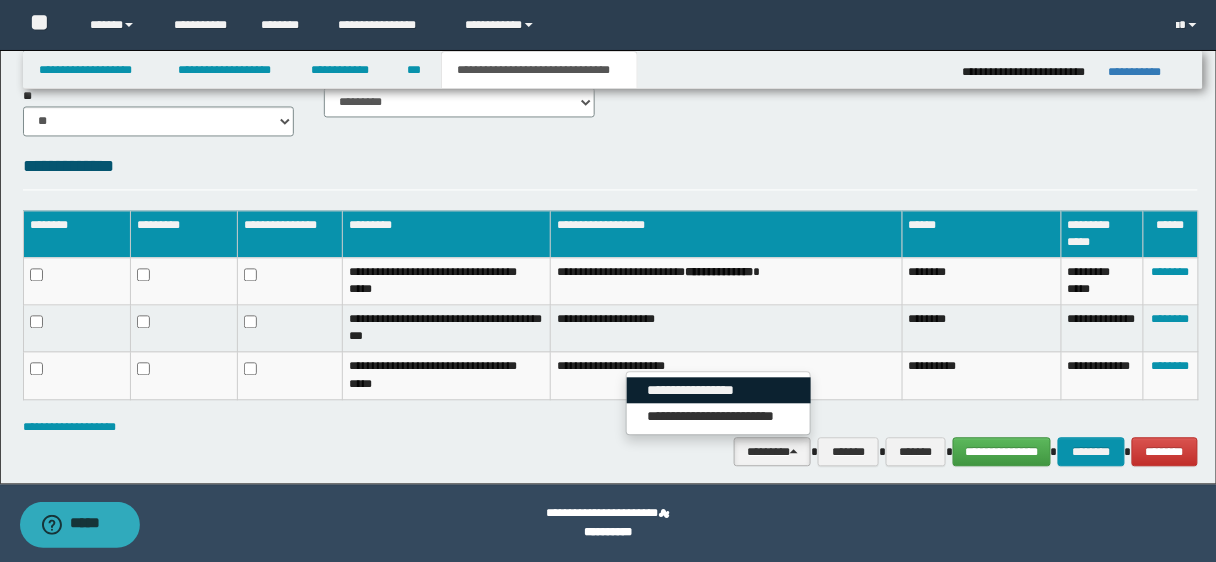 click on "**********" at bounding box center (719, 391) 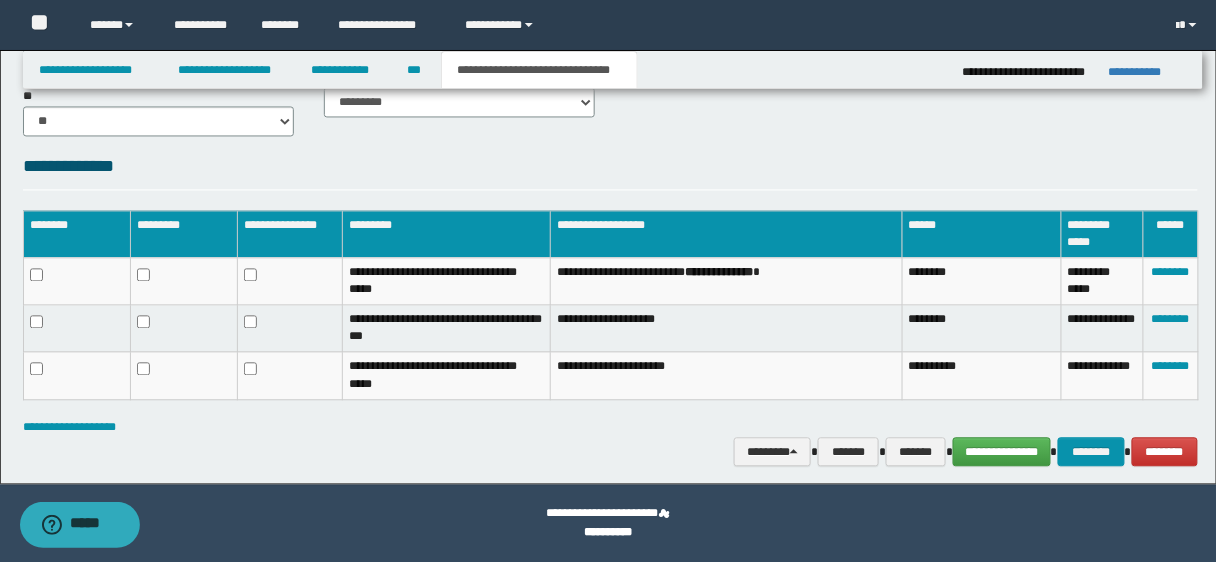 scroll, scrollTop: 0, scrollLeft: 0, axis: both 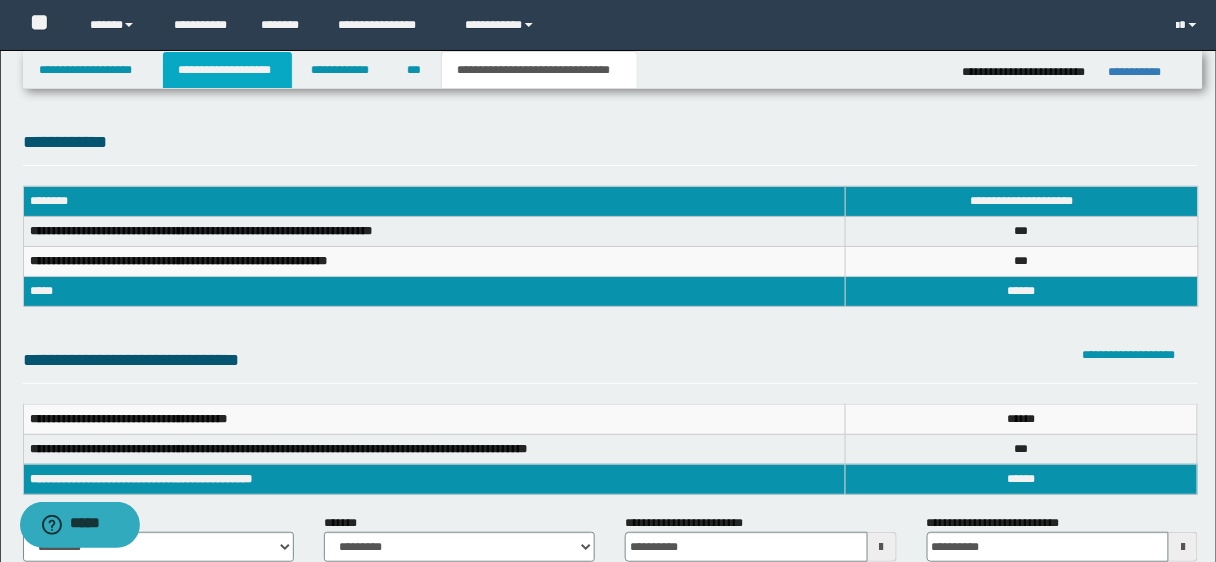 click on "**********" at bounding box center [227, 70] 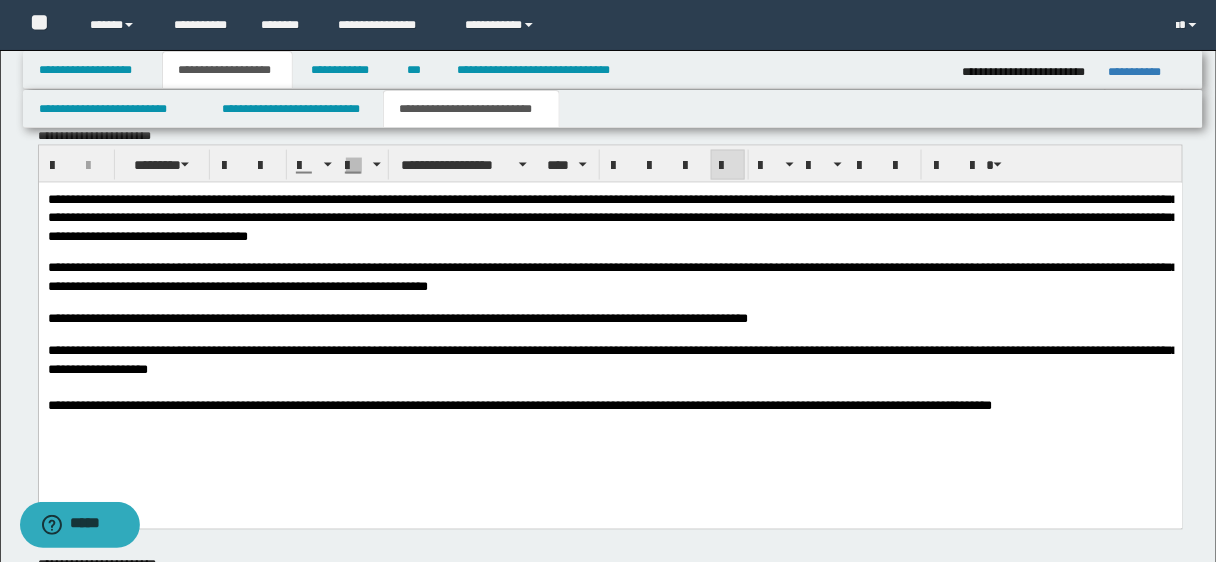 scroll, scrollTop: 584, scrollLeft: 0, axis: vertical 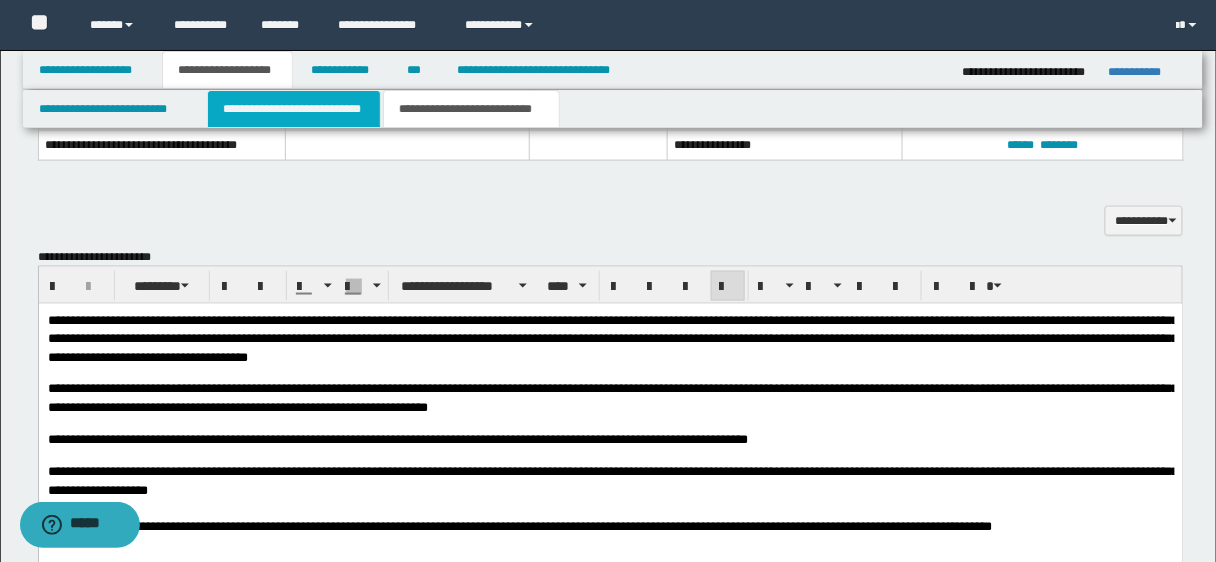 click on "**********" at bounding box center [294, 109] 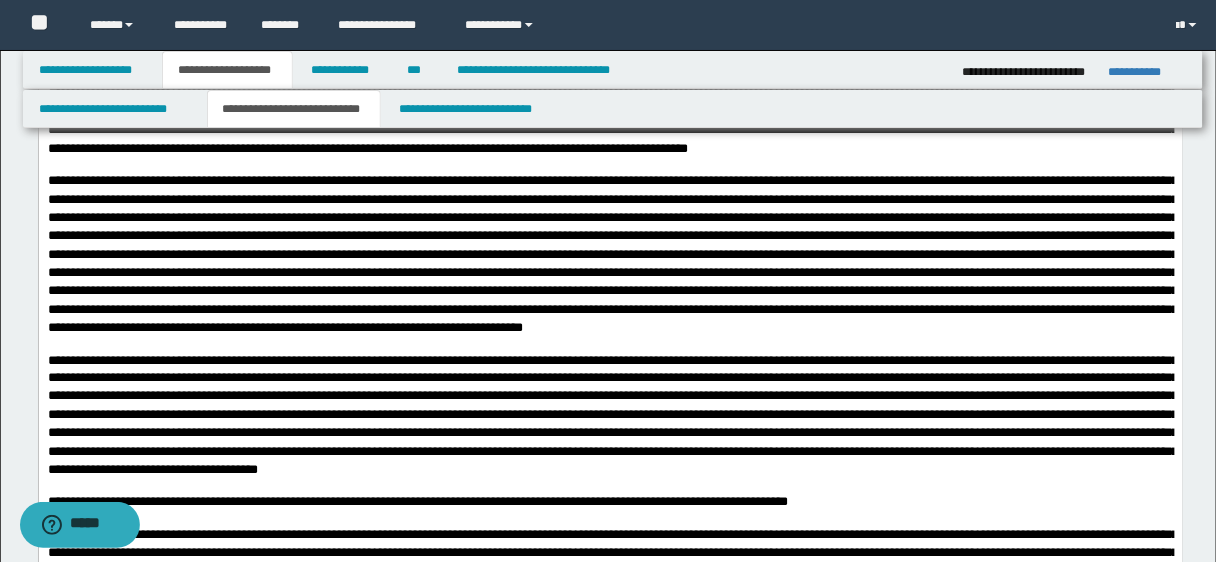 scroll, scrollTop: 0, scrollLeft: 0, axis: both 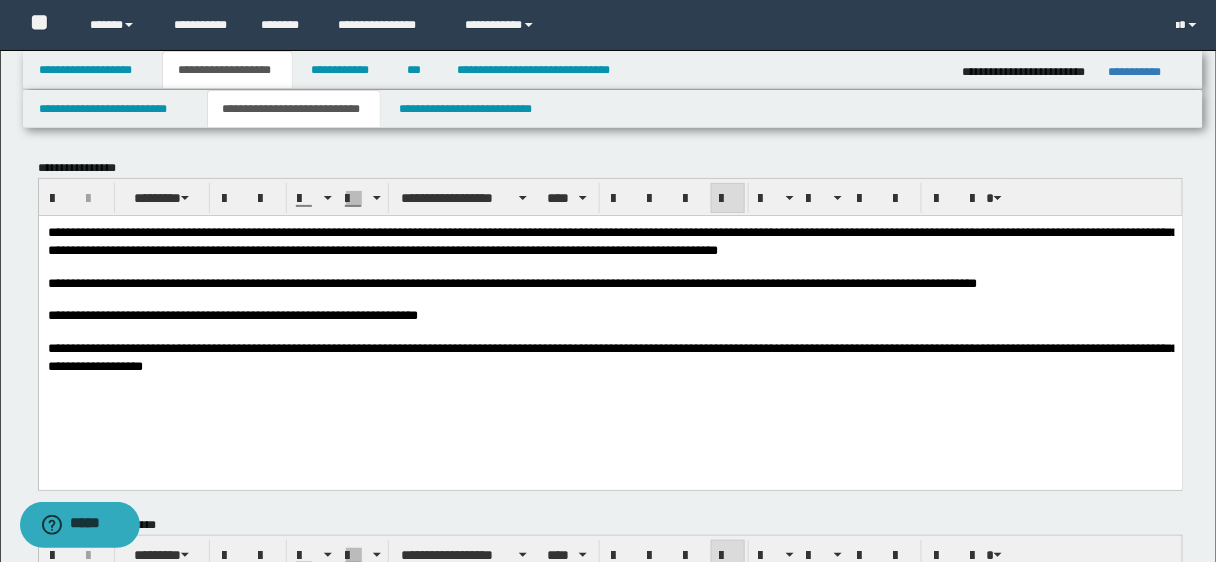 click on "**********" at bounding box center (612, 240) 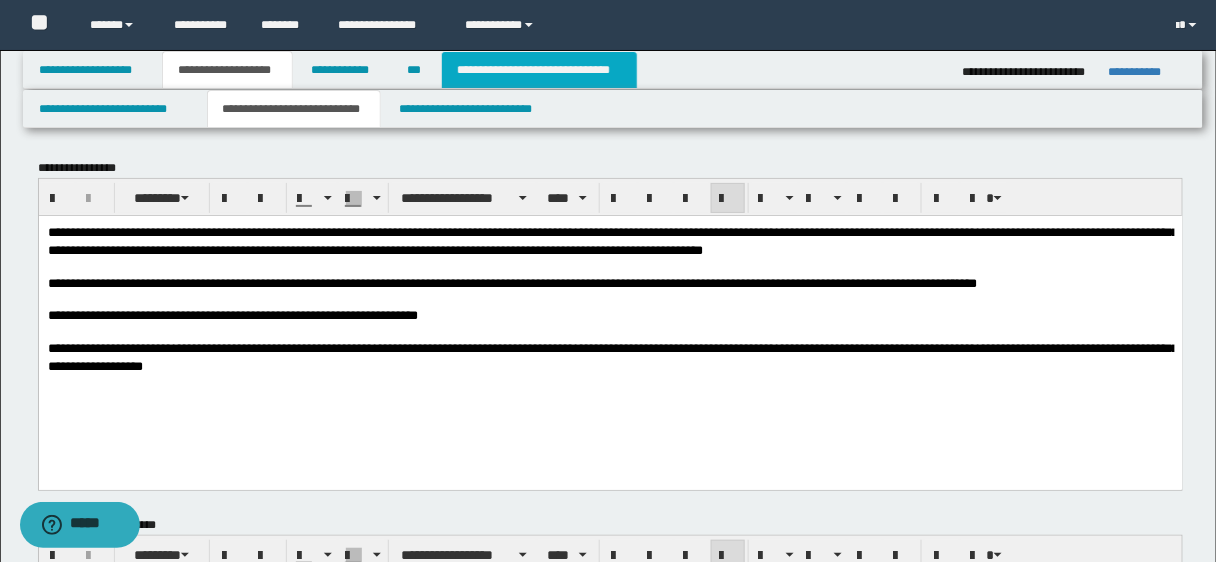 click on "**********" at bounding box center [539, 70] 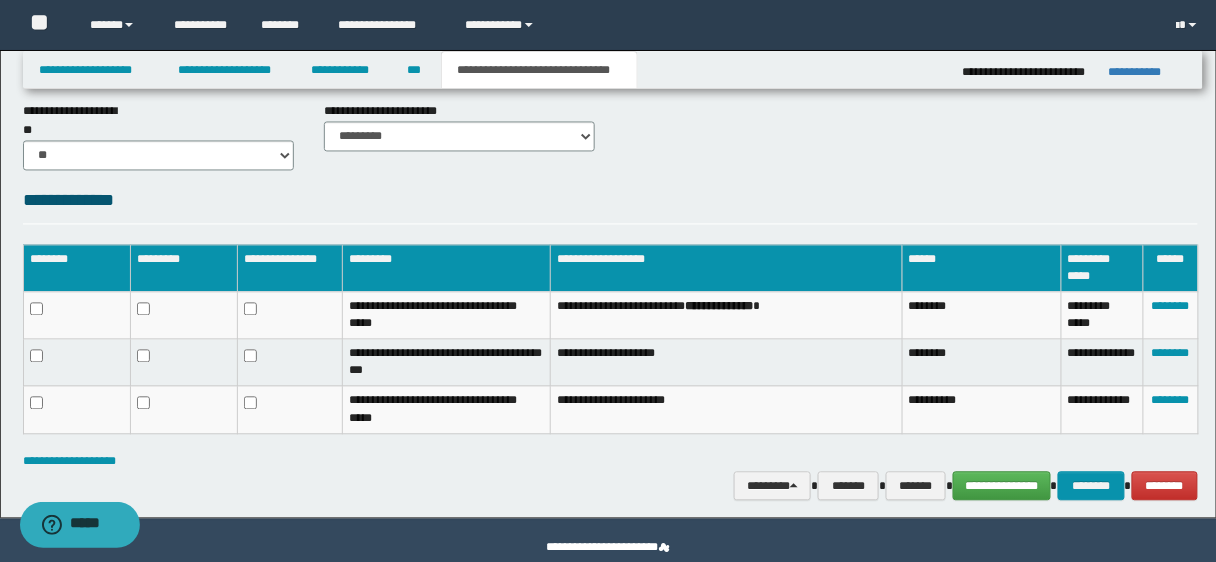 scroll, scrollTop: 920, scrollLeft: 0, axis: vertical 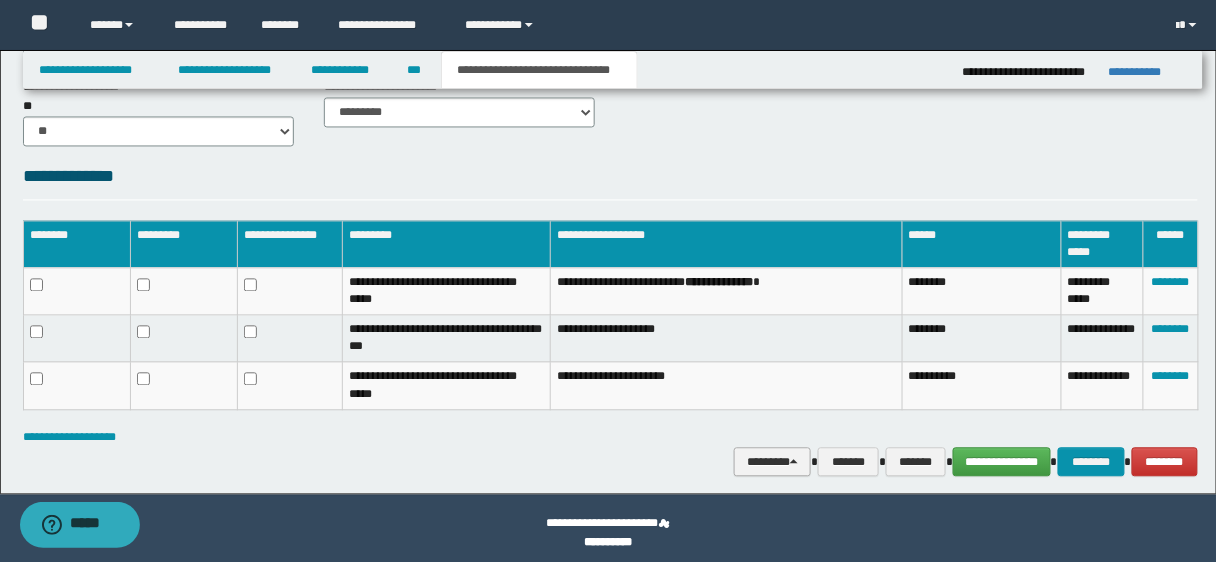 click on "********" at bounding box center [772, 462] 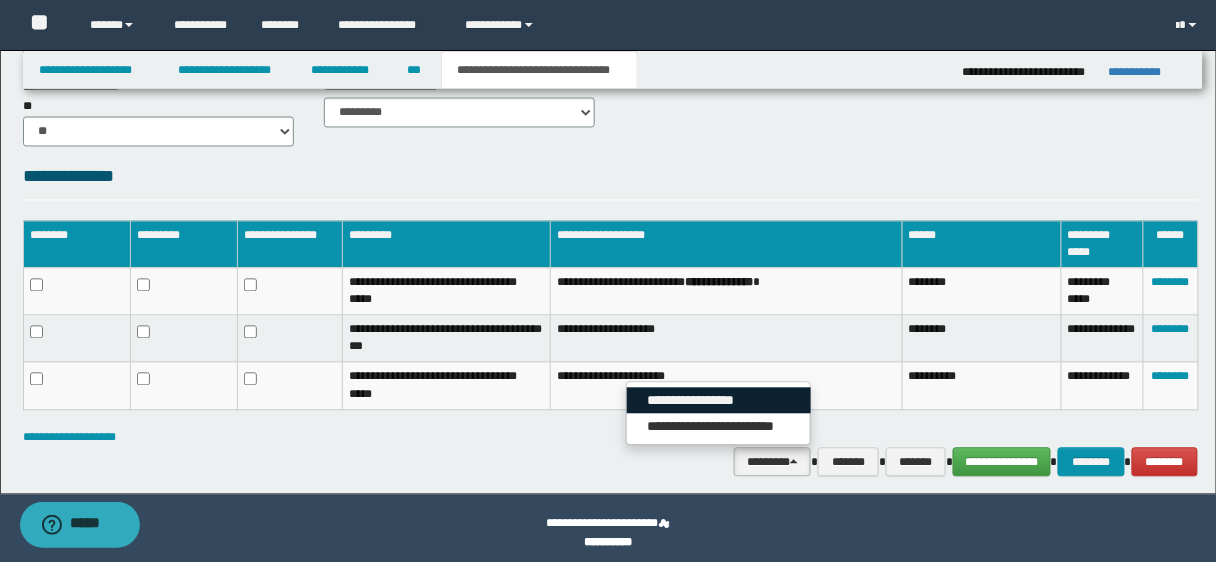 click on "**********" at bounding box center [719, 401] 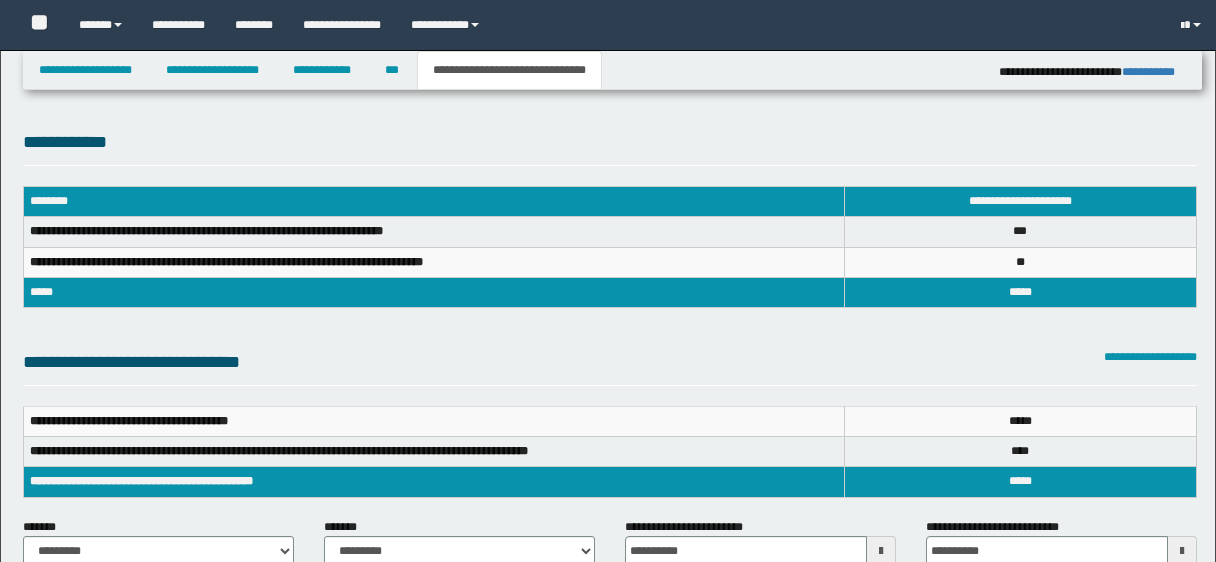 select on "*" 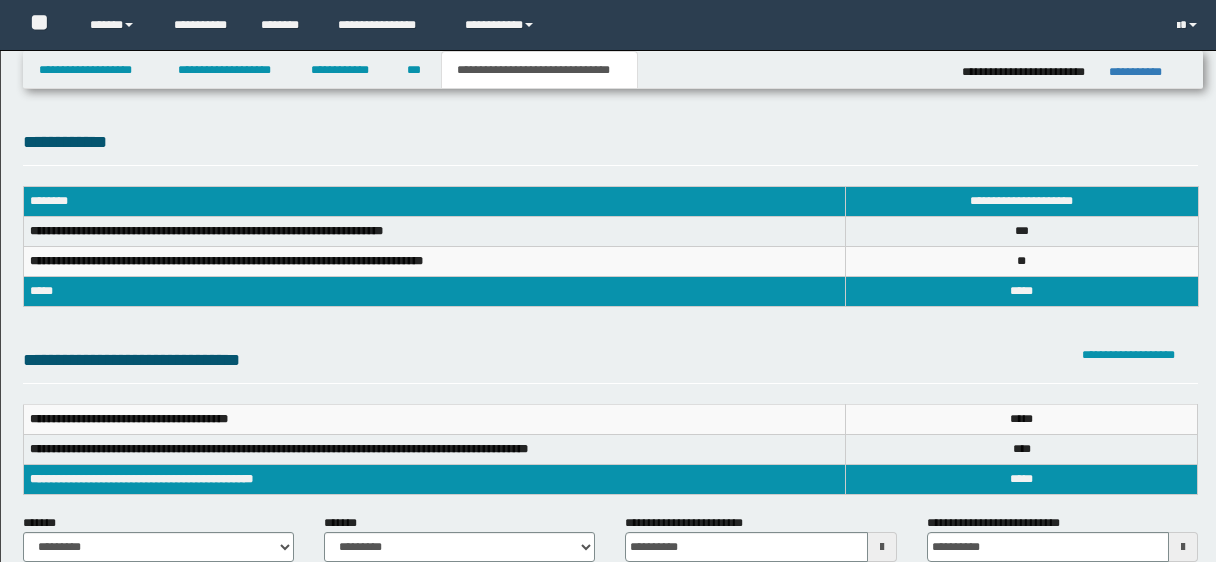 scroll, scrollTop: 930, scrollLeft: 0, axis: vertical 